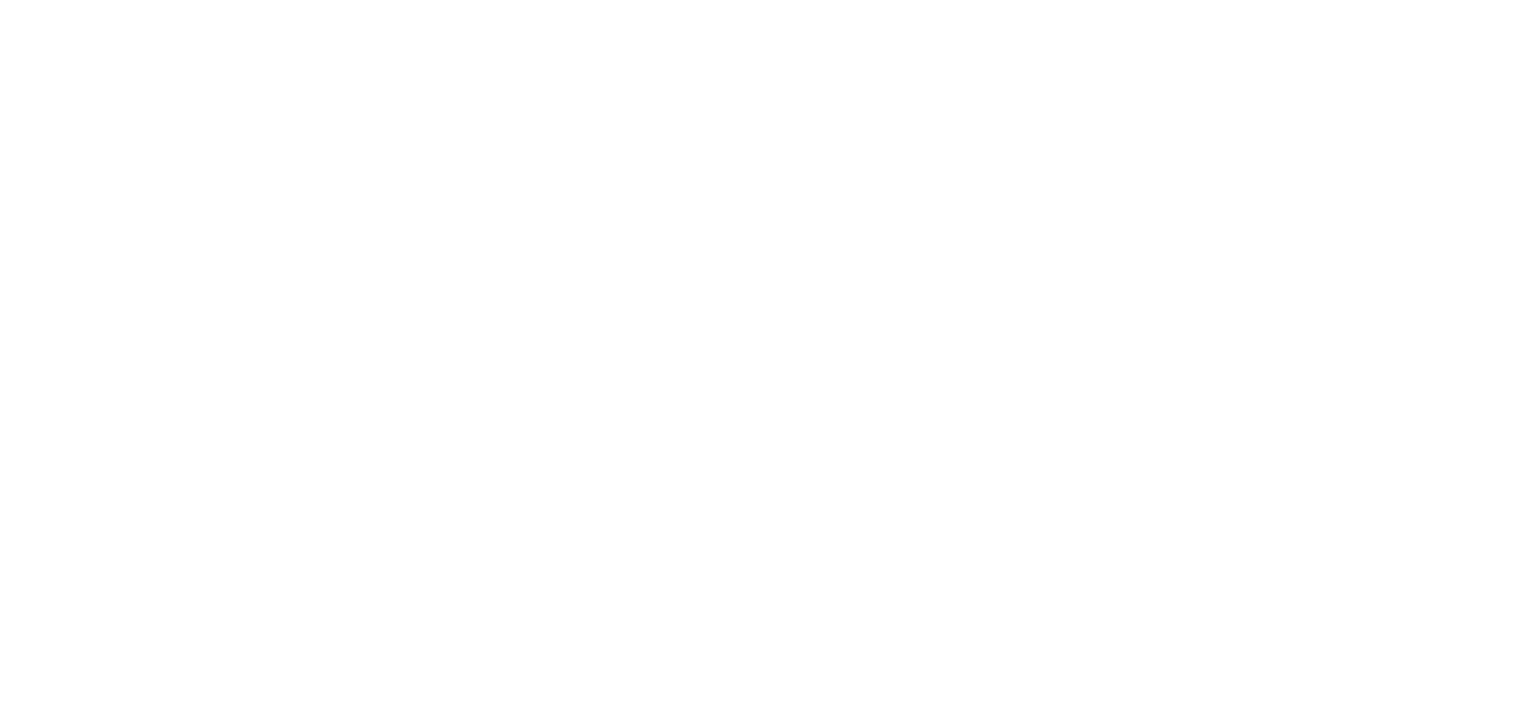 scroll, scrollTop: 0, scrollLeft: 0, axis: both 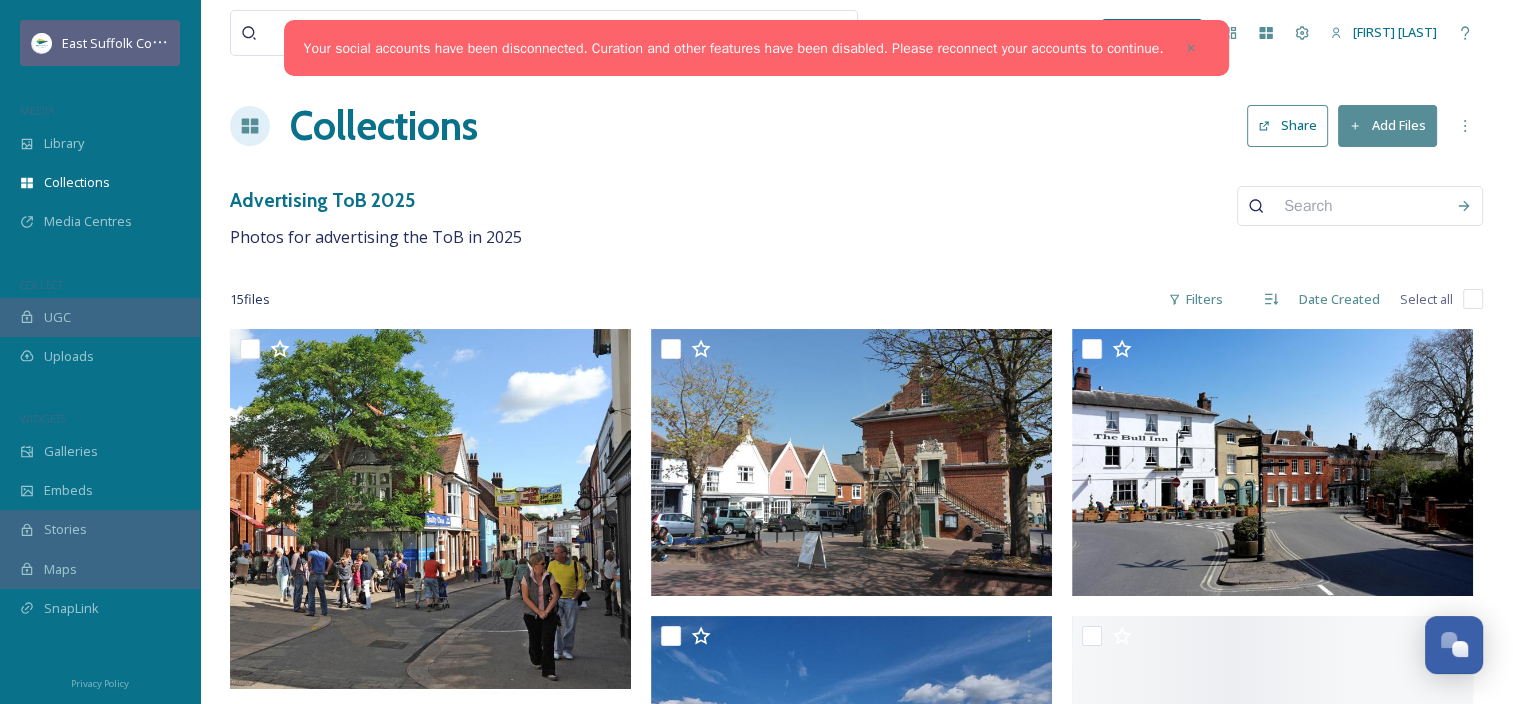 click on "East Suffolk Council" at bounding box center [121, 43] 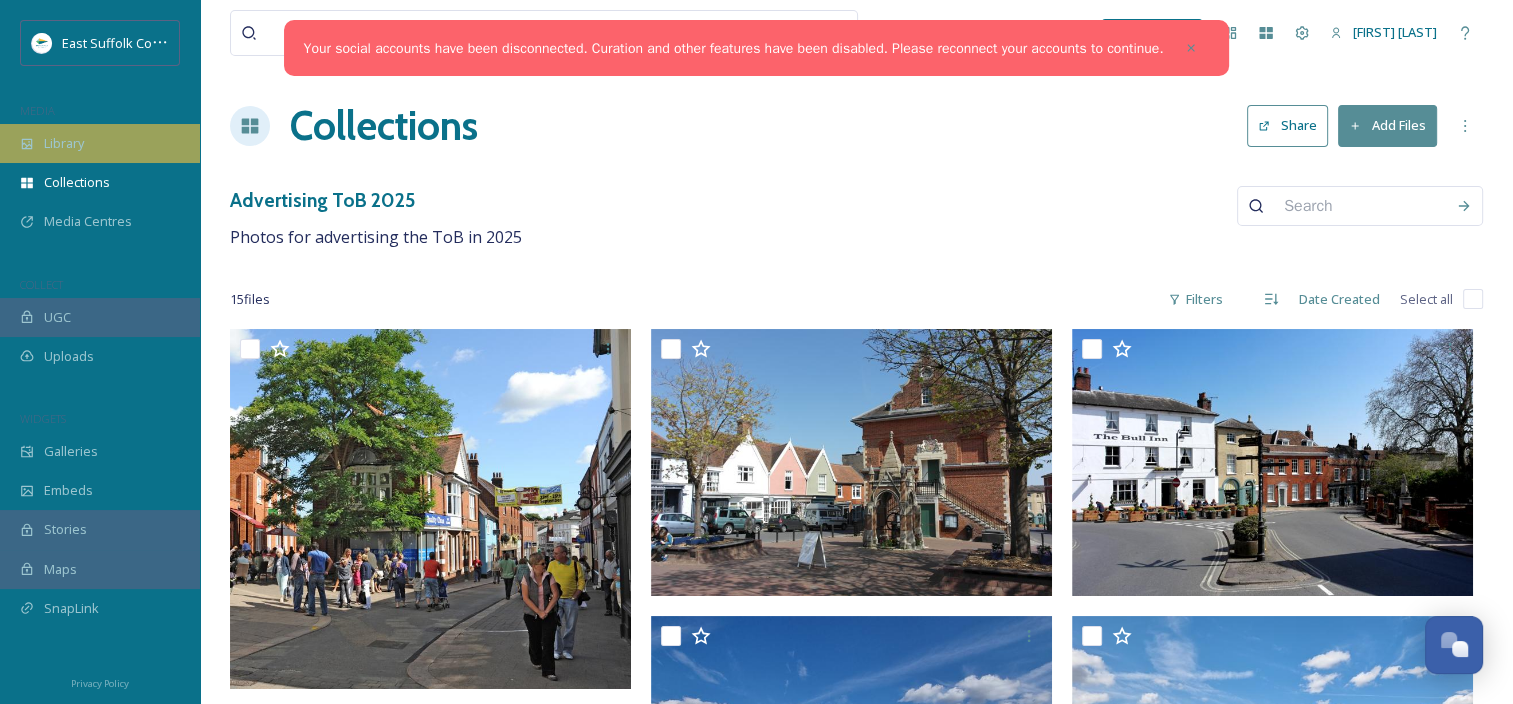 click on "Library" at bounding box center (64, 143) 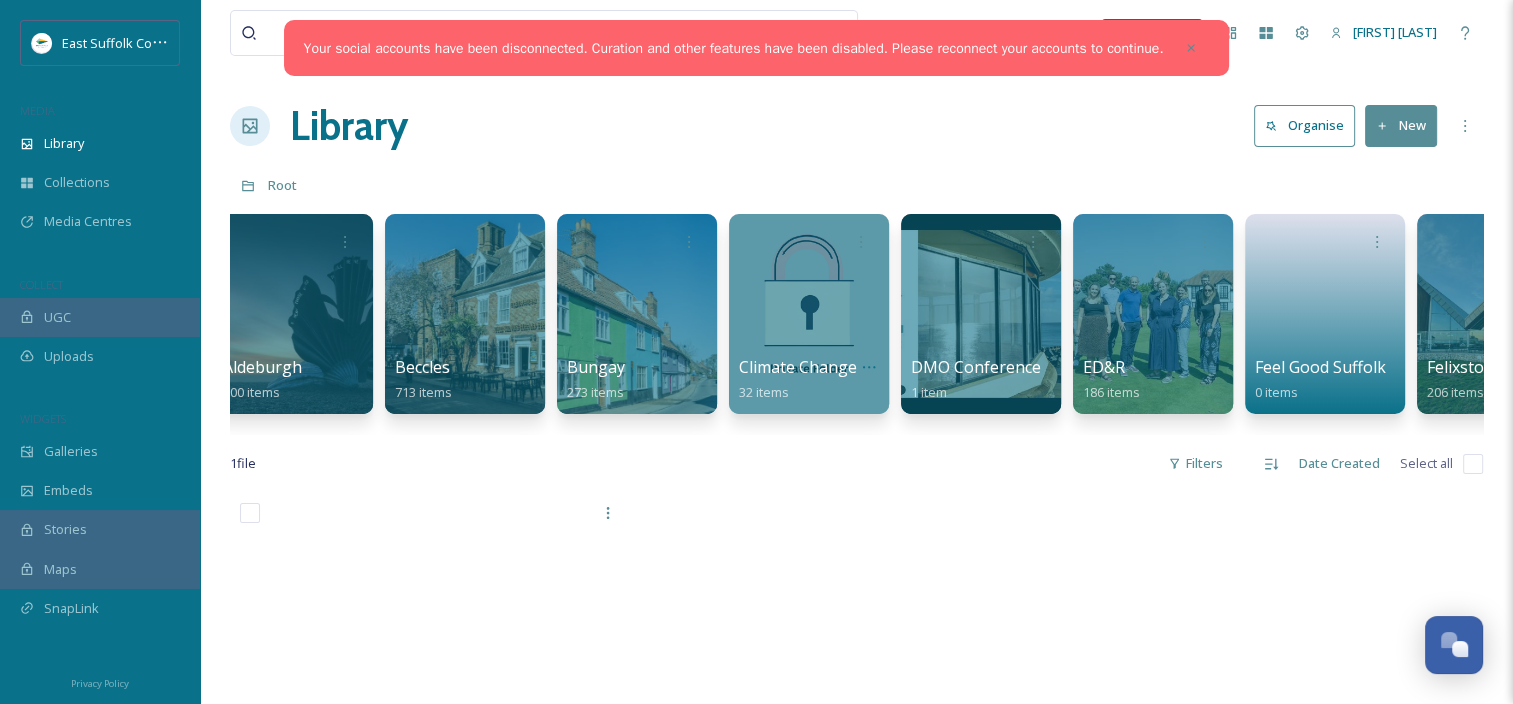 scroll, scrollTop: 0, scrollLeft: 563, axis: horizontal 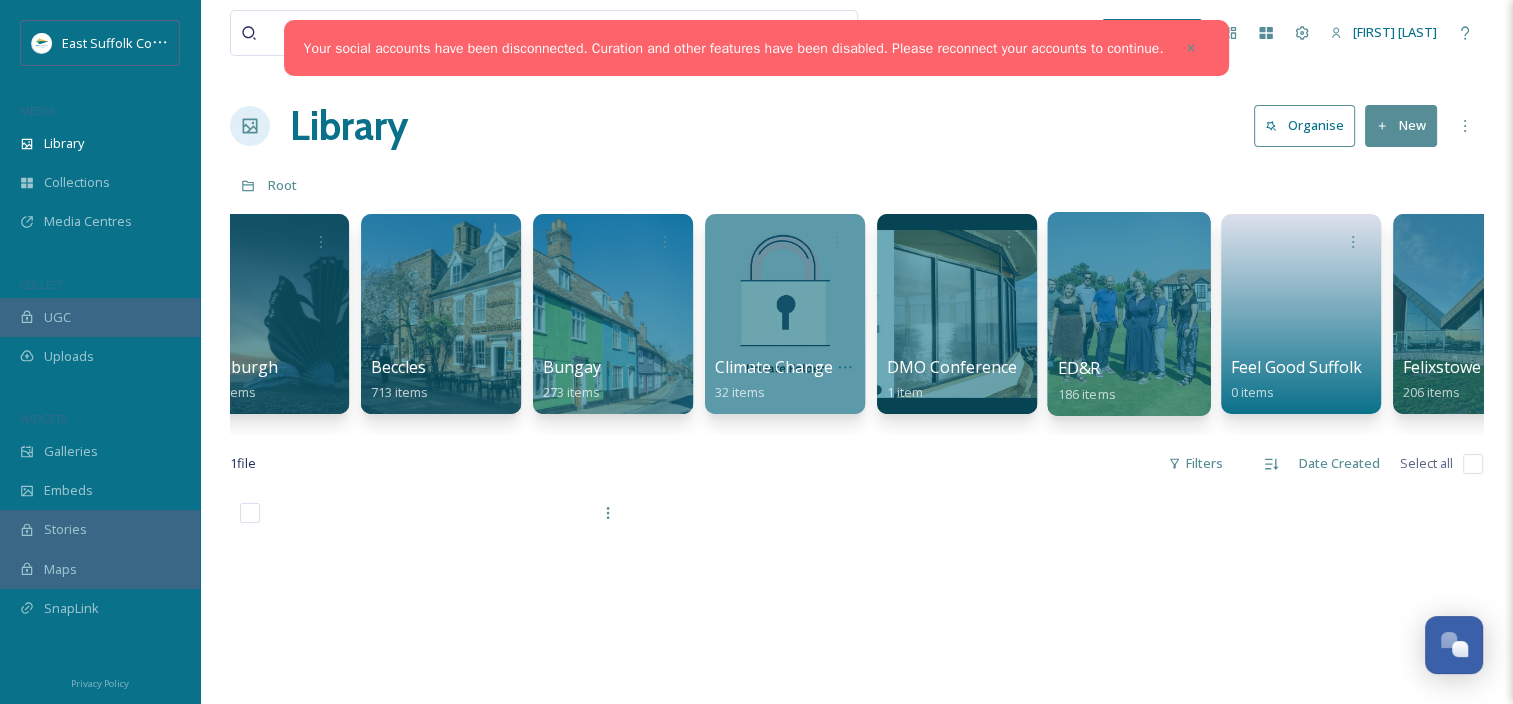 click at bounding box center (1128, 314) 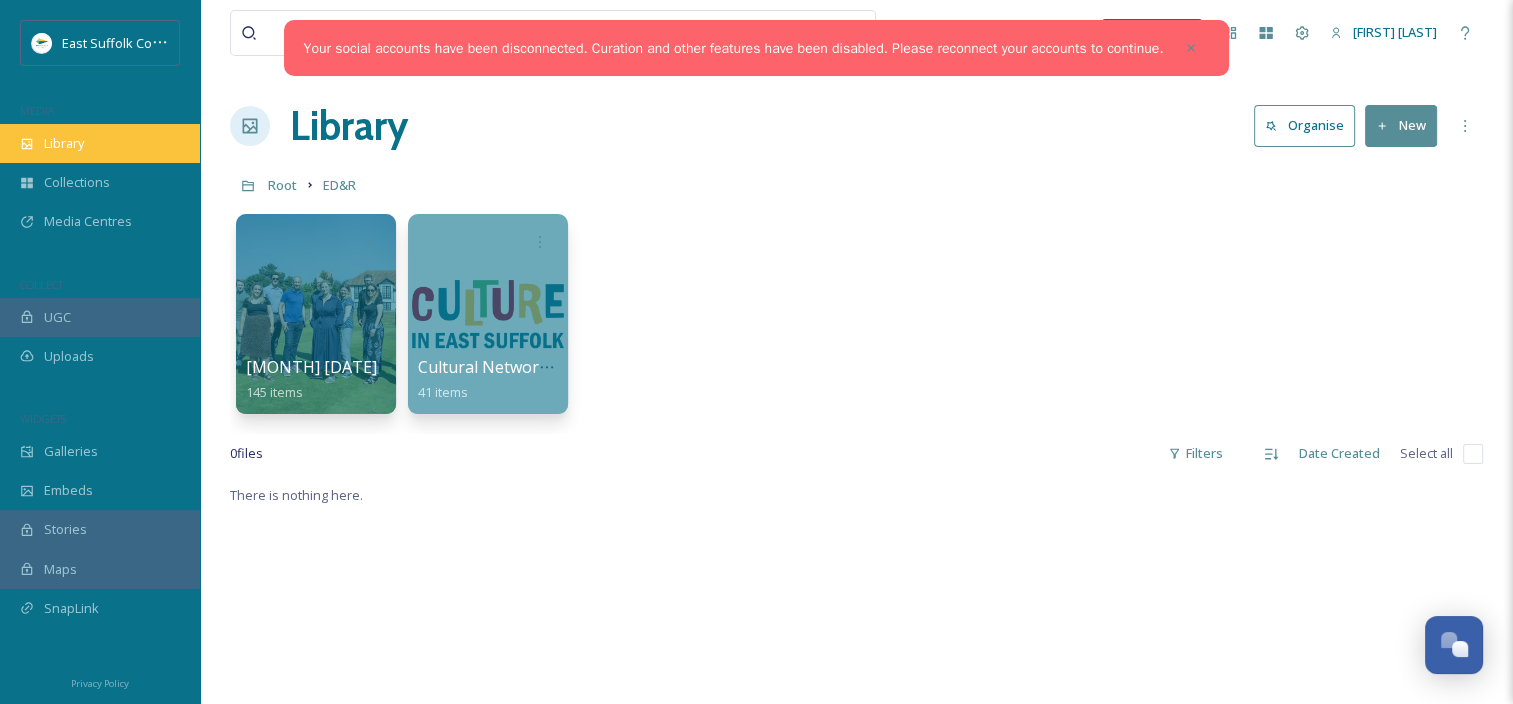 click on "Library" at bounding box center (64, 143) 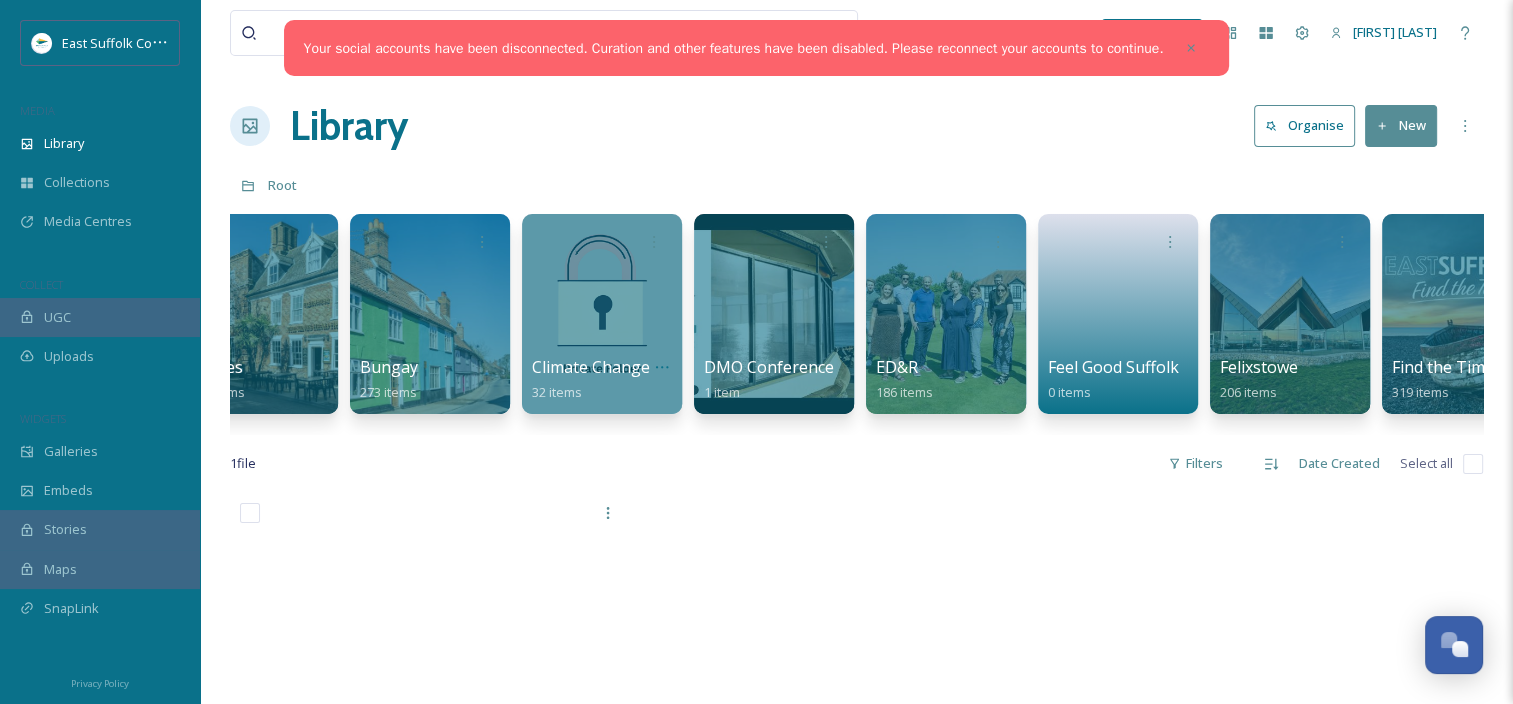 scroll, scrollTop: 0, scrollLeft: 839, axis: horizontal 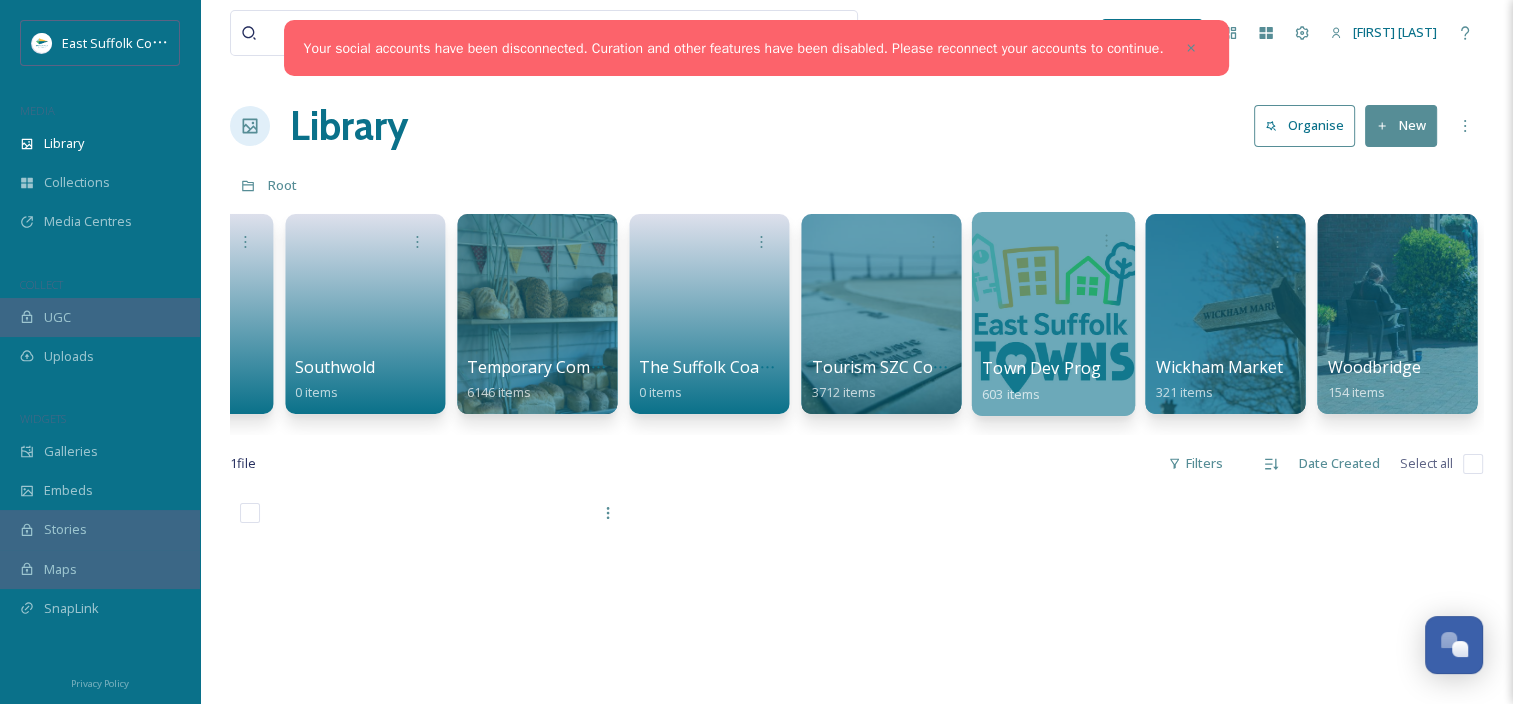 click at bounding box center [1052, 314] 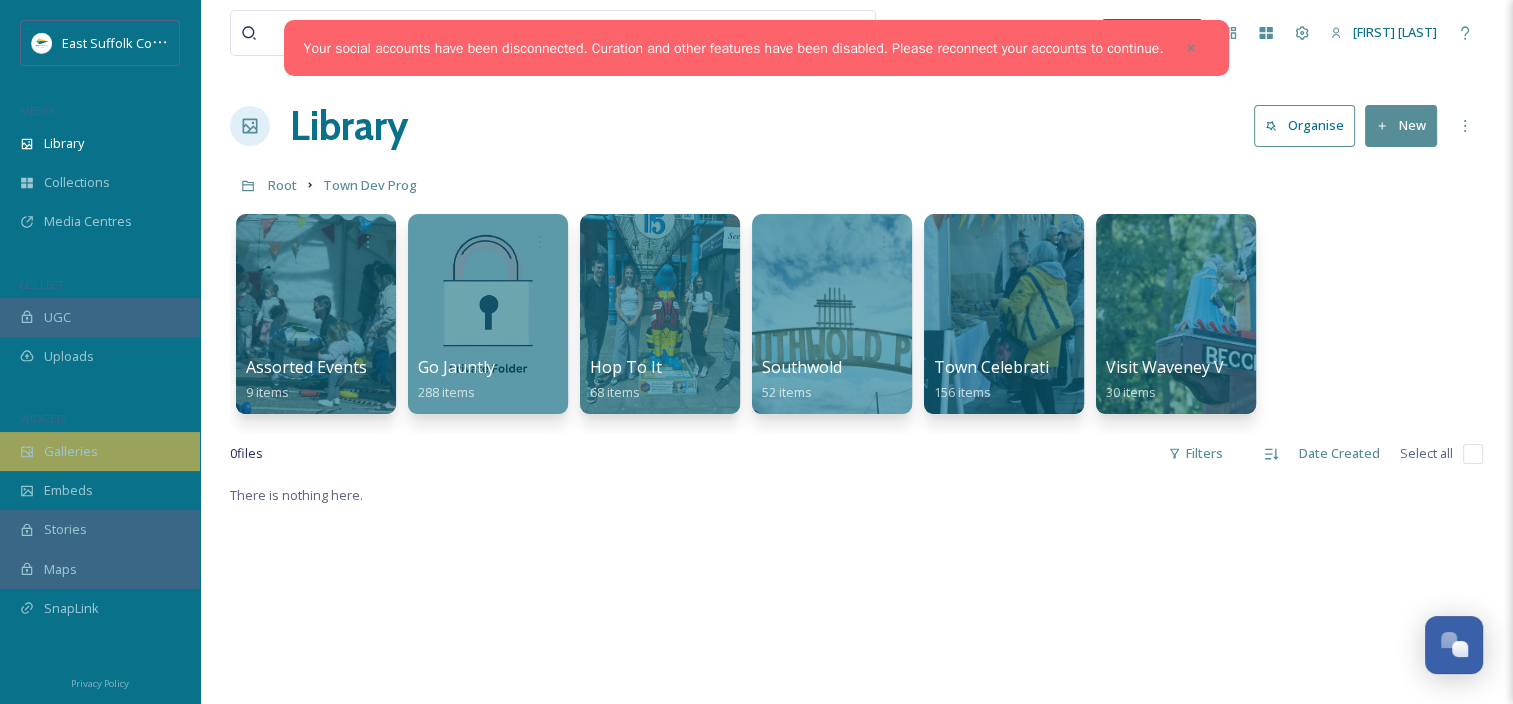 click on "Galleries" at bounding box center (100, 451) 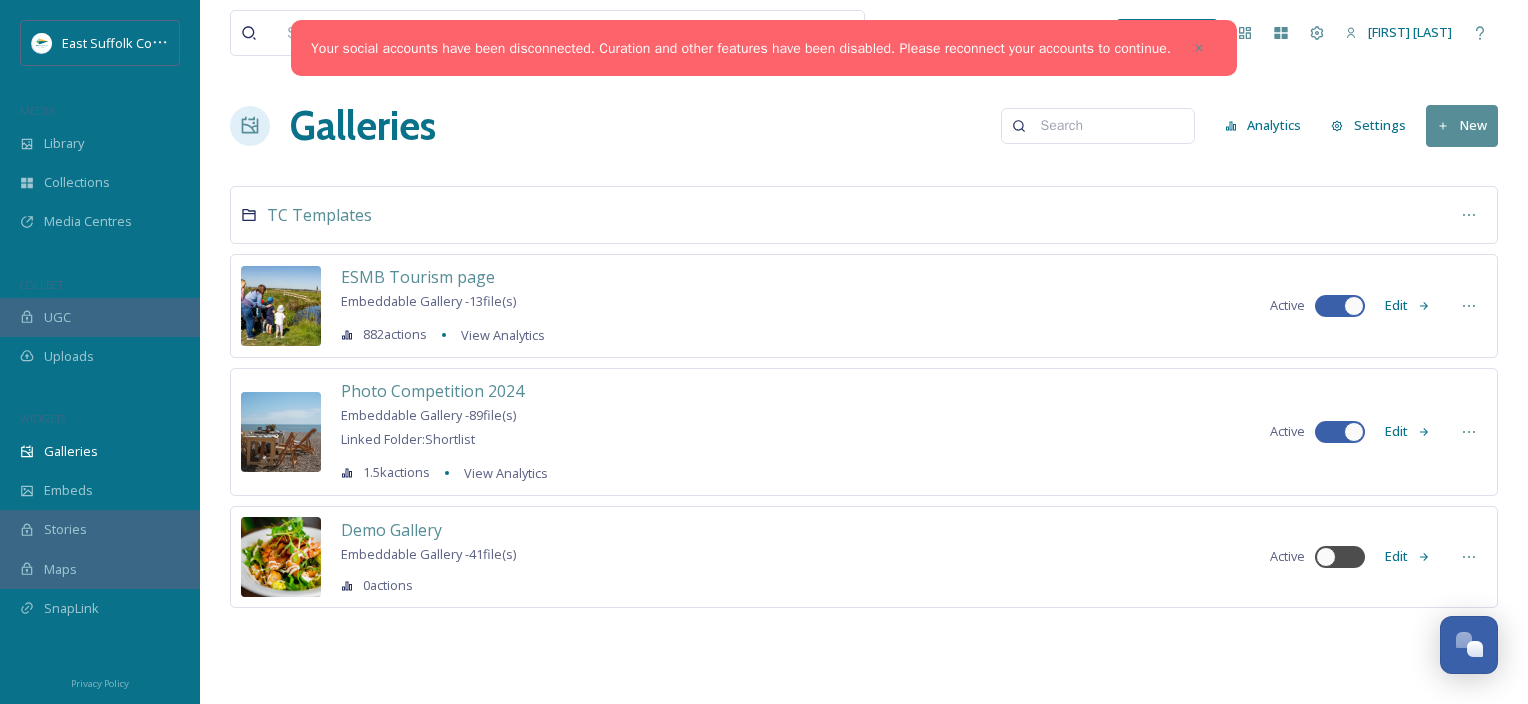 click at bounding box center [1107, 126] 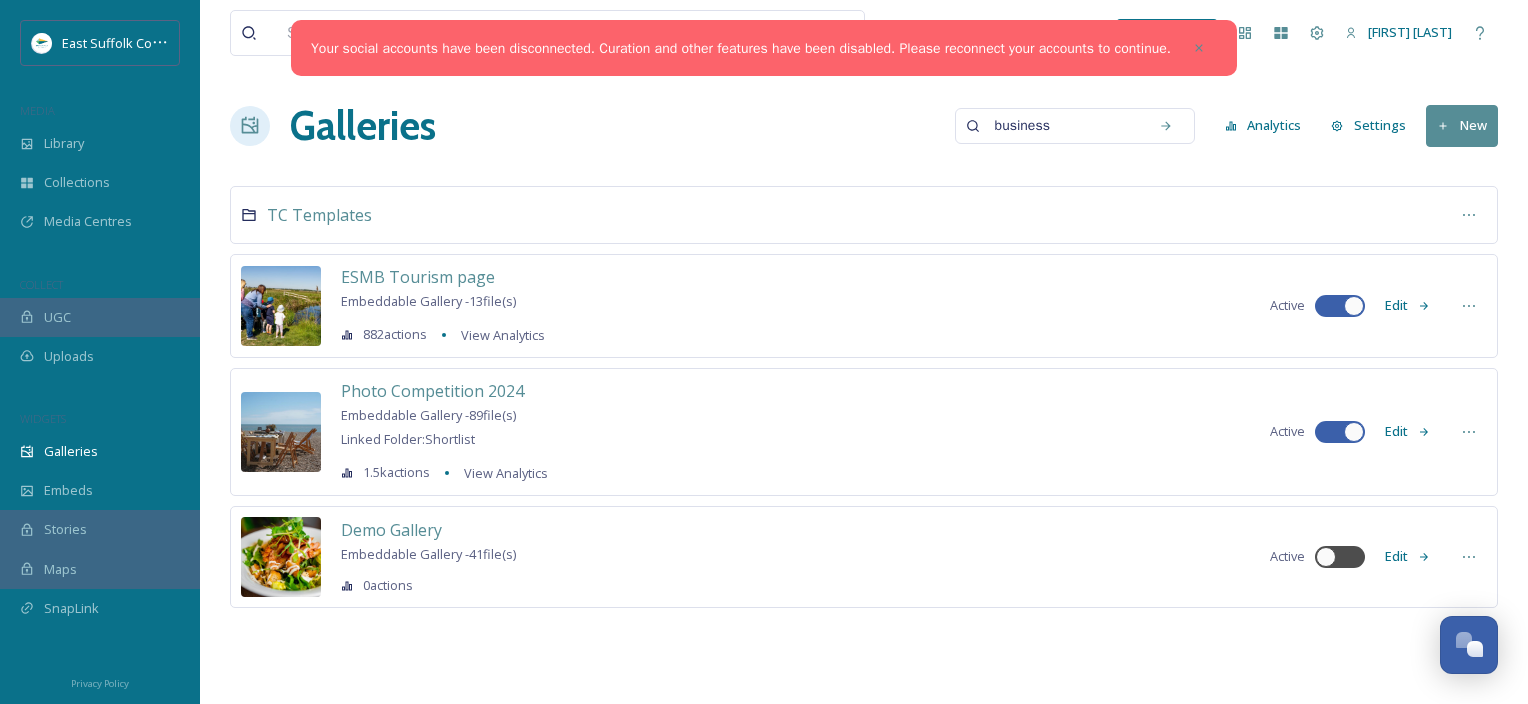 type on "business" 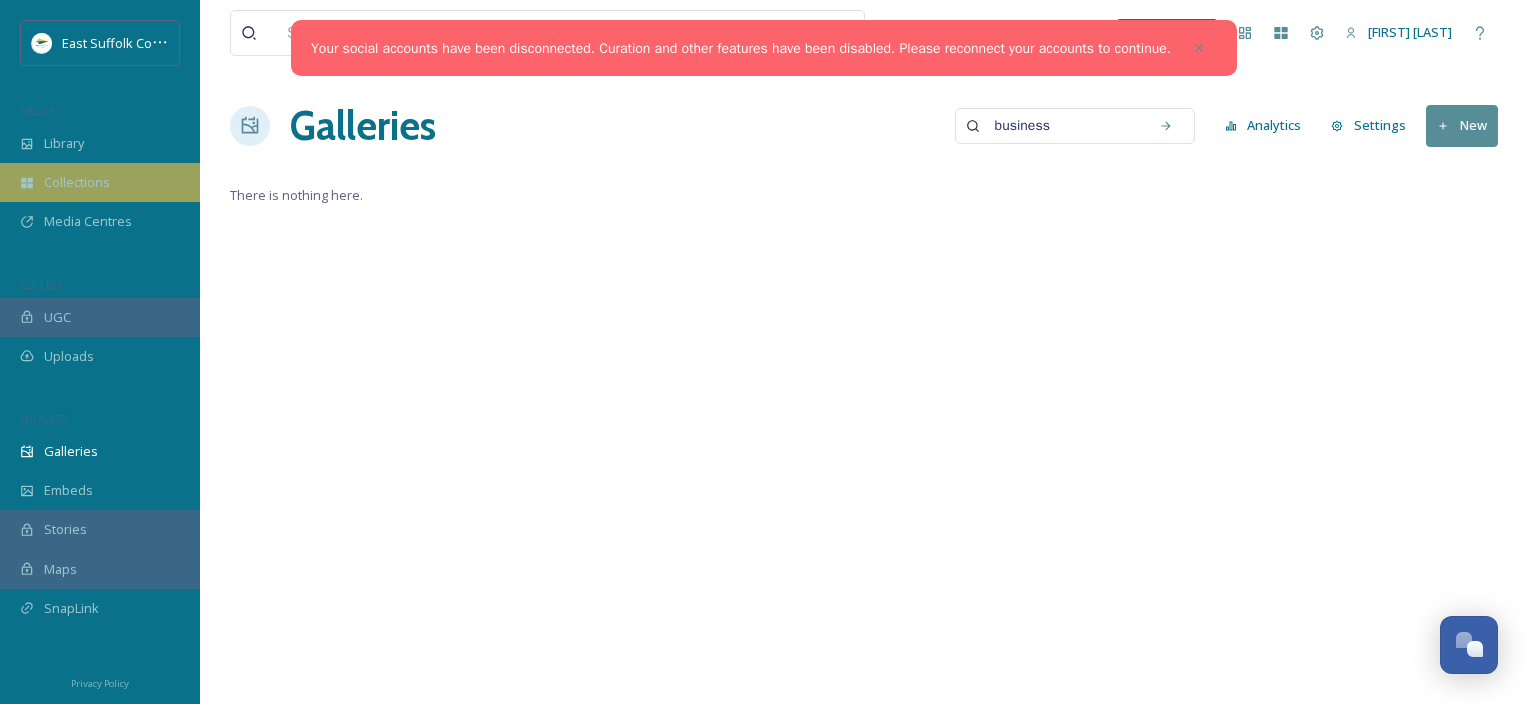 click on "Collections" at bounding box center [77, 182] 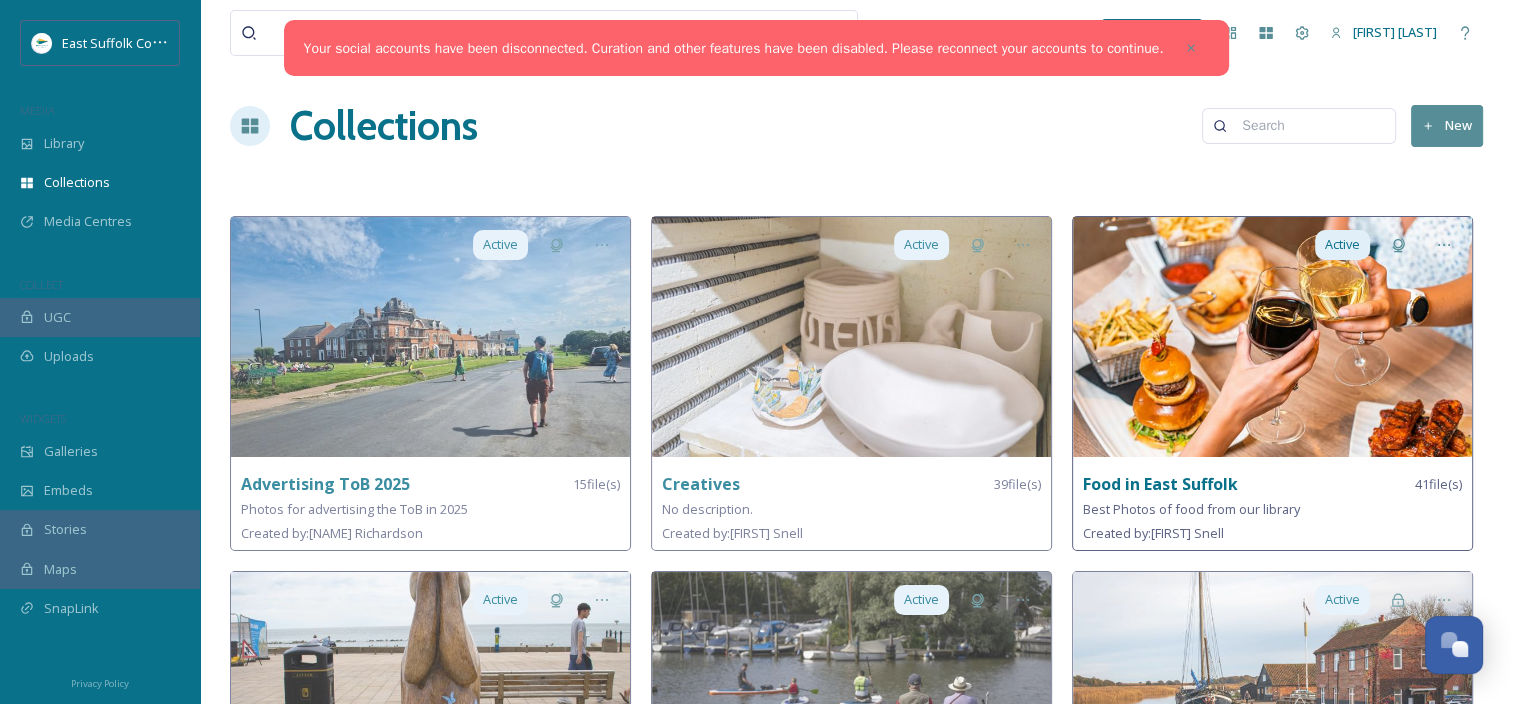 click at bounding box center [1272, 337] 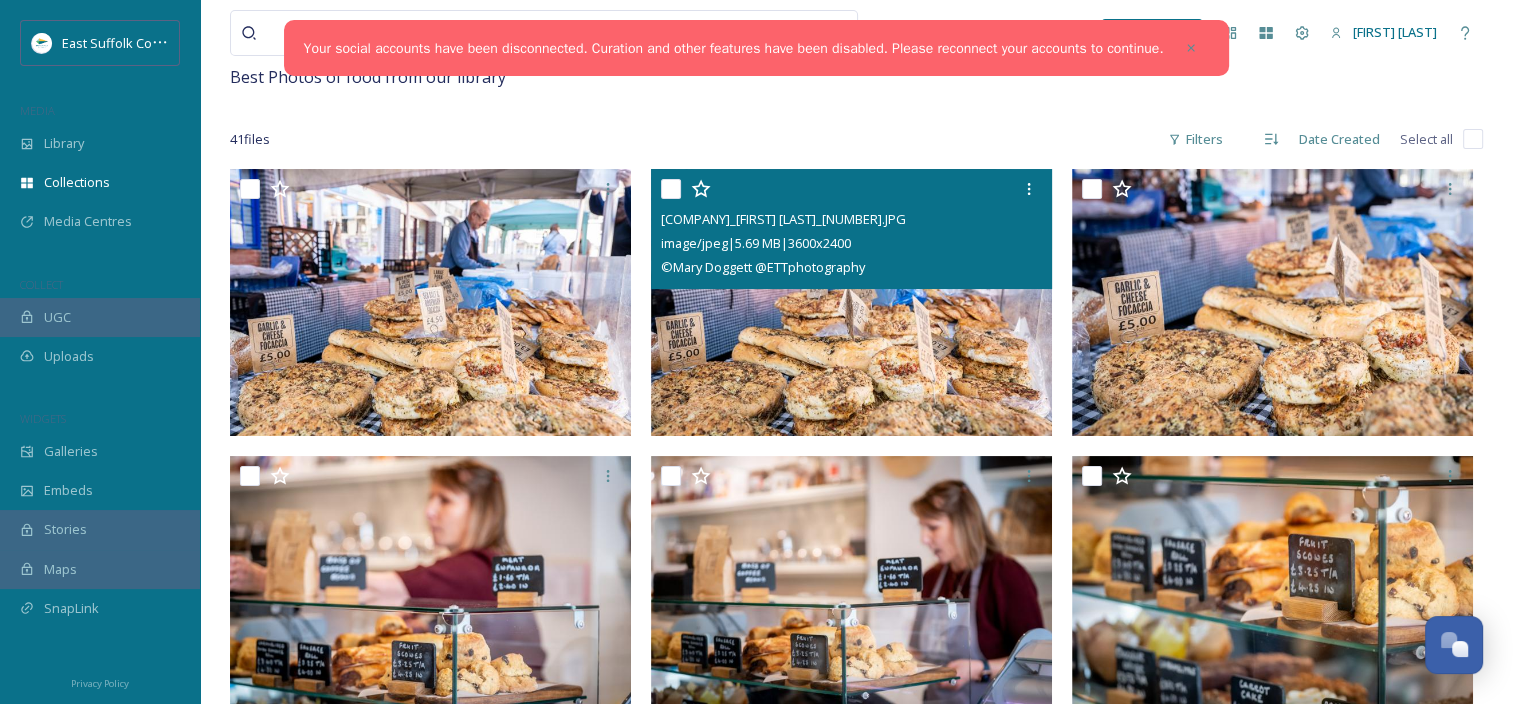 scroll, scrollTop: 300, scrollLeft: 0, axis: vertical 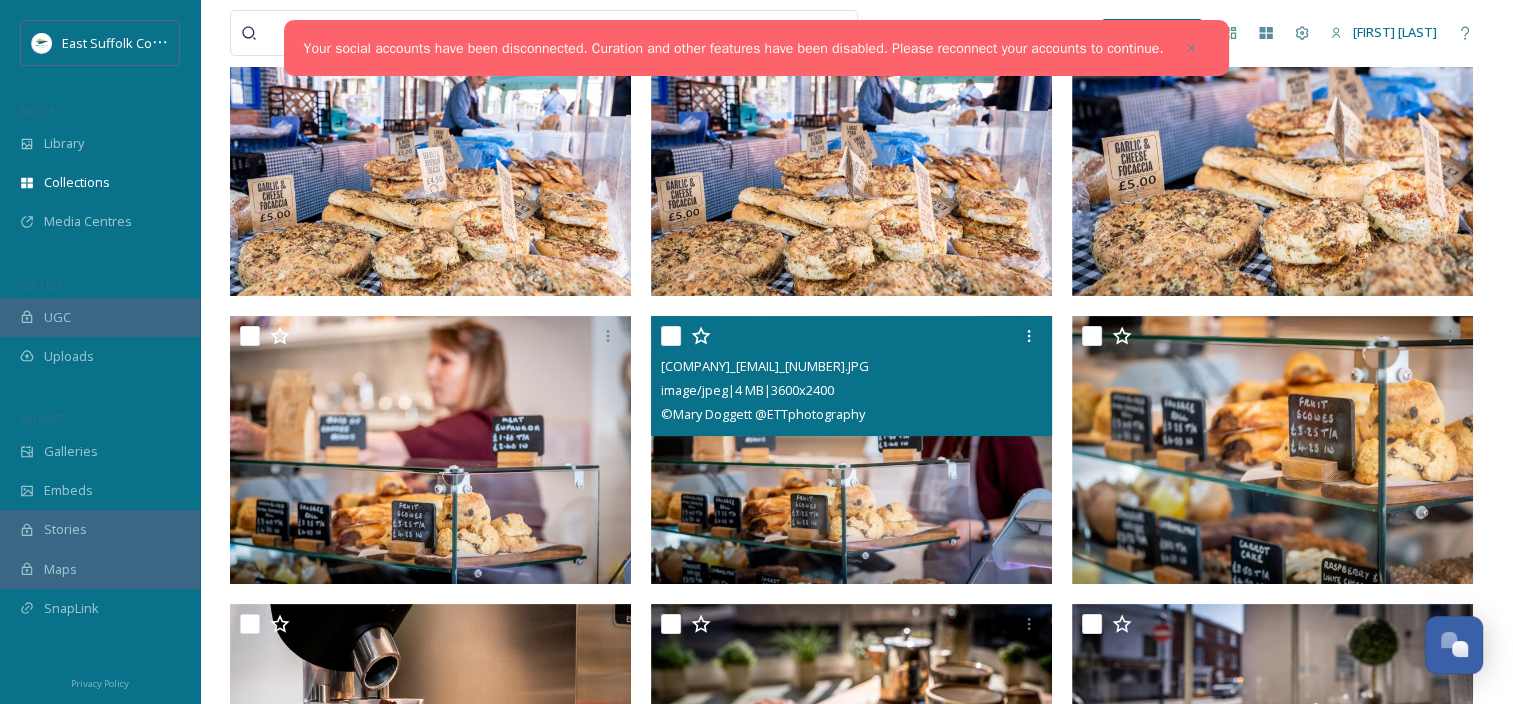 click at bounding box center (671, 336) 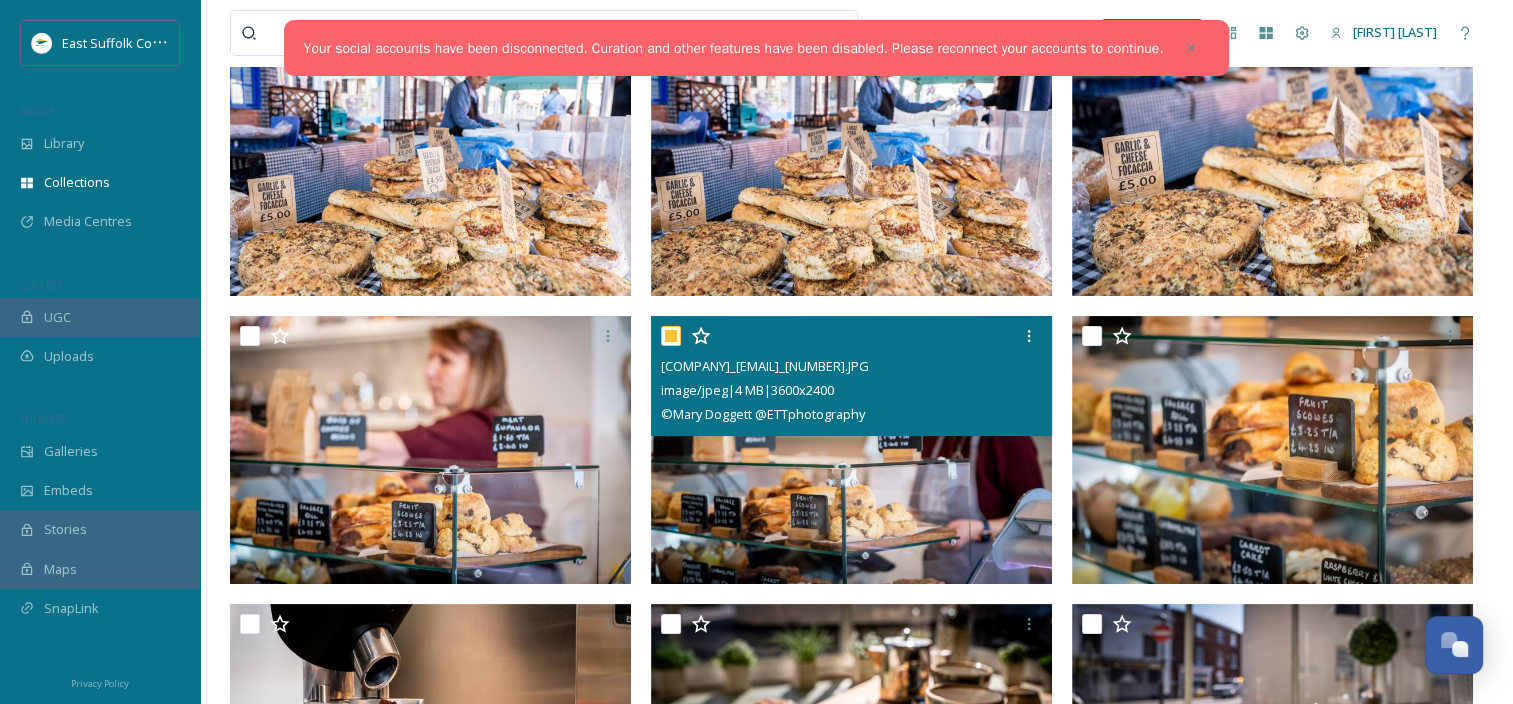 checkbox on "true" 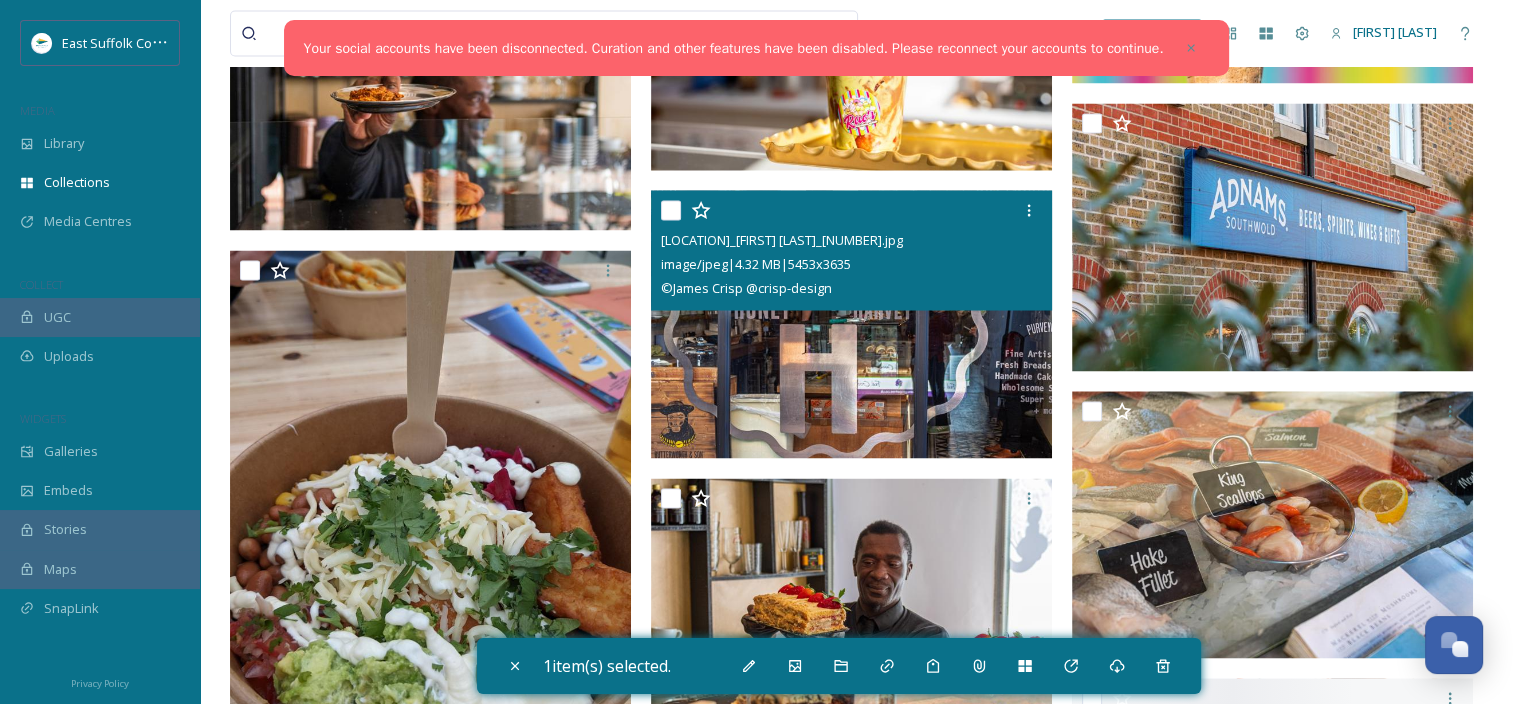 scroll, scrollTop: 3500, scrollLeft: 0, axis: vertical 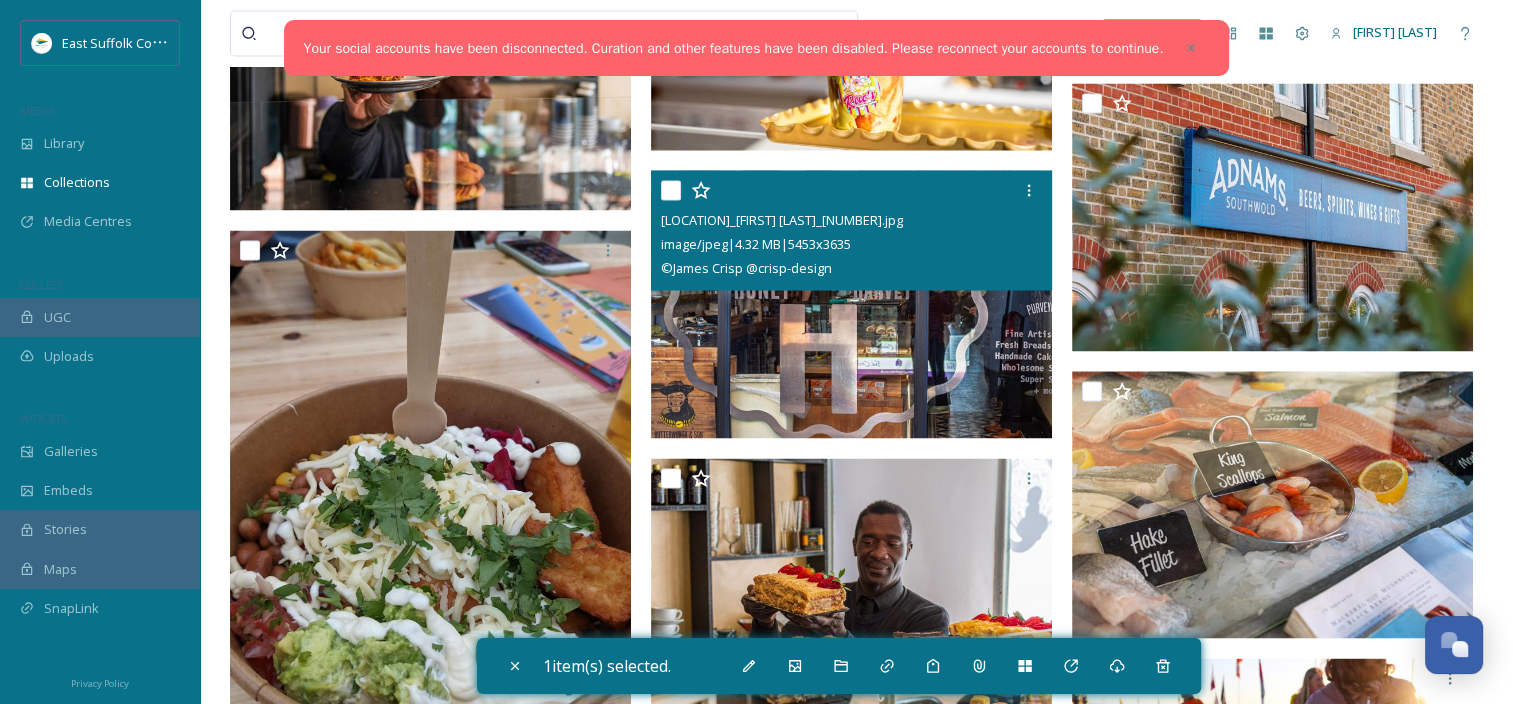 click at bounding box center [671, 190] 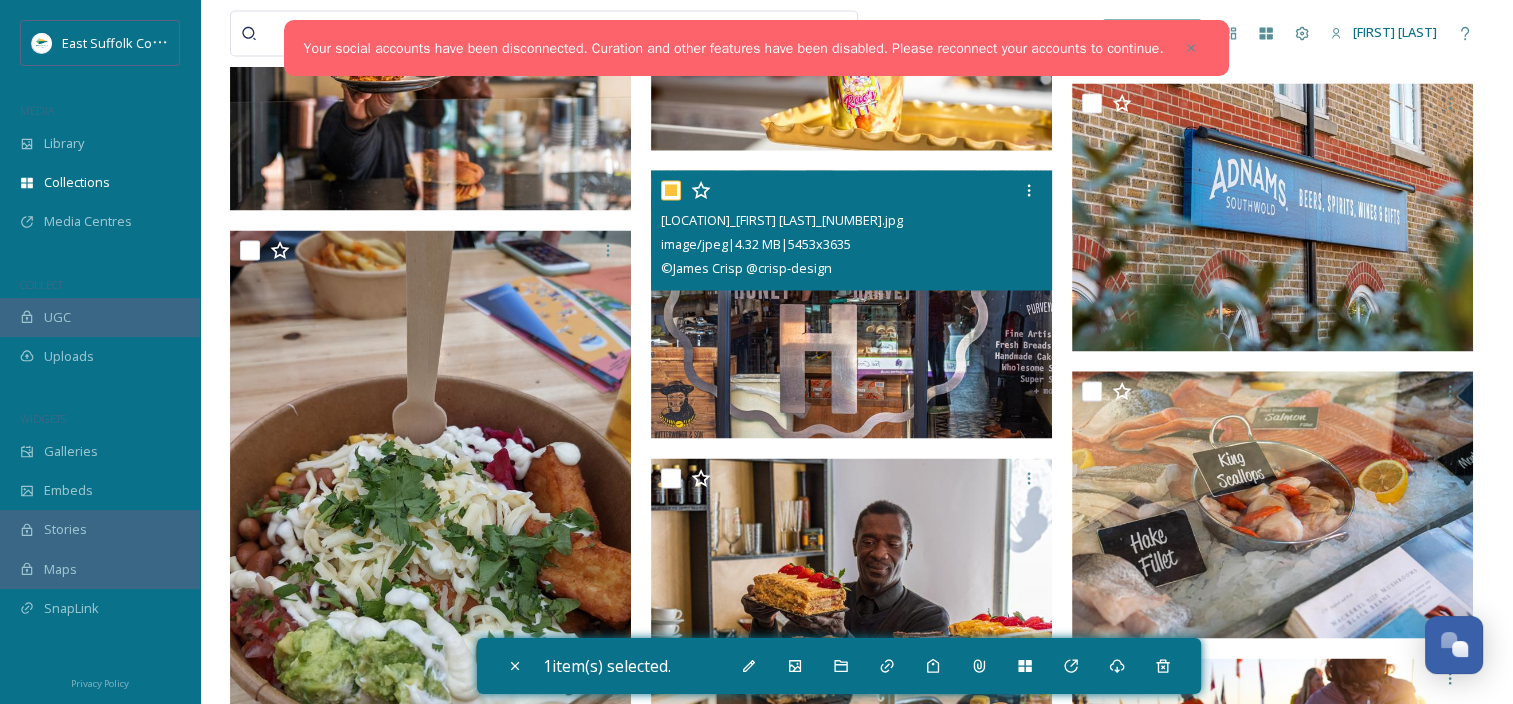 checkbox on "true" 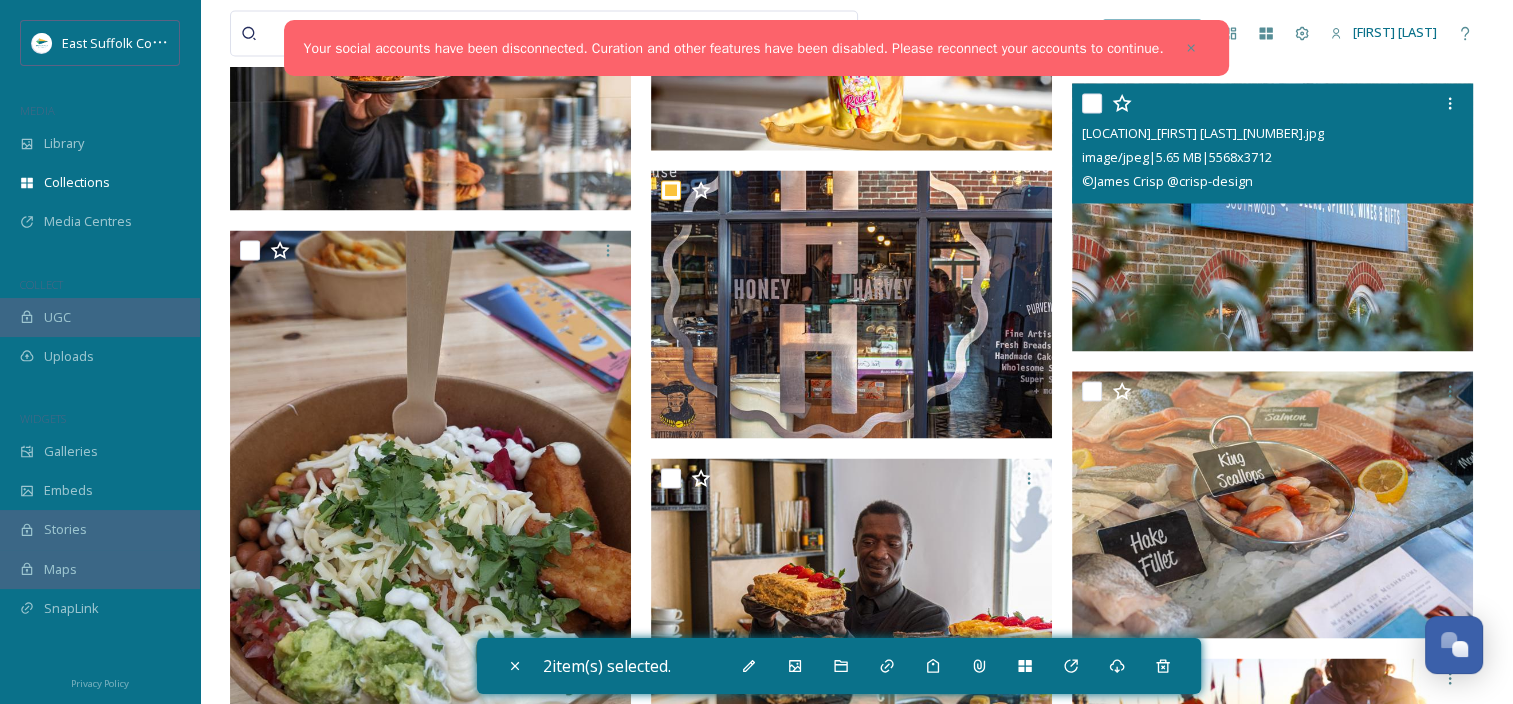 click at bounding box center [1092, 103] 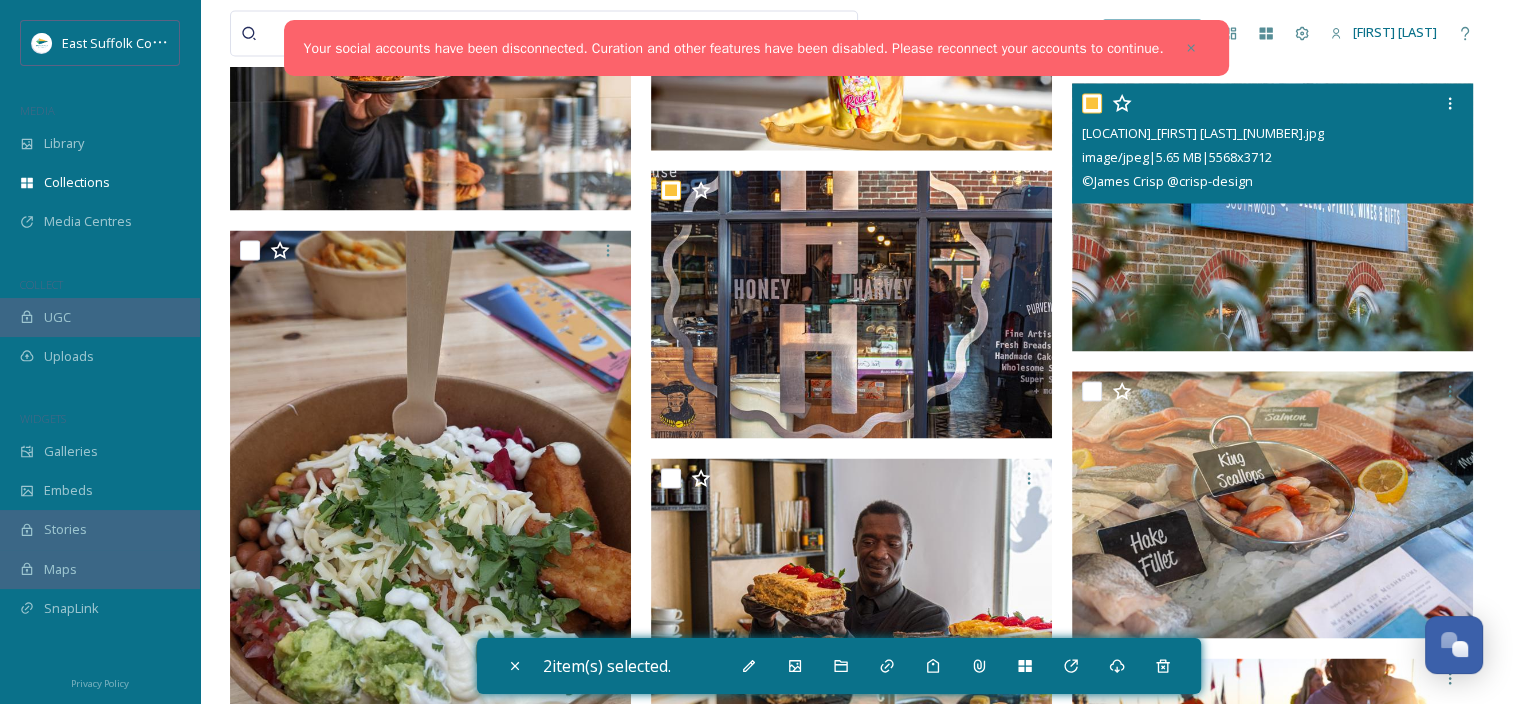 checkbox on "true" 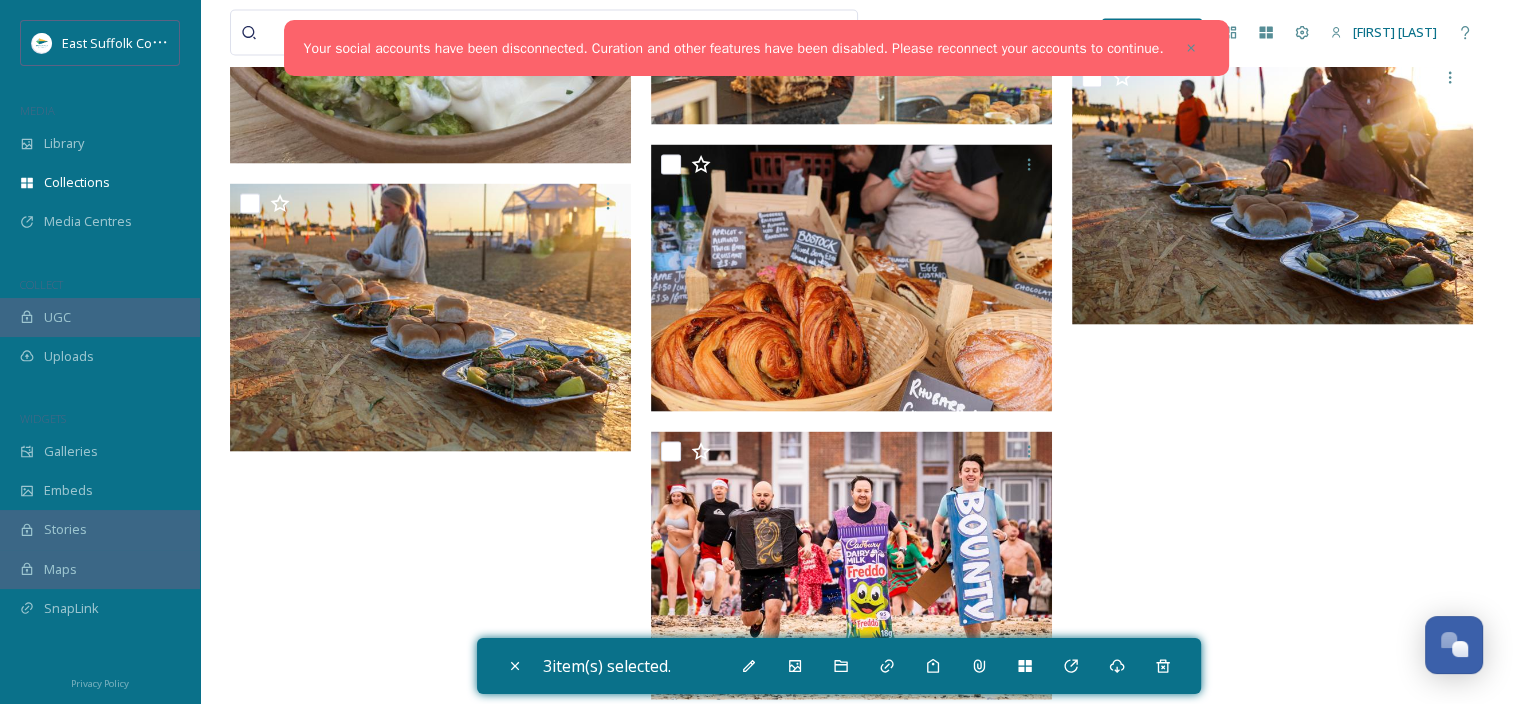 scroll, scrollTop: 4104, scrollLeft: 0, axis: vertical 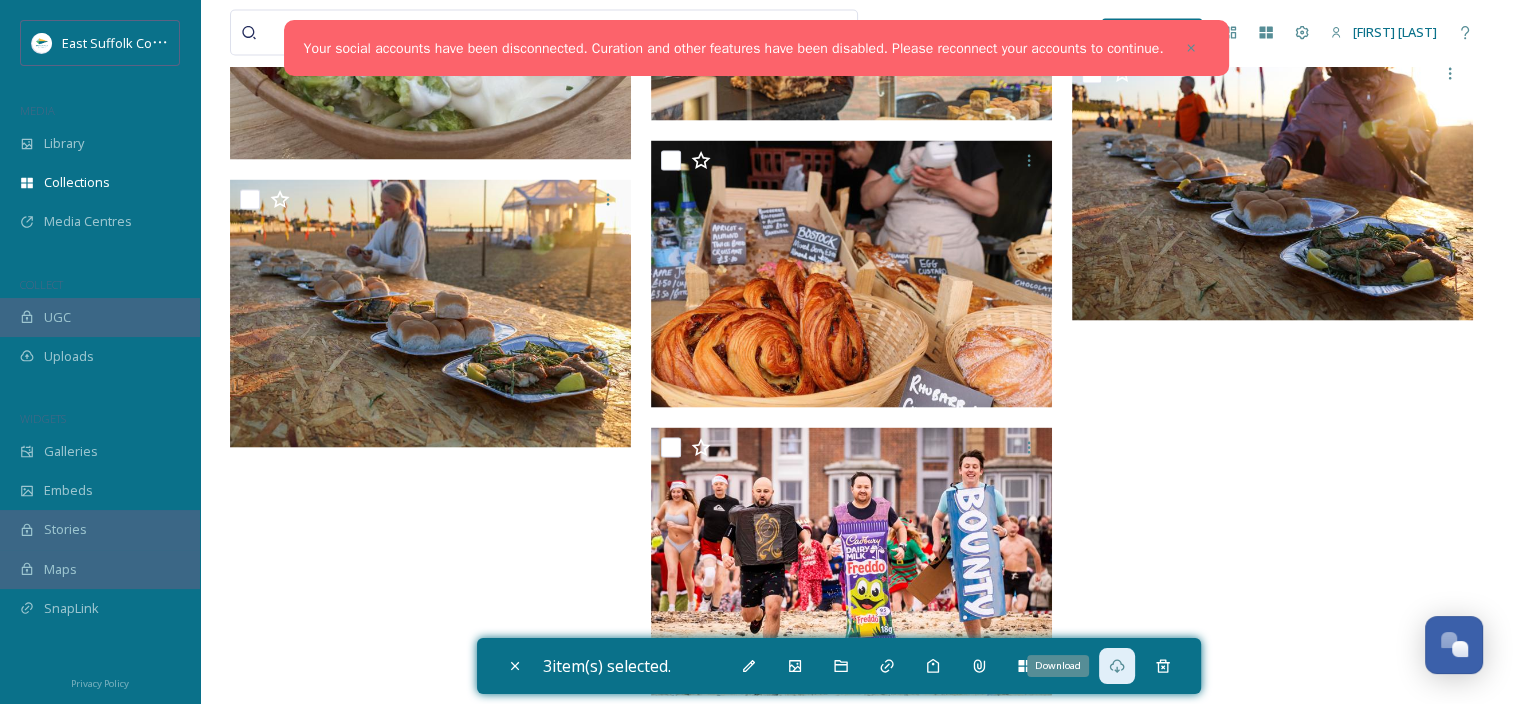 click 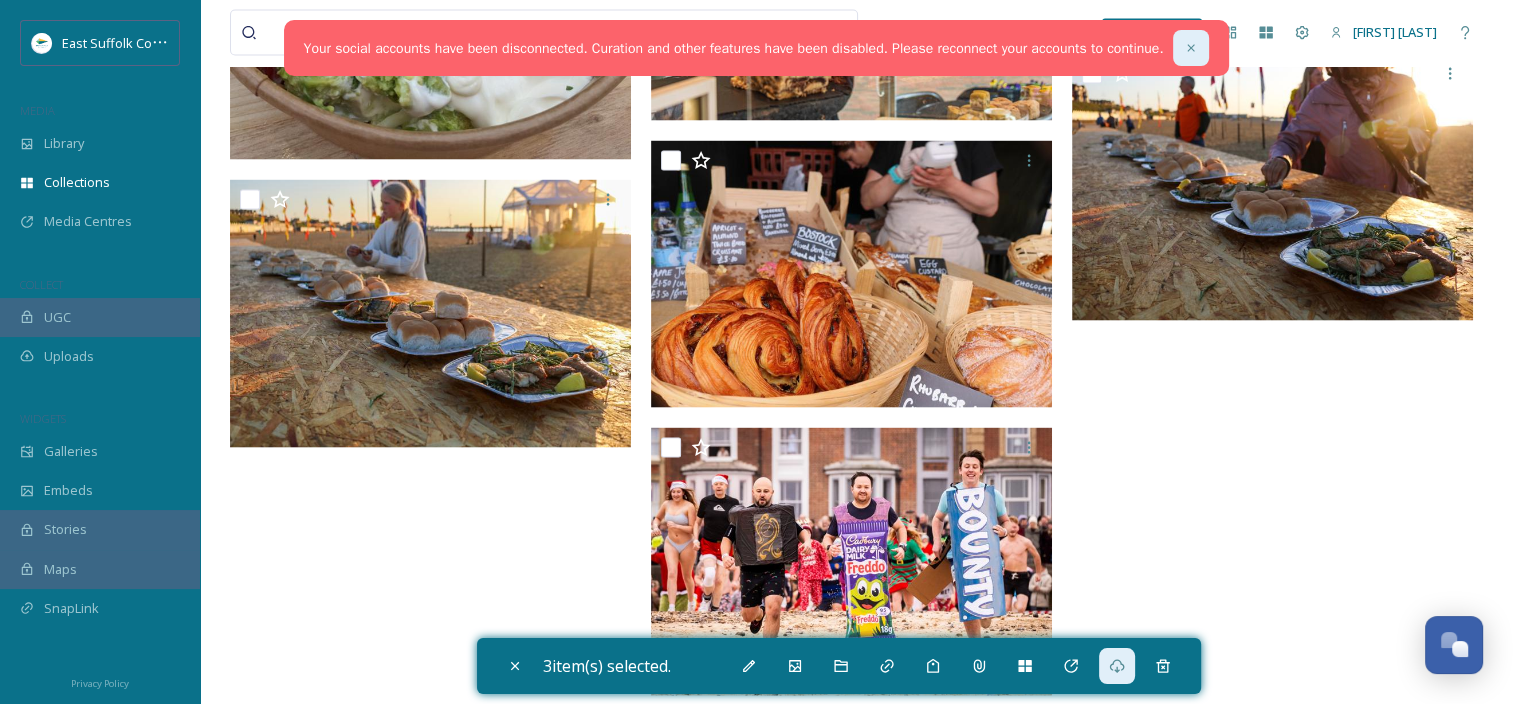click 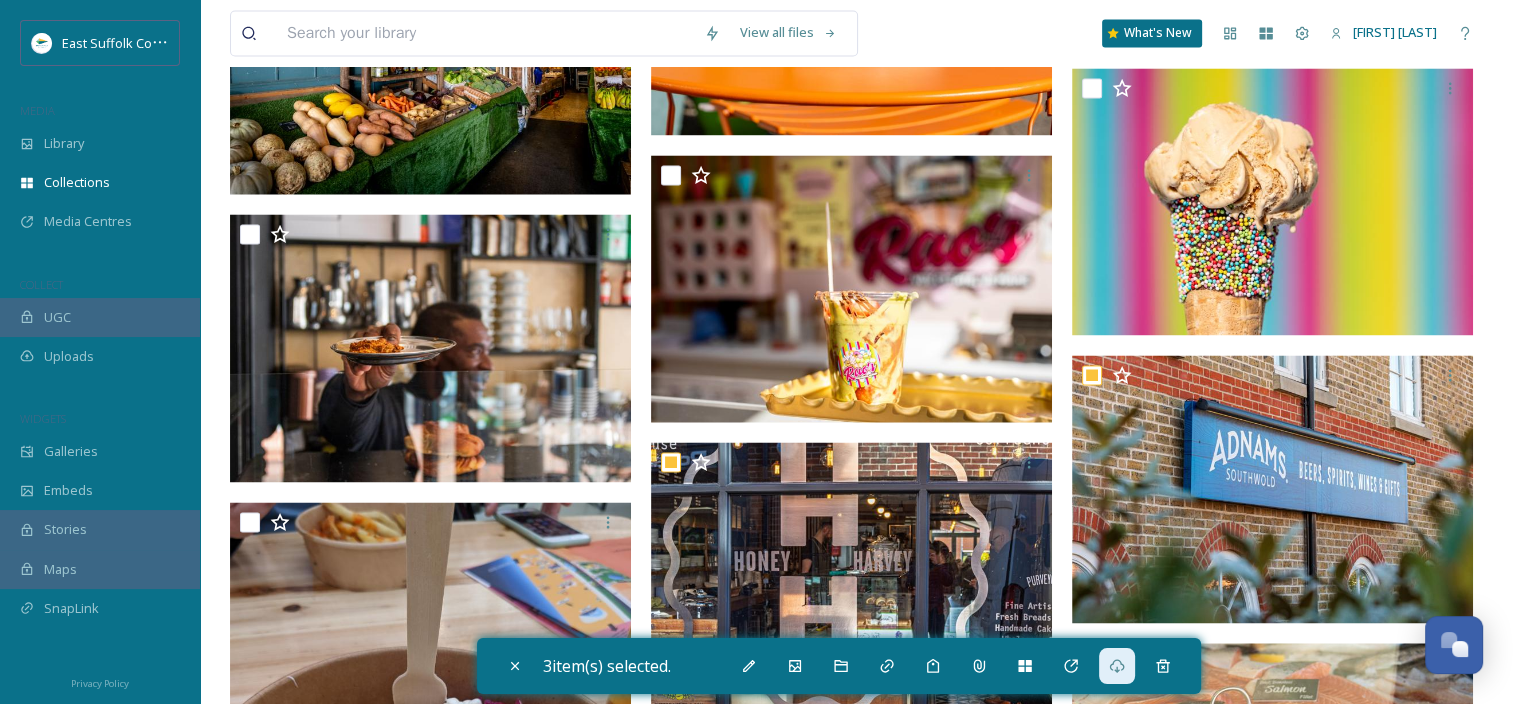 scroll, scrollTop: 3204, scrollLeft: 0, axis: vertical 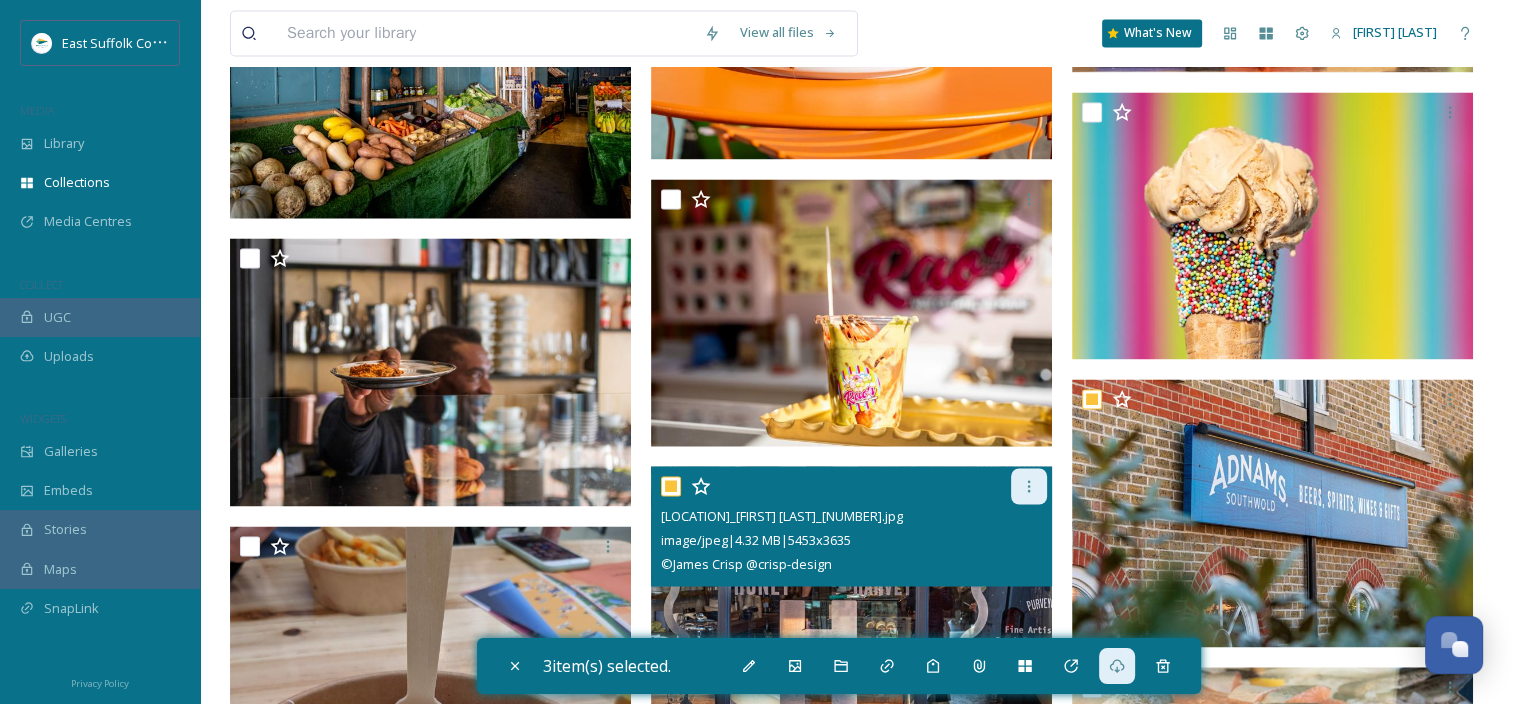 click 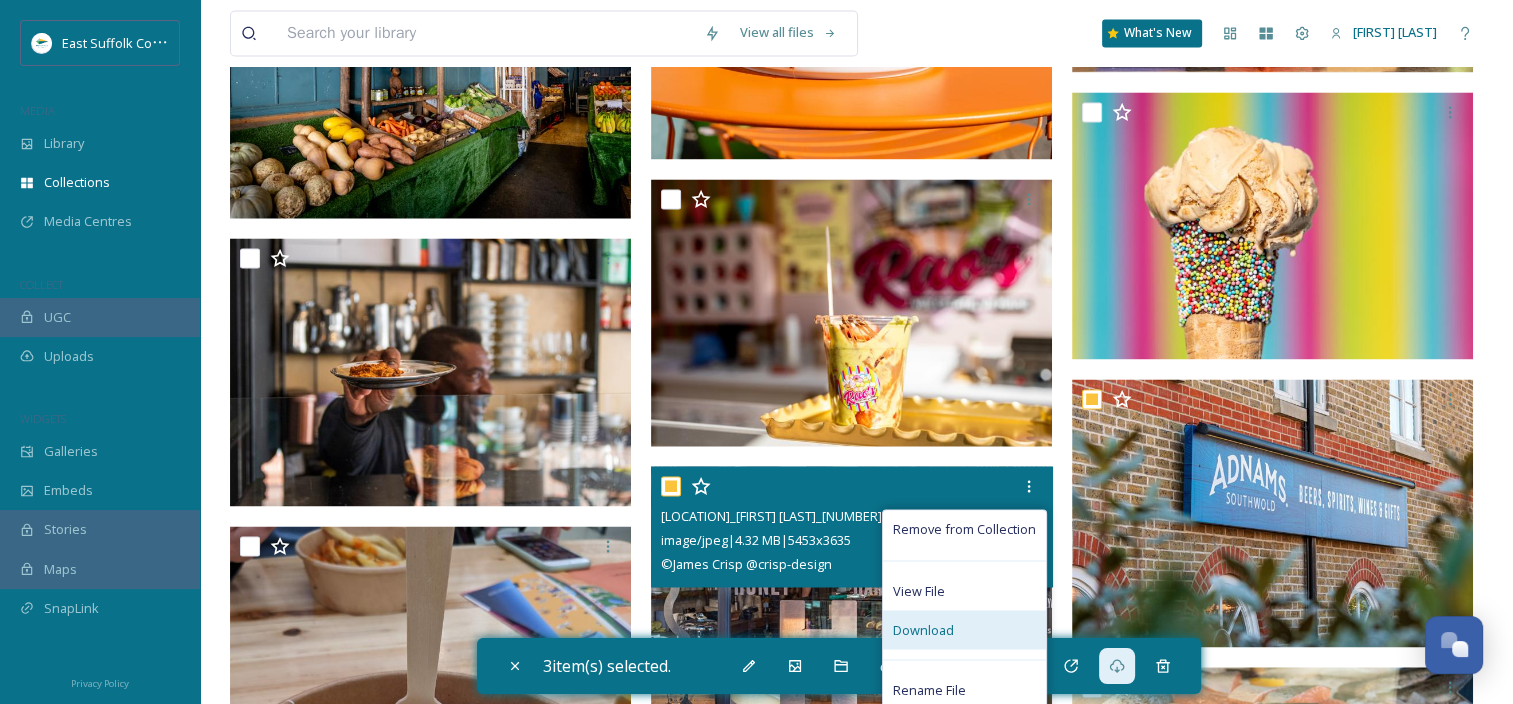 click on "Download" at bounding box center [964, 629] 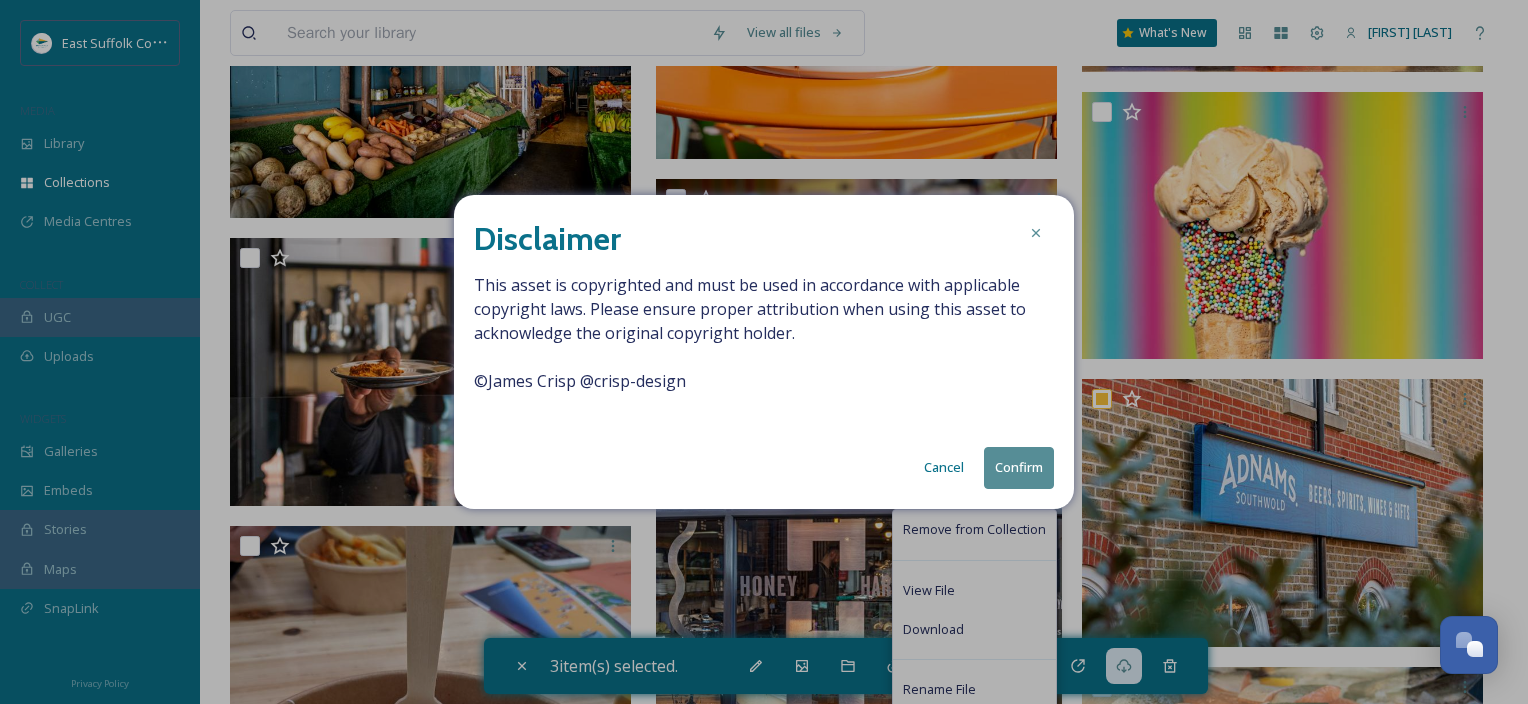 click on "Confirm" at bounding box center [1019, 467] 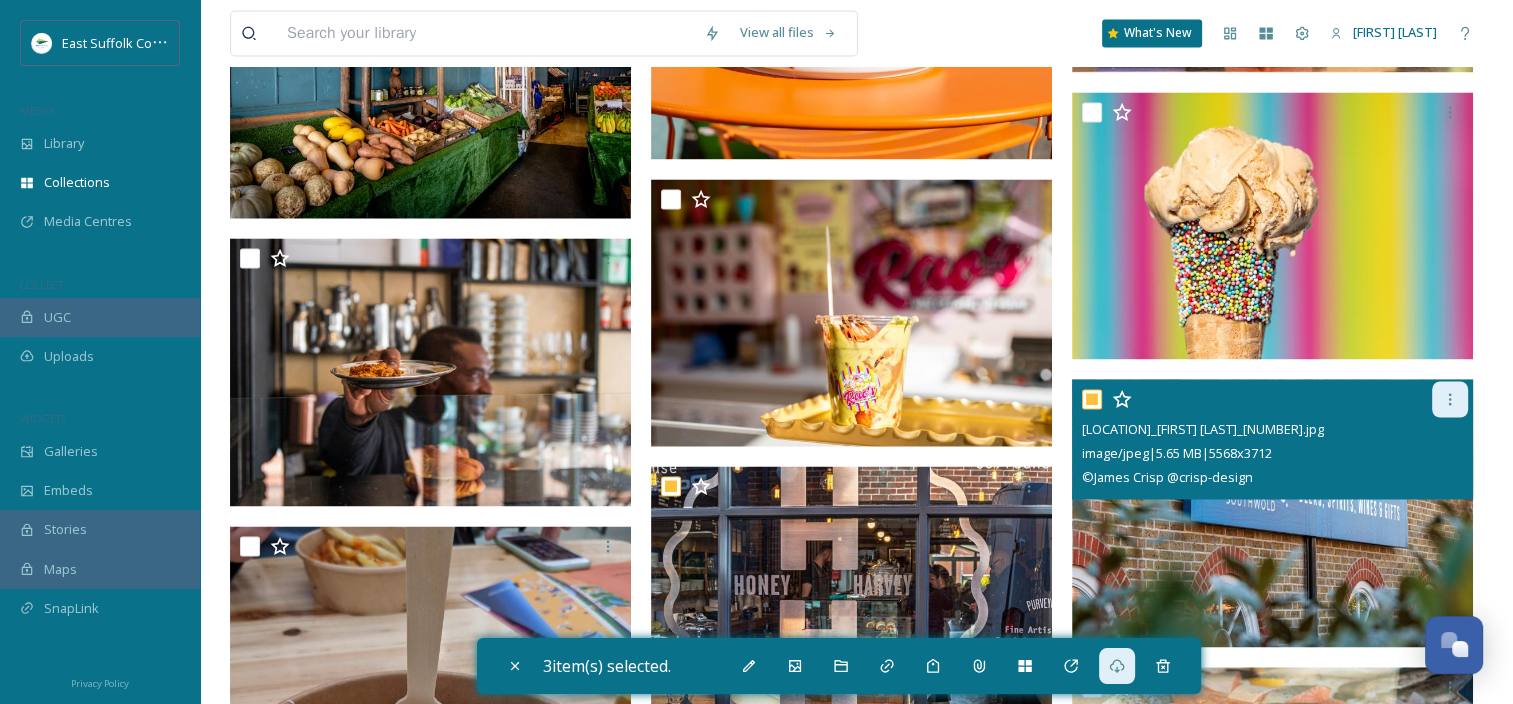 click 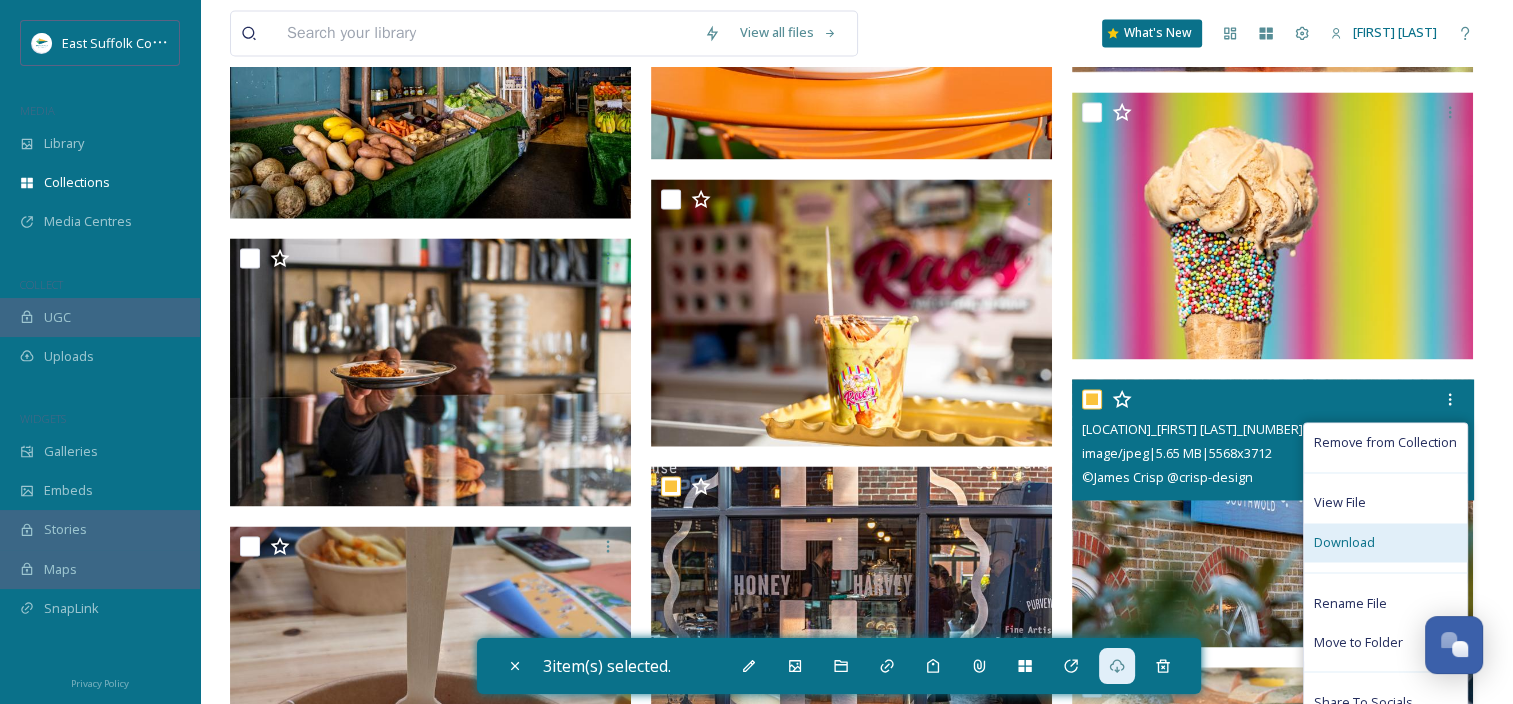 click on "Download" at bounding box center (1385, 542) 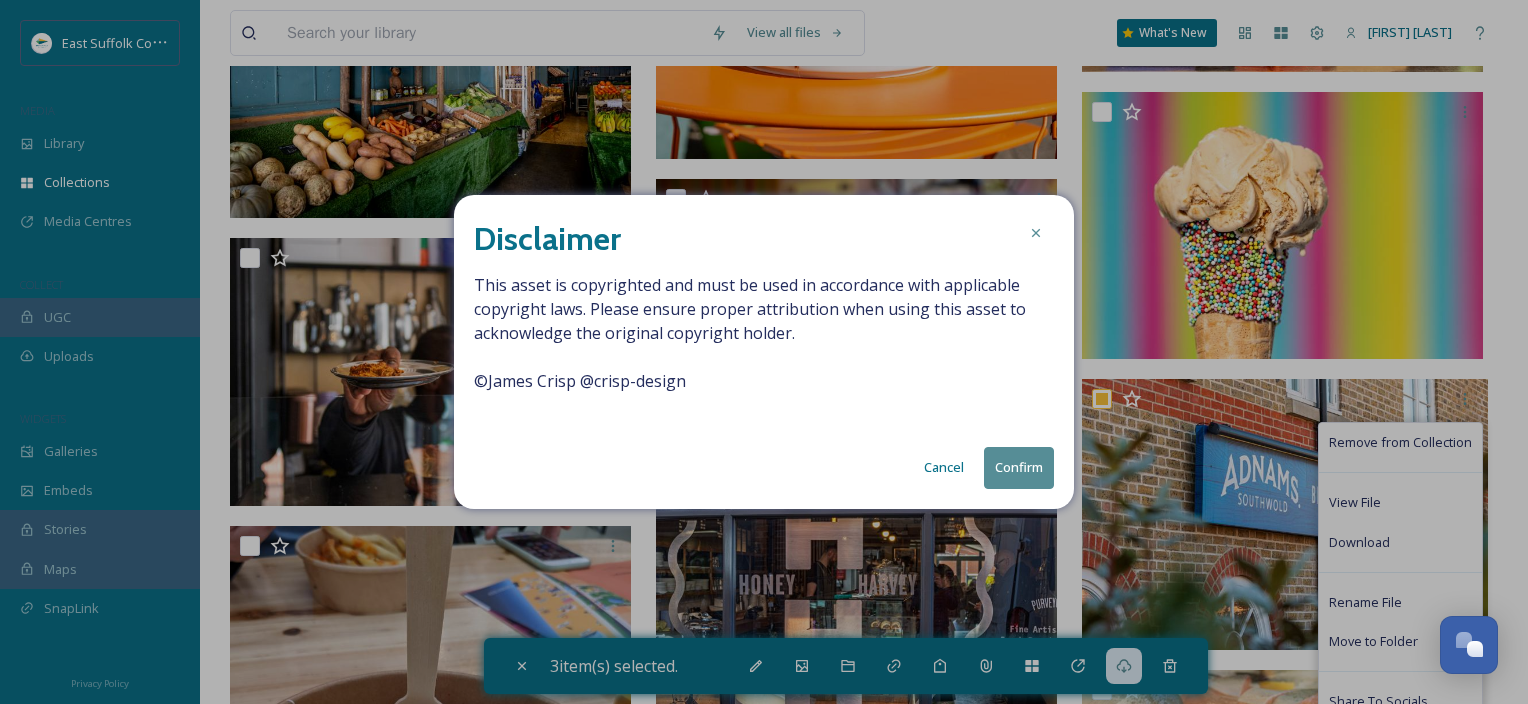 click on "Confirm" at bounding box center [1019, 467] 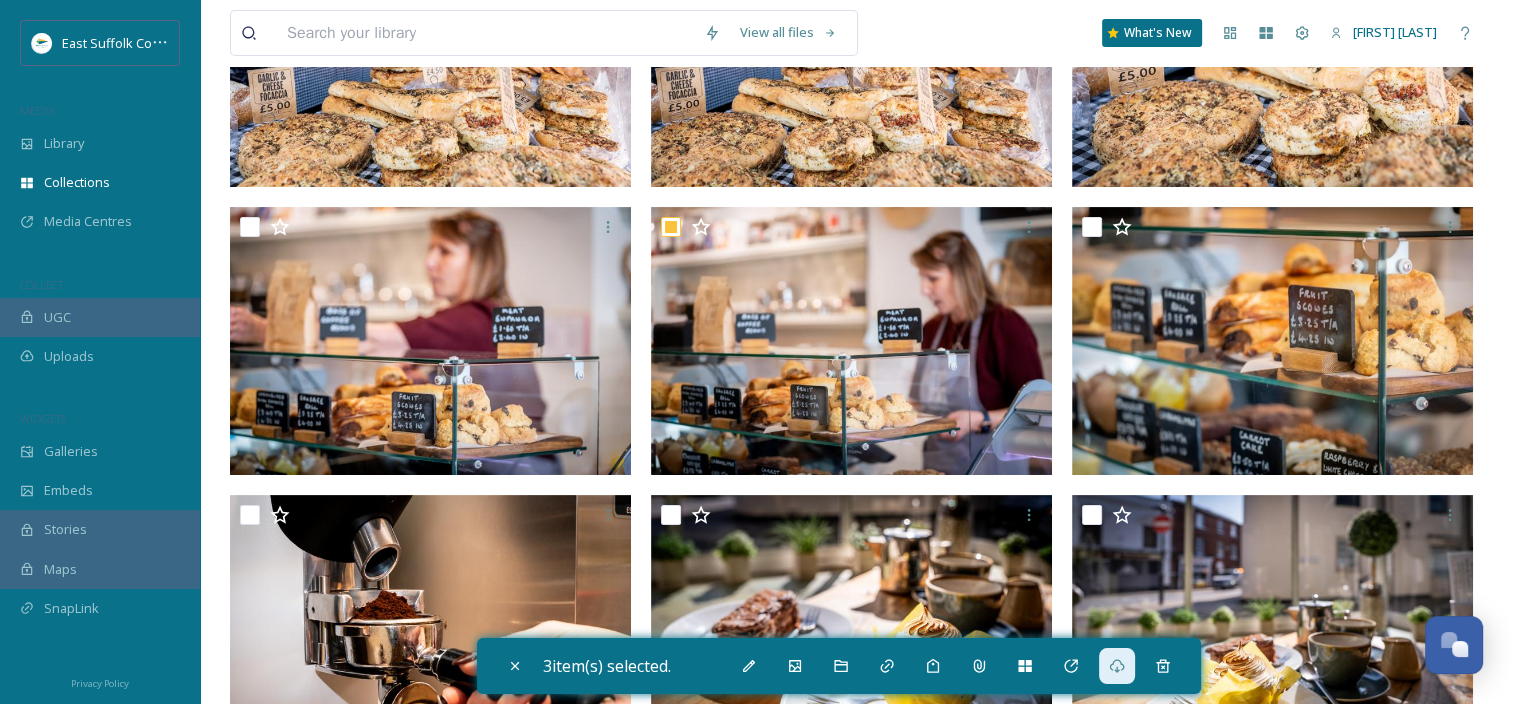 scroll, scrollTop: 404, scrollLeft: 0, axis: vertical 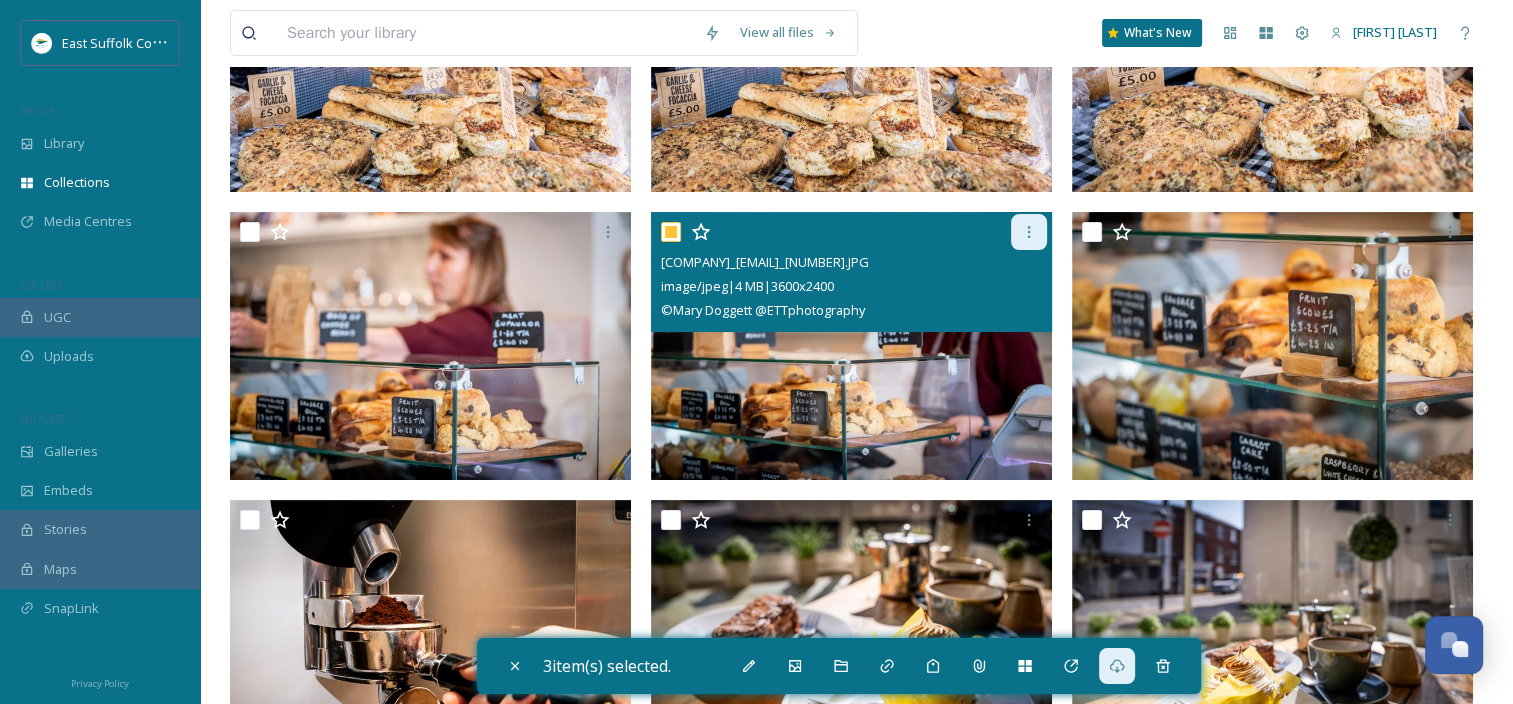 click 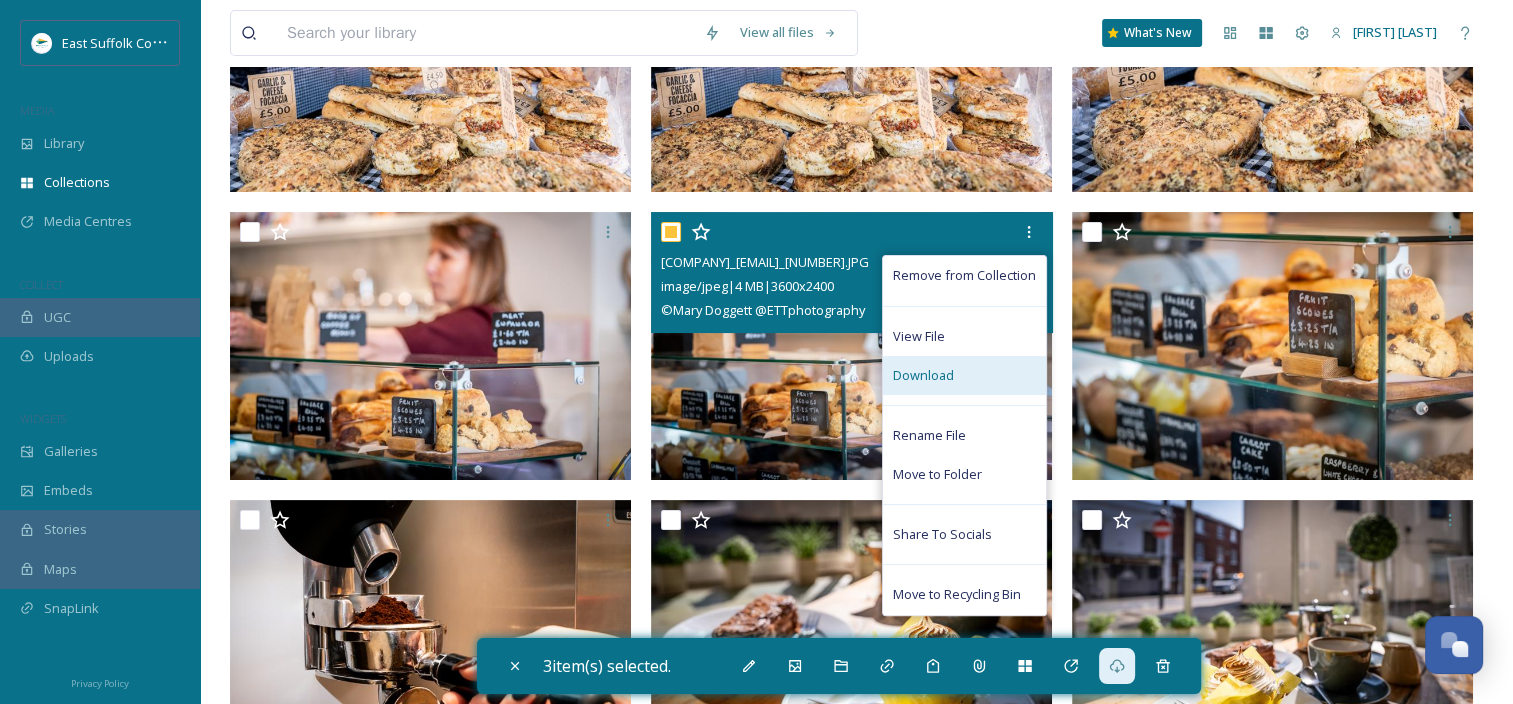 click on "Download" at bounding box center (964, 375) 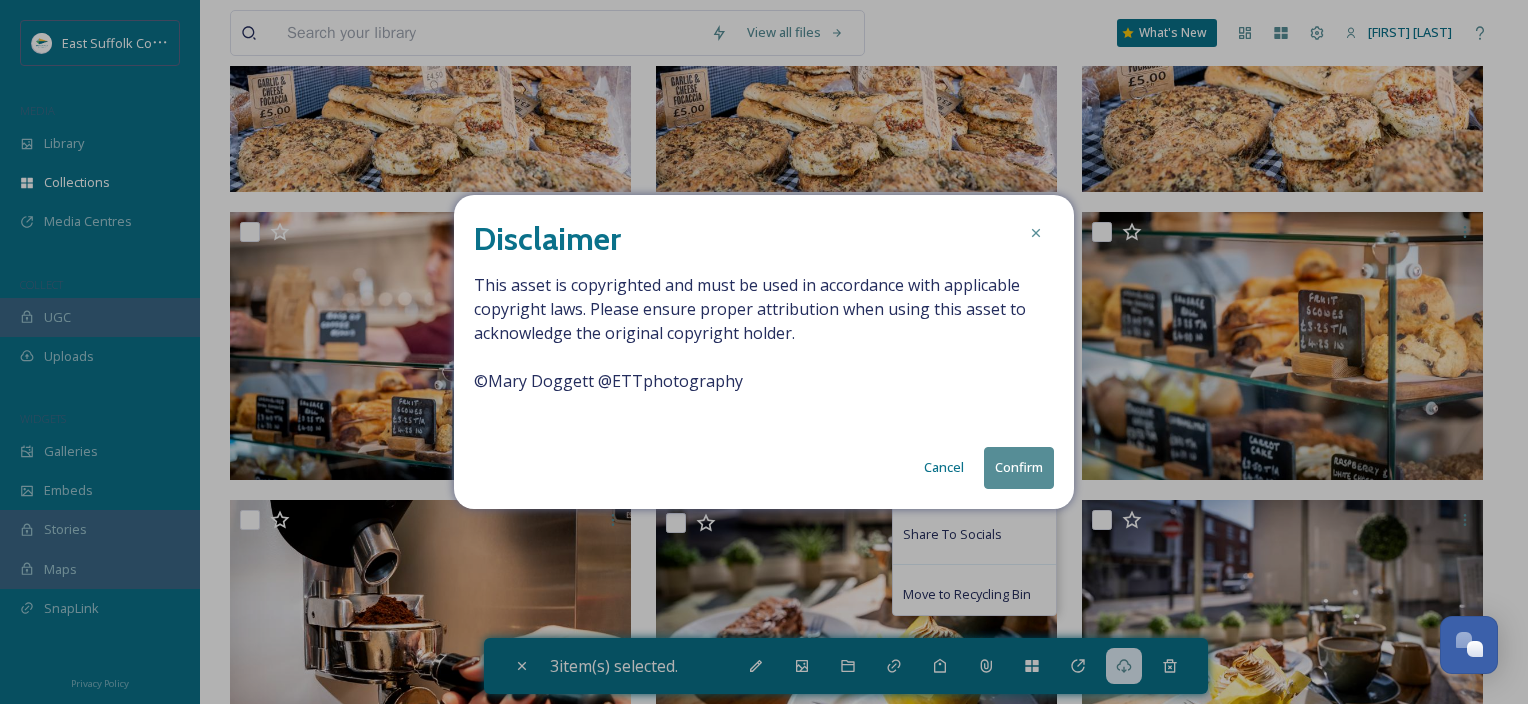 click on "Confirm" at bounding box center (1019, 467) 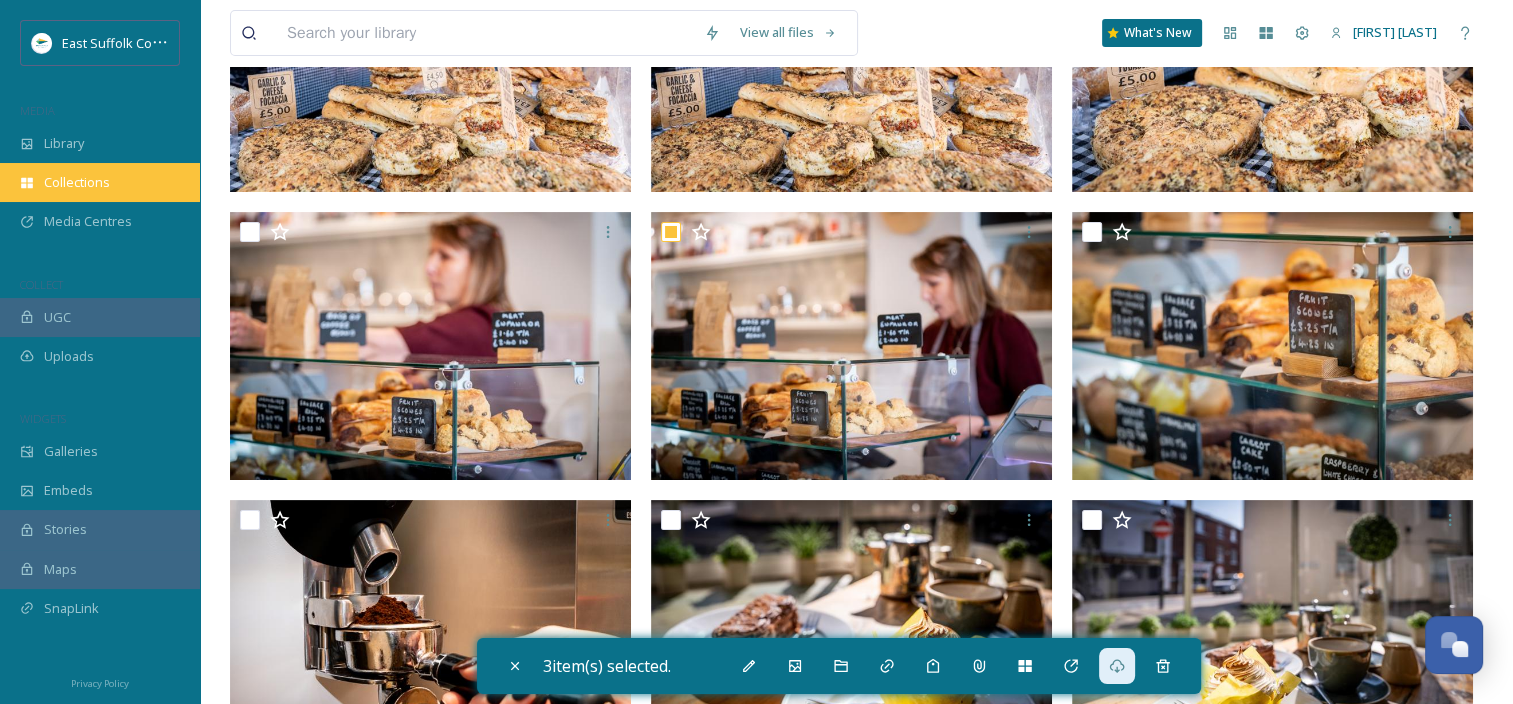 click on "Collections" at bounding box center [77, 182] 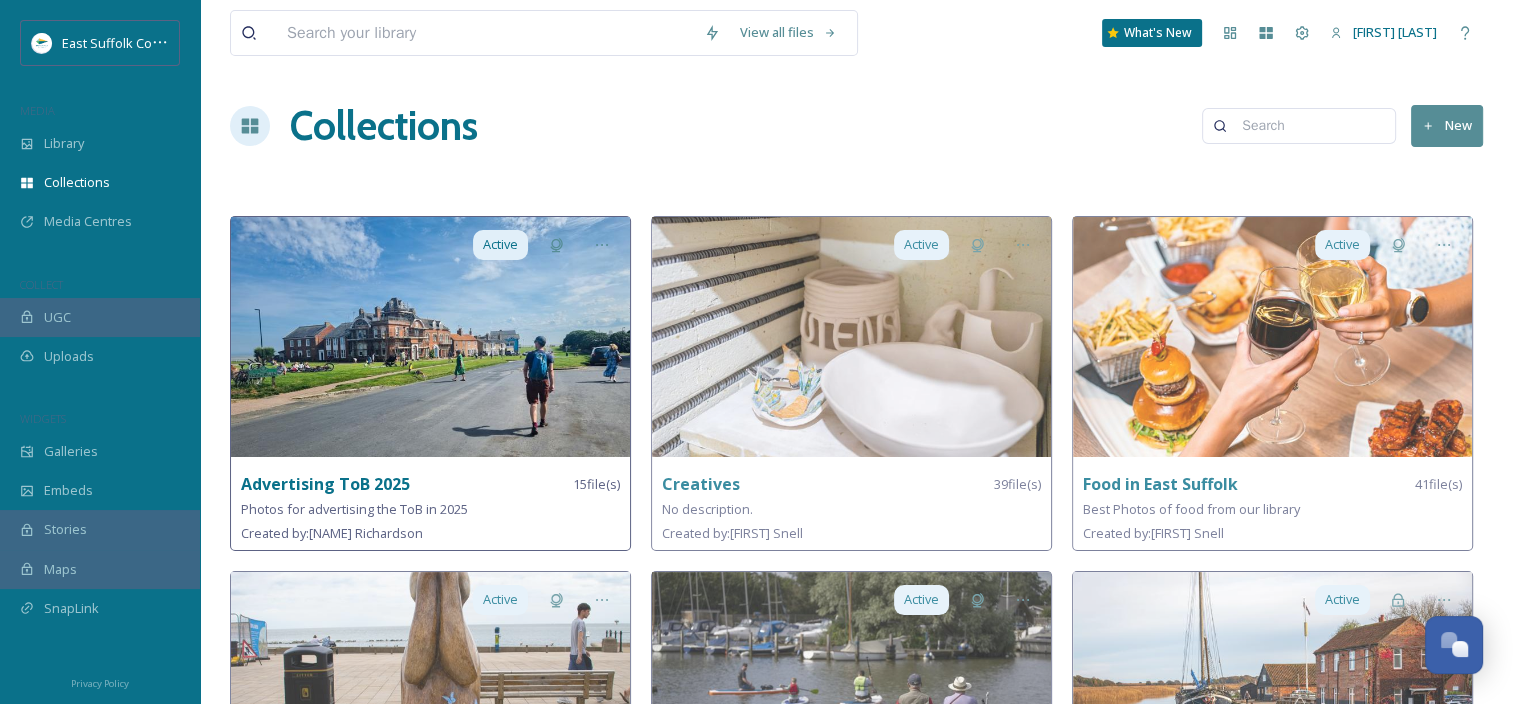 click at bounding box center [430, 337] 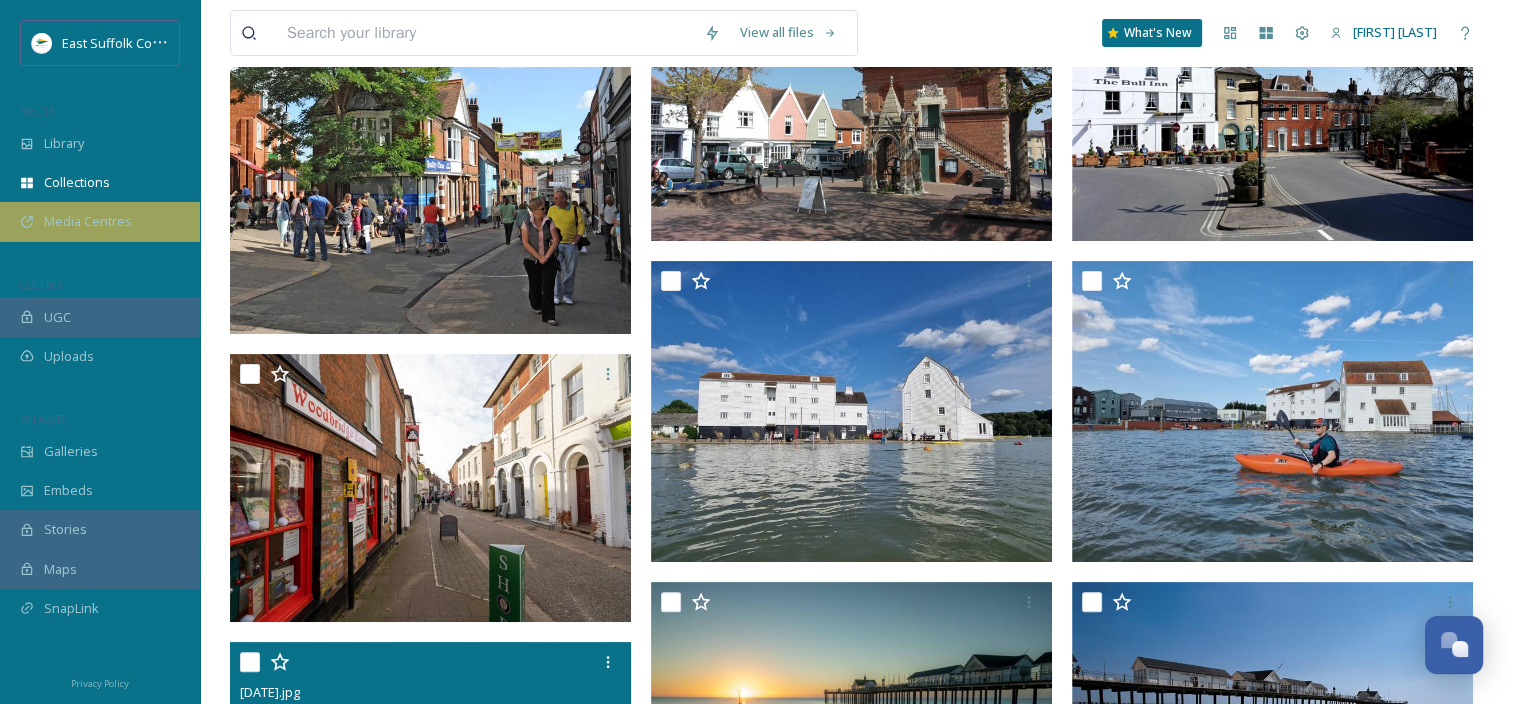scroll, scrollTop: 77, scrollLeft: 0, axis: vertical 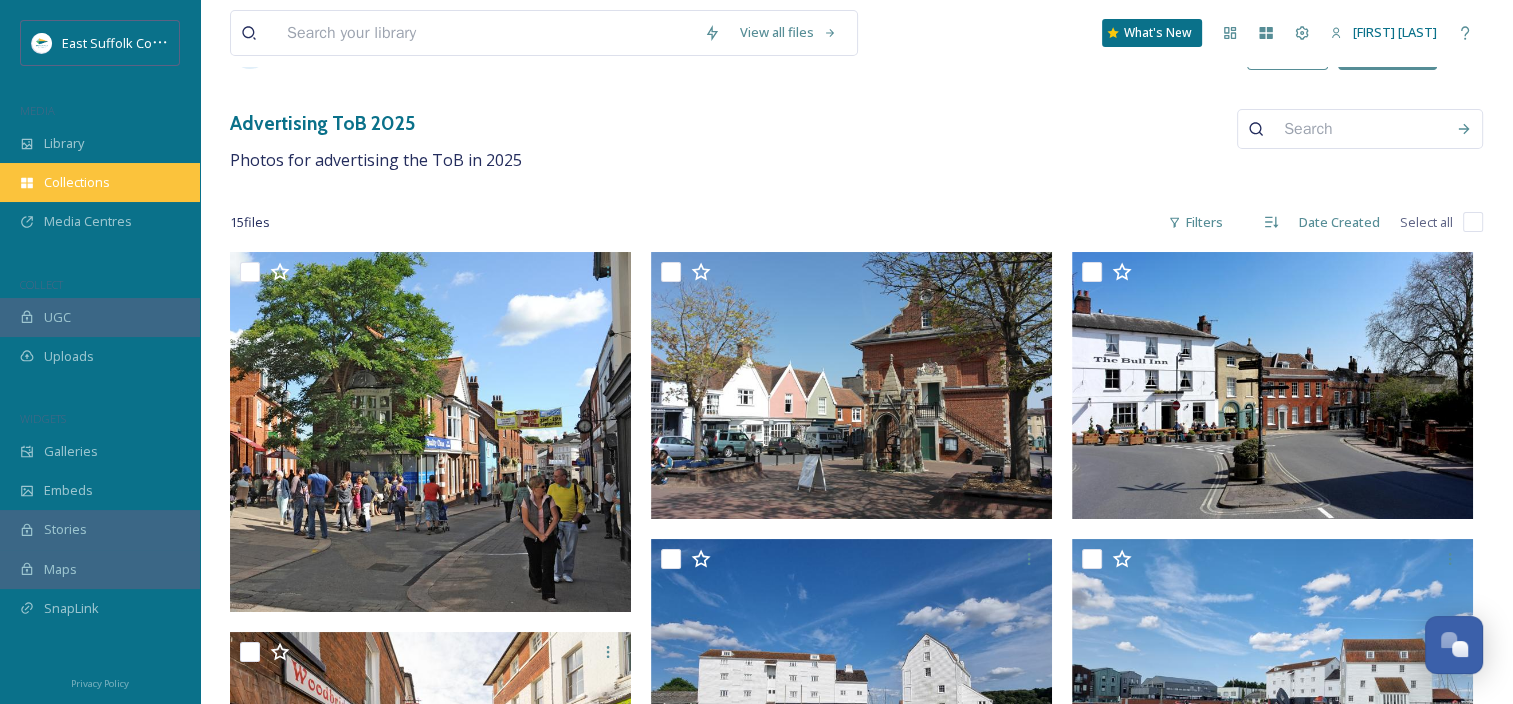 click on "Collections" at bounding box center [77, 182] 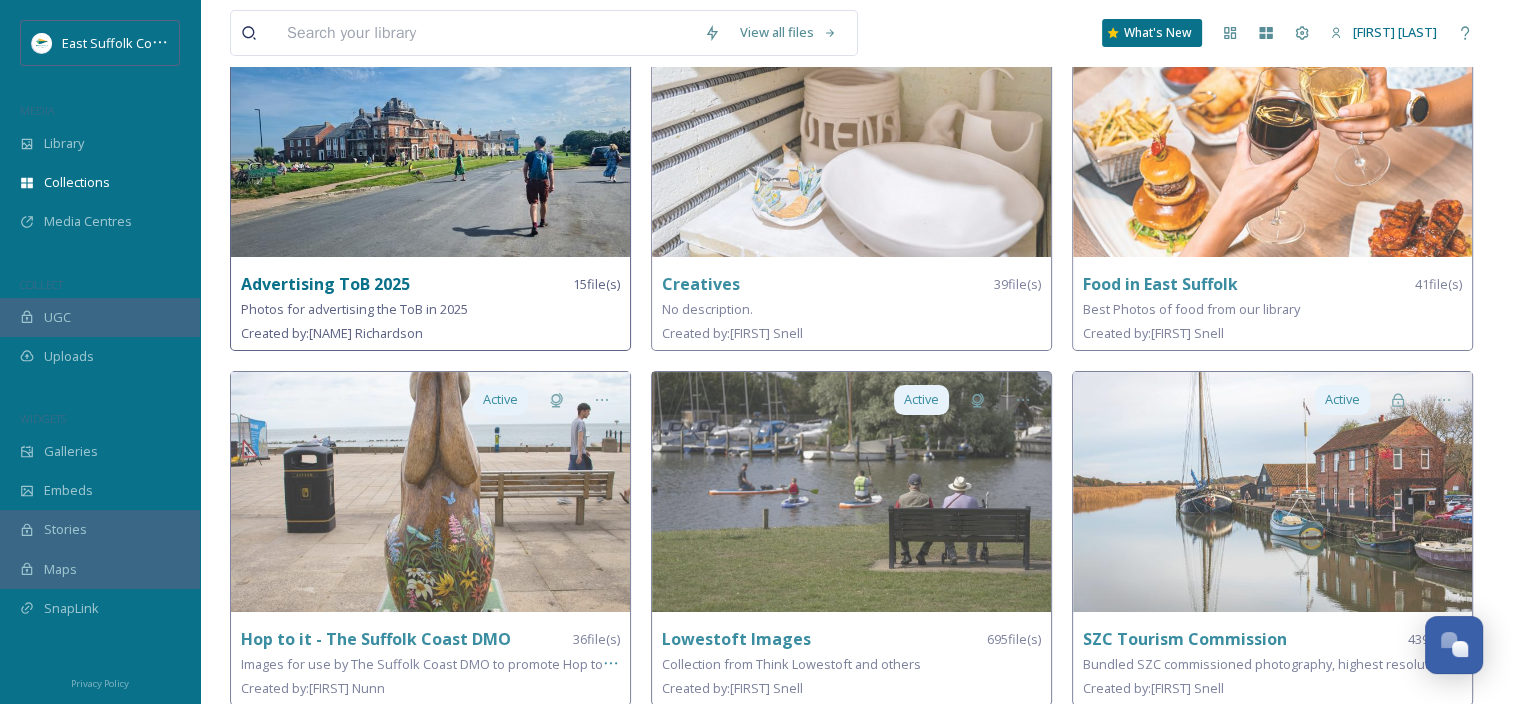 scroll, scrollTop: 210, scrollLeft: 0, axis: vertical 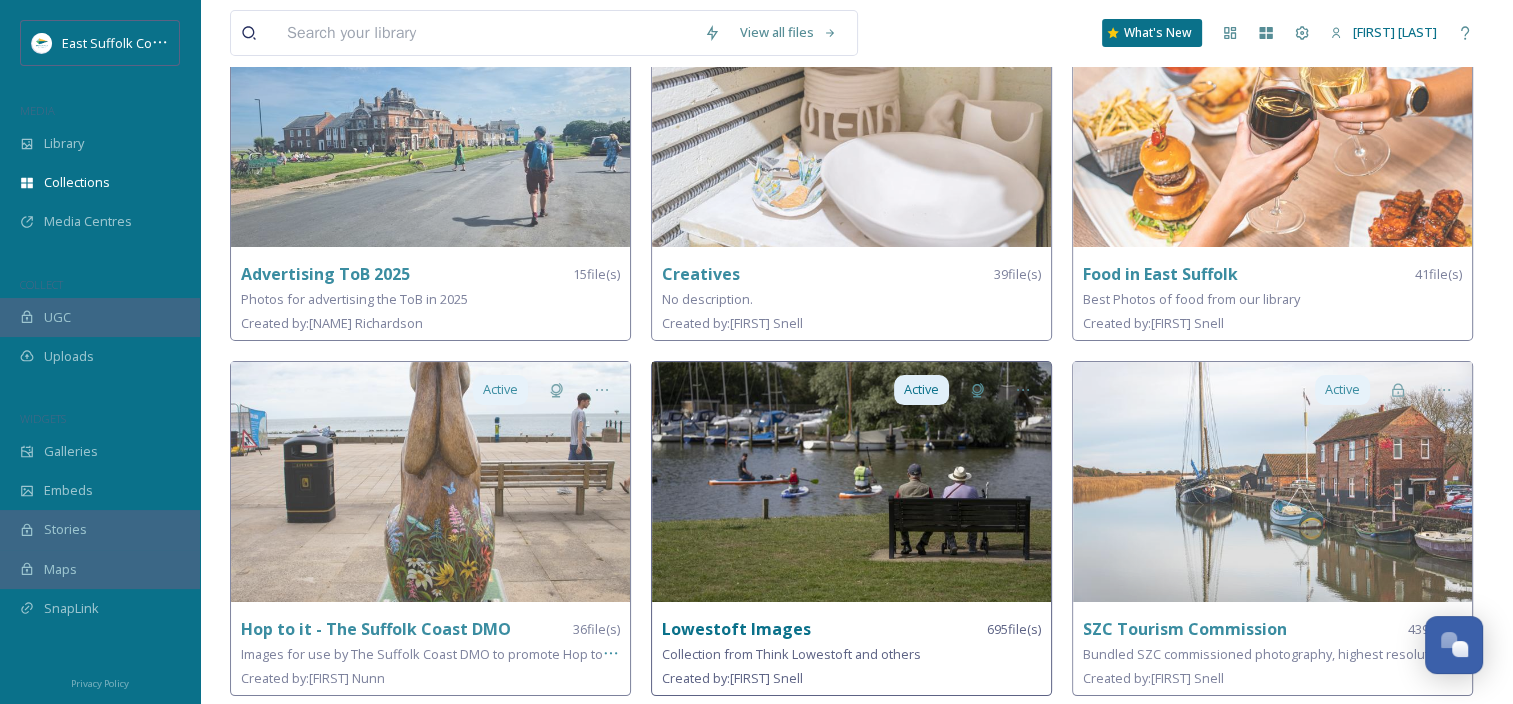 click at bounding box center (851, 482) 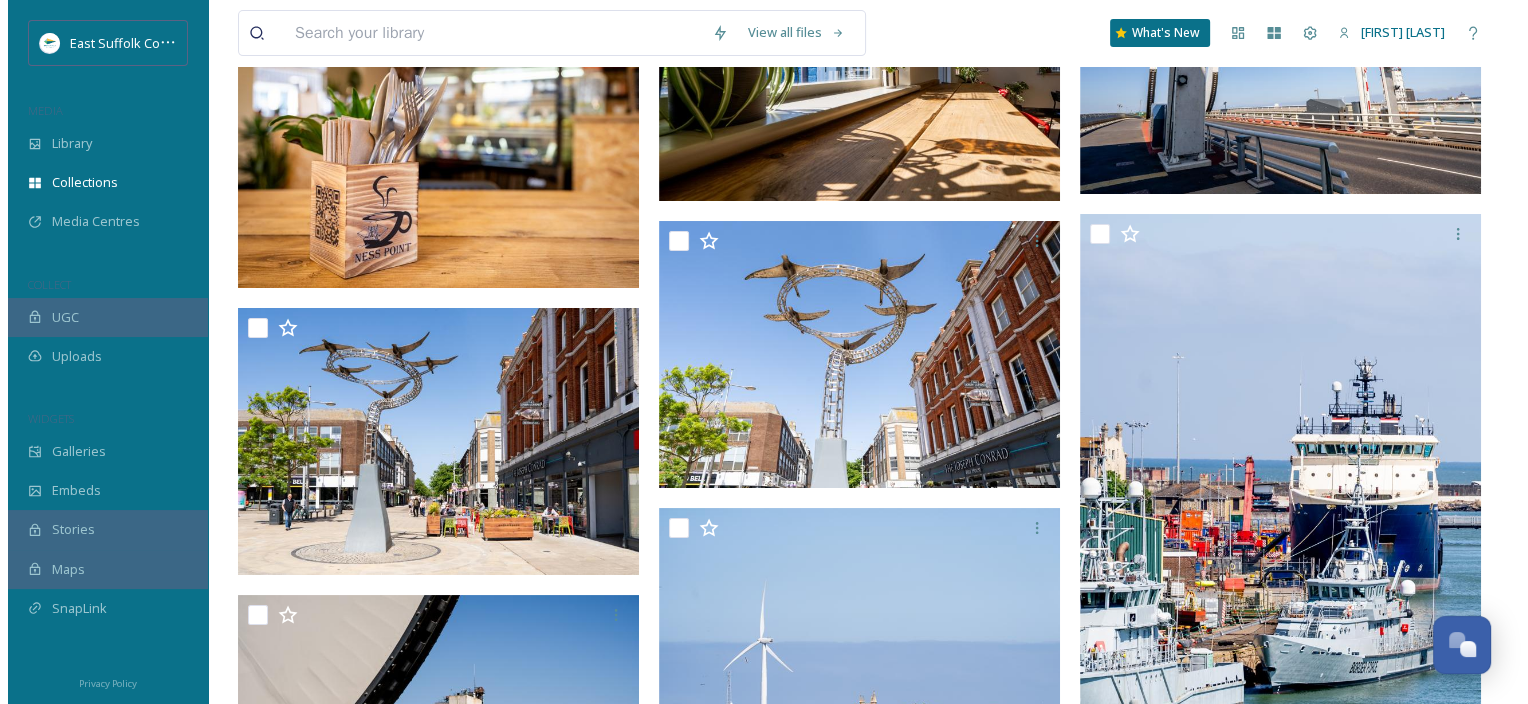 scroll, scrollTop: 8400, scrollLeft: 0, axis: vertical 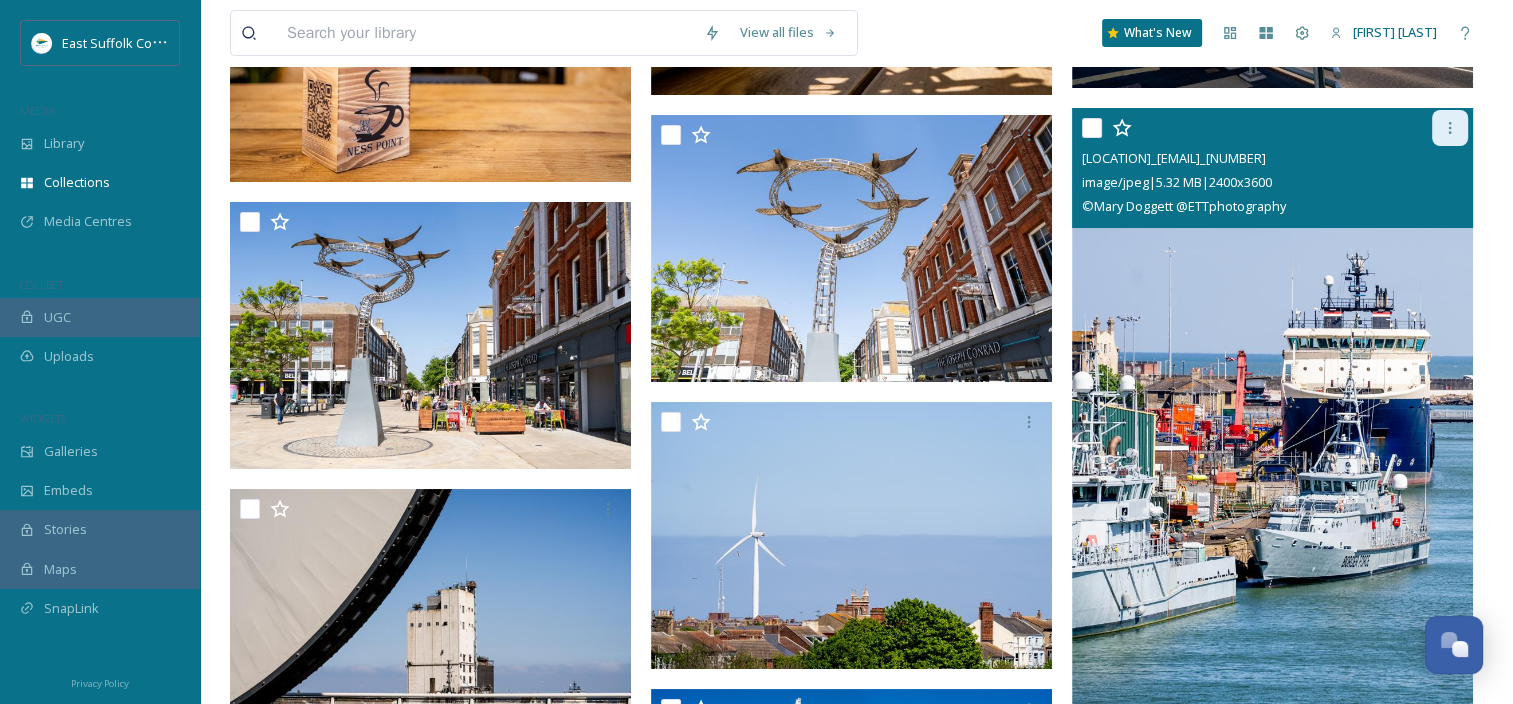 click at bounding box center [1450, 128] 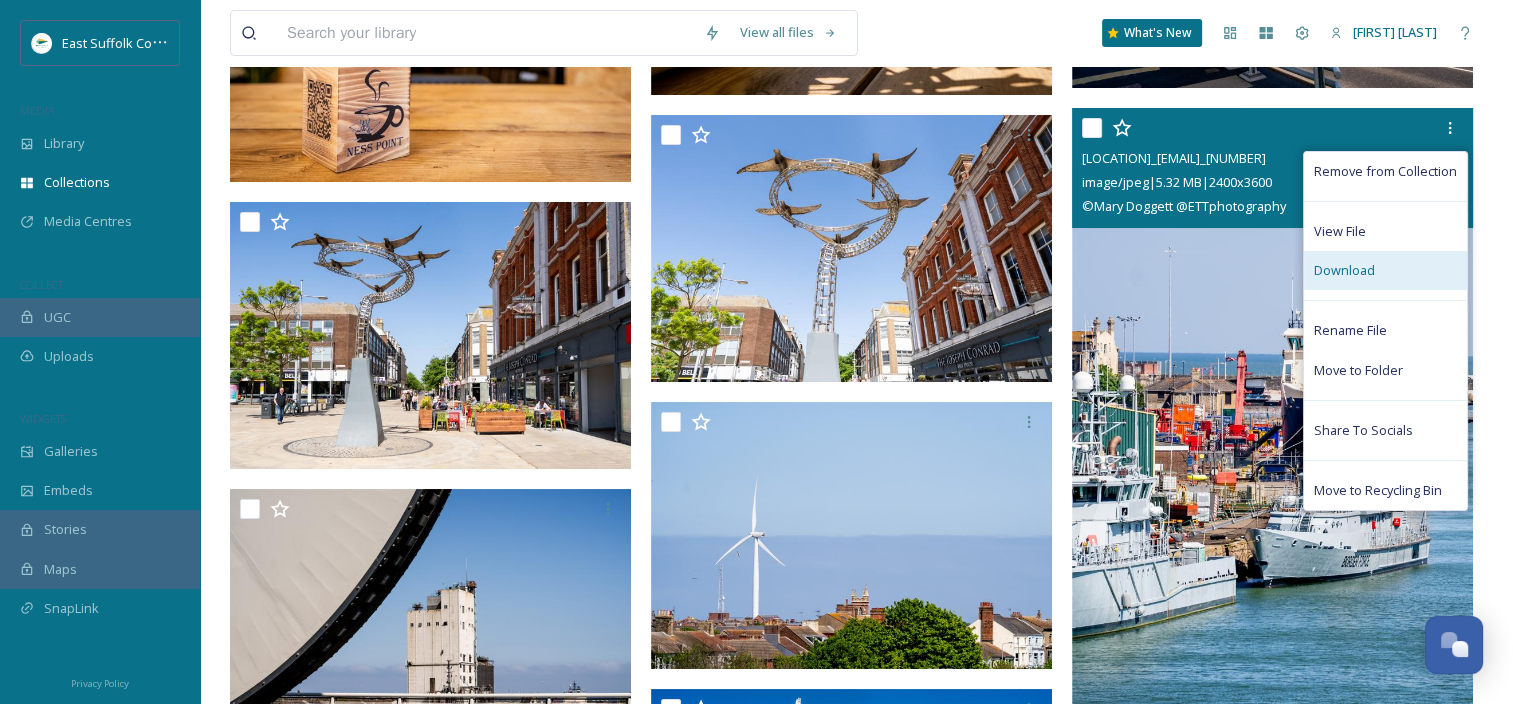 click on "Download" at bounding box center (1385, 270) 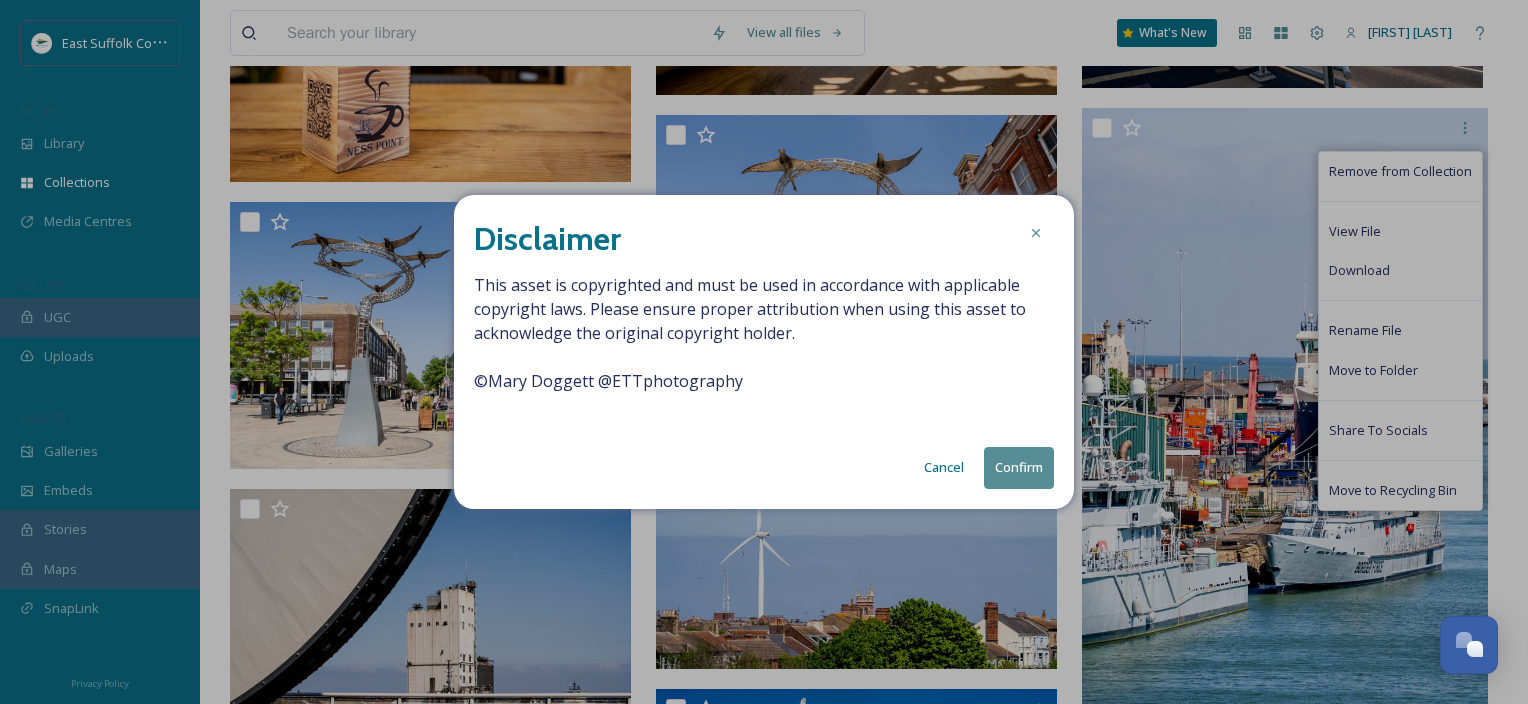 click on "Confirm" at bounding box center [1019, 467] 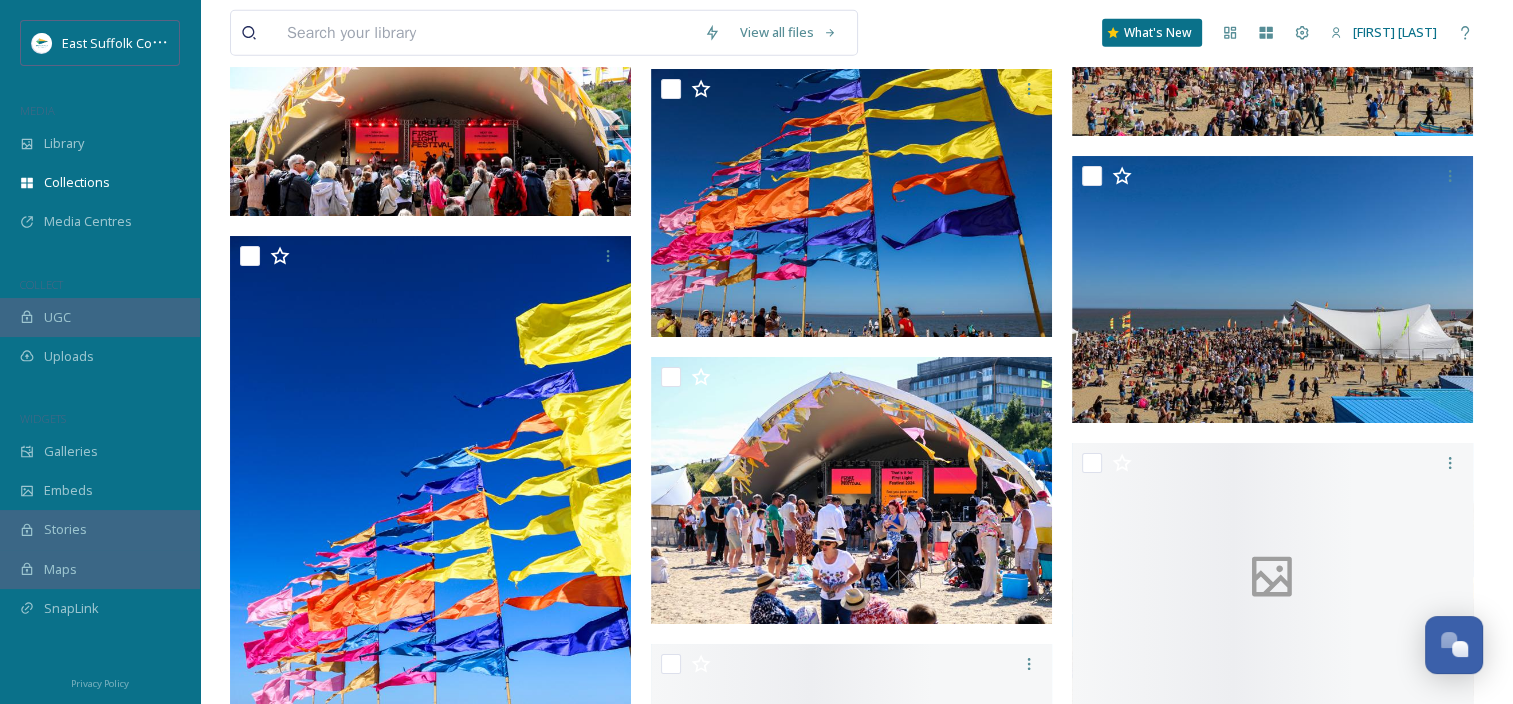 scroll, scrollTop: 21106, scrollLeft: 0, axis: vertical 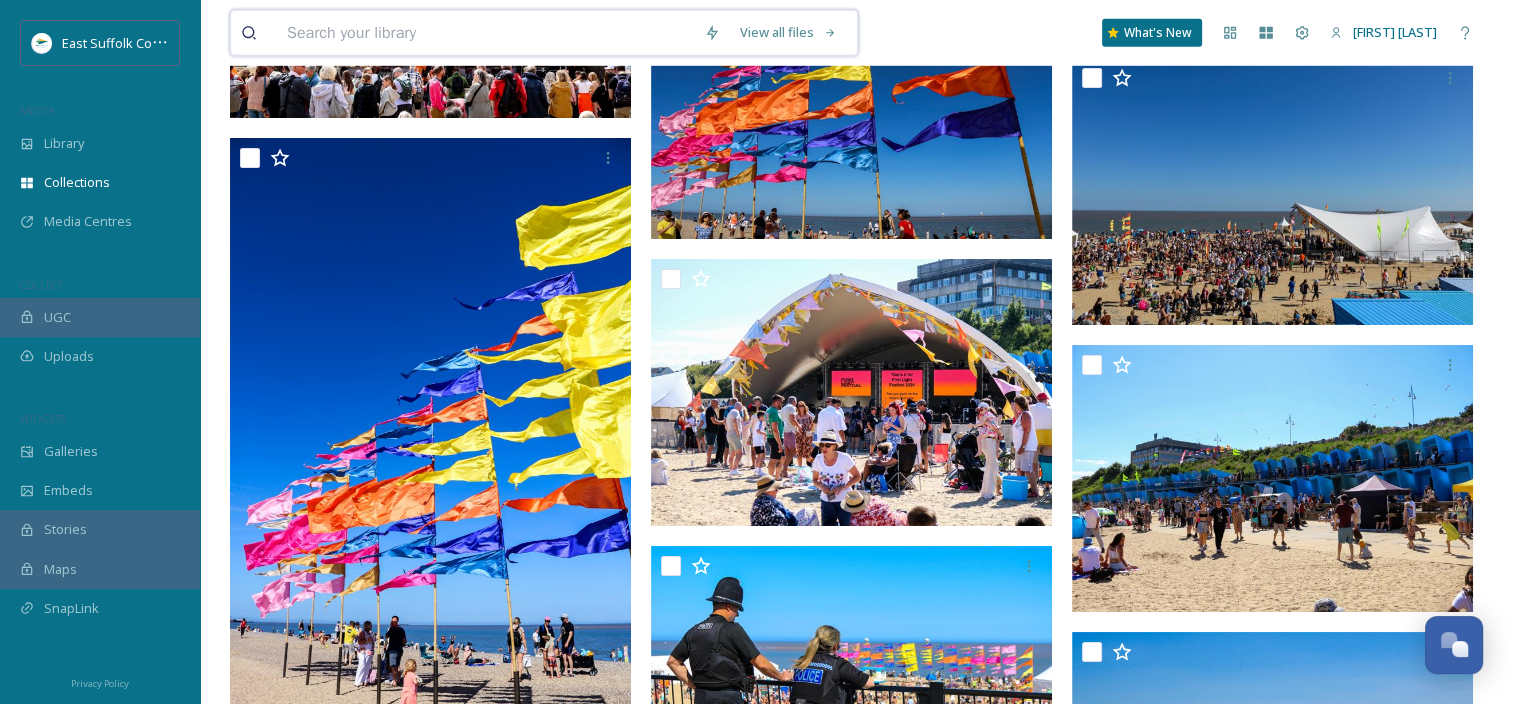 click at bounding box center (485, 33) 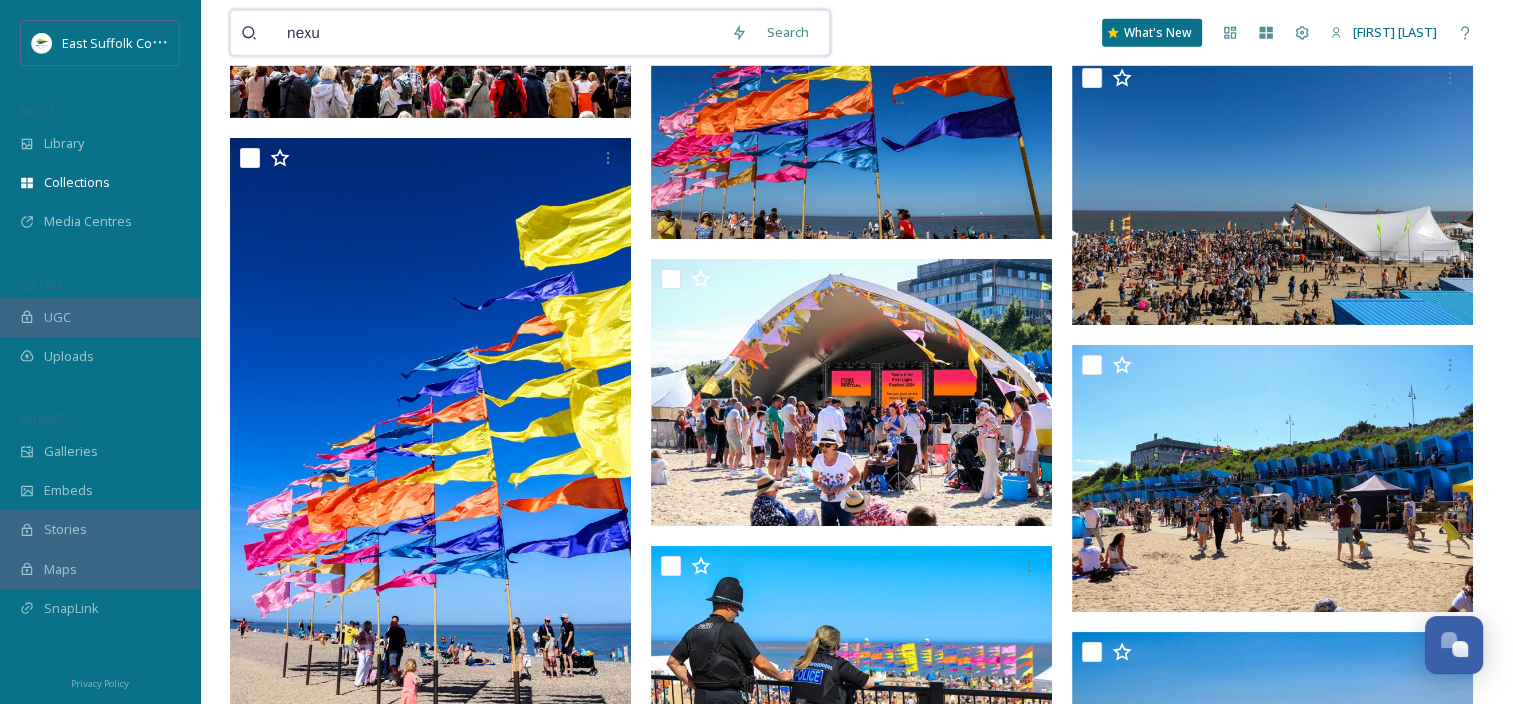 type on "nexus" 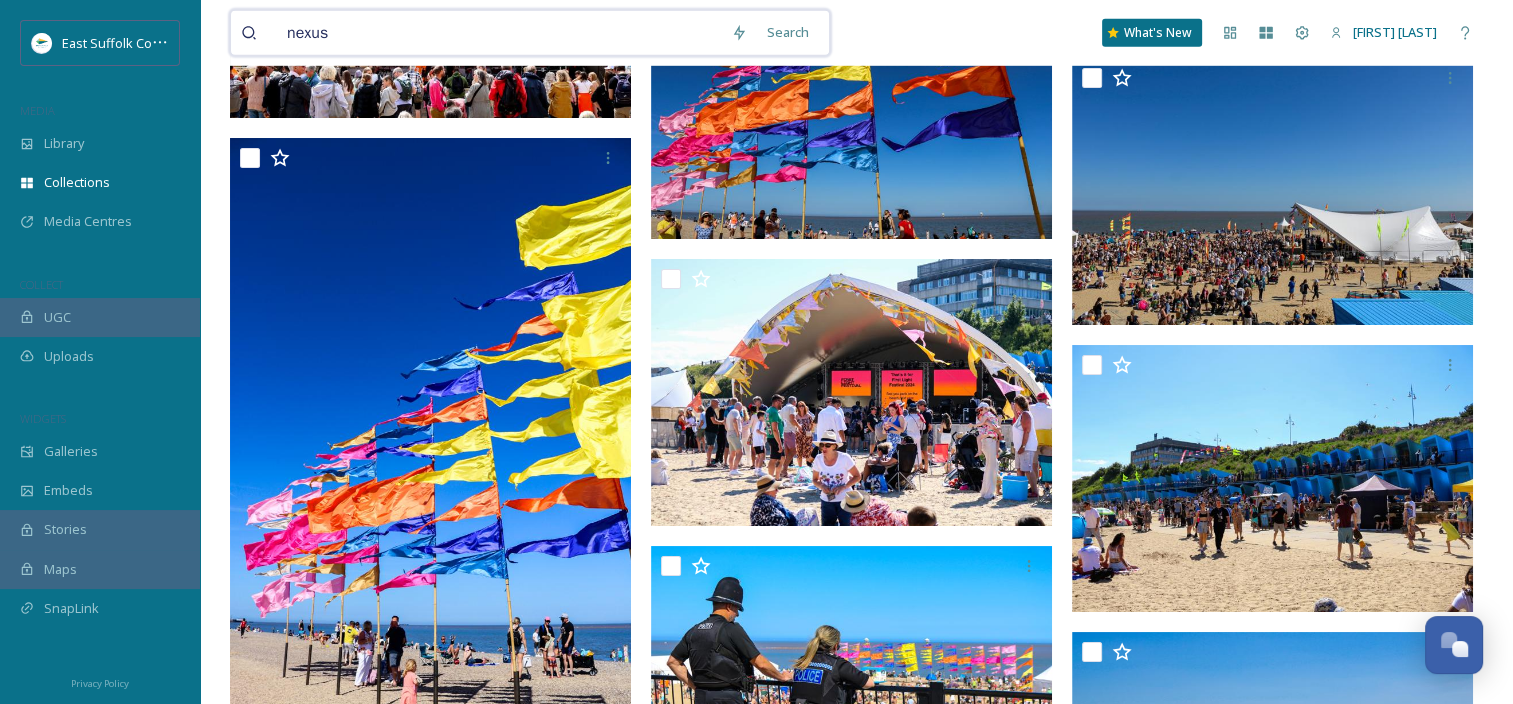 type 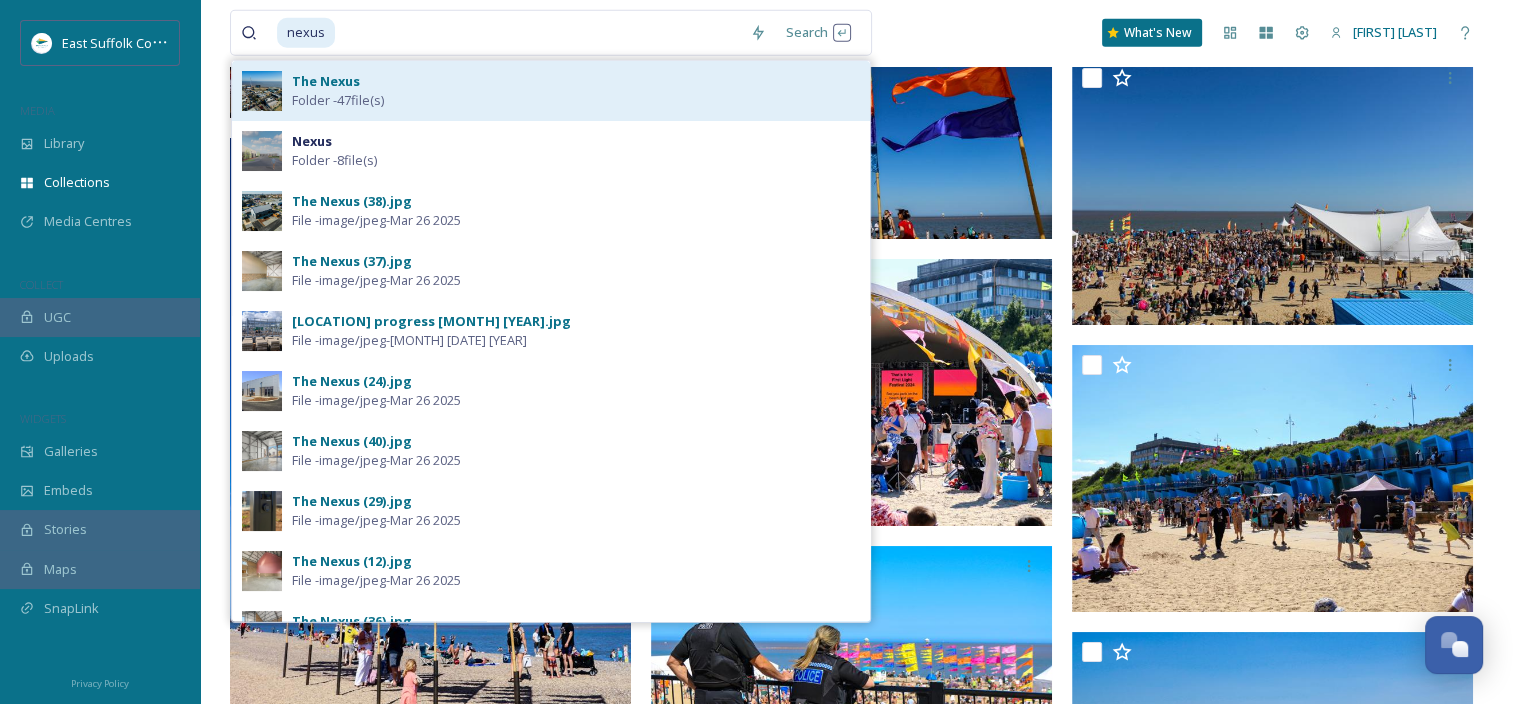 click on "The Nexus Folder - 47 file(s)" at bounding box center [576, 91] 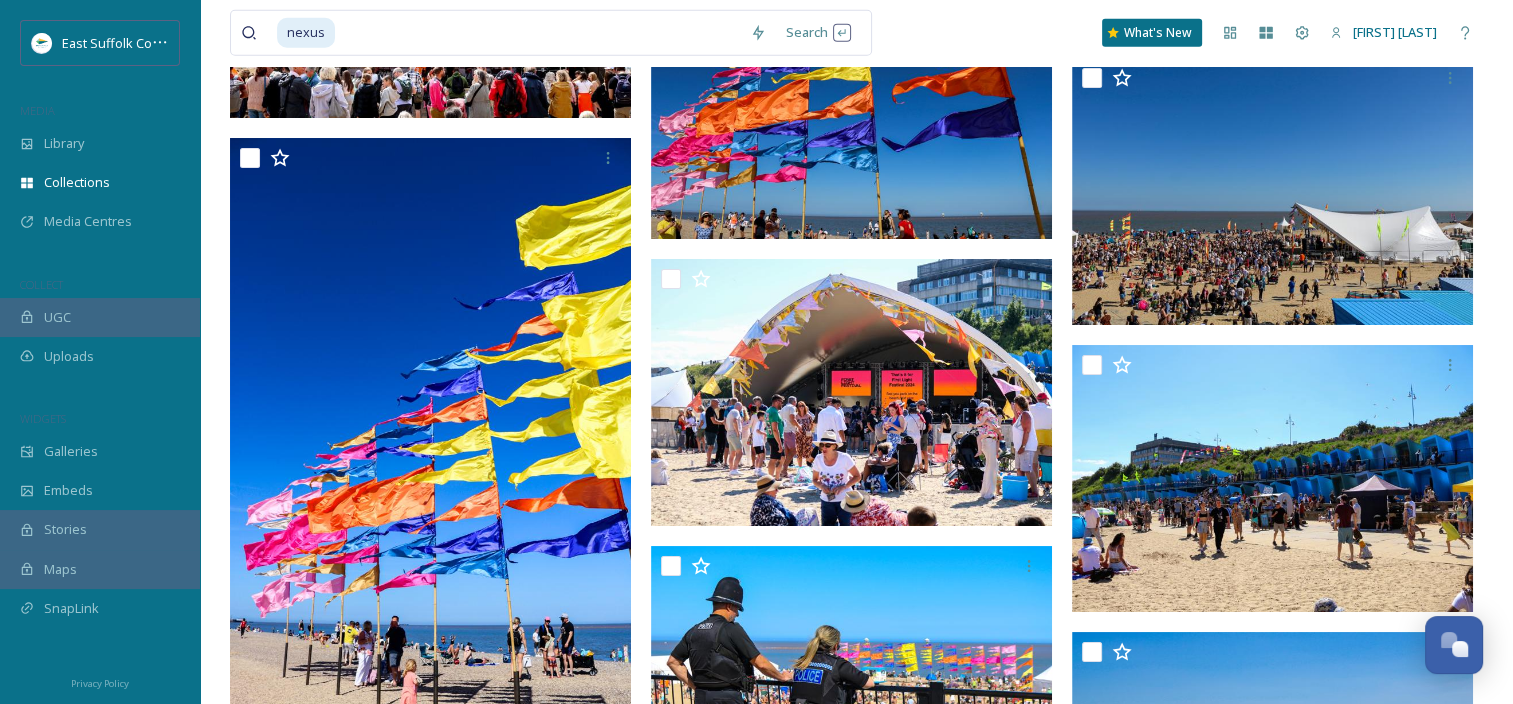 scroll, scrollTop: 0, scrollLeft: 0, axis: both 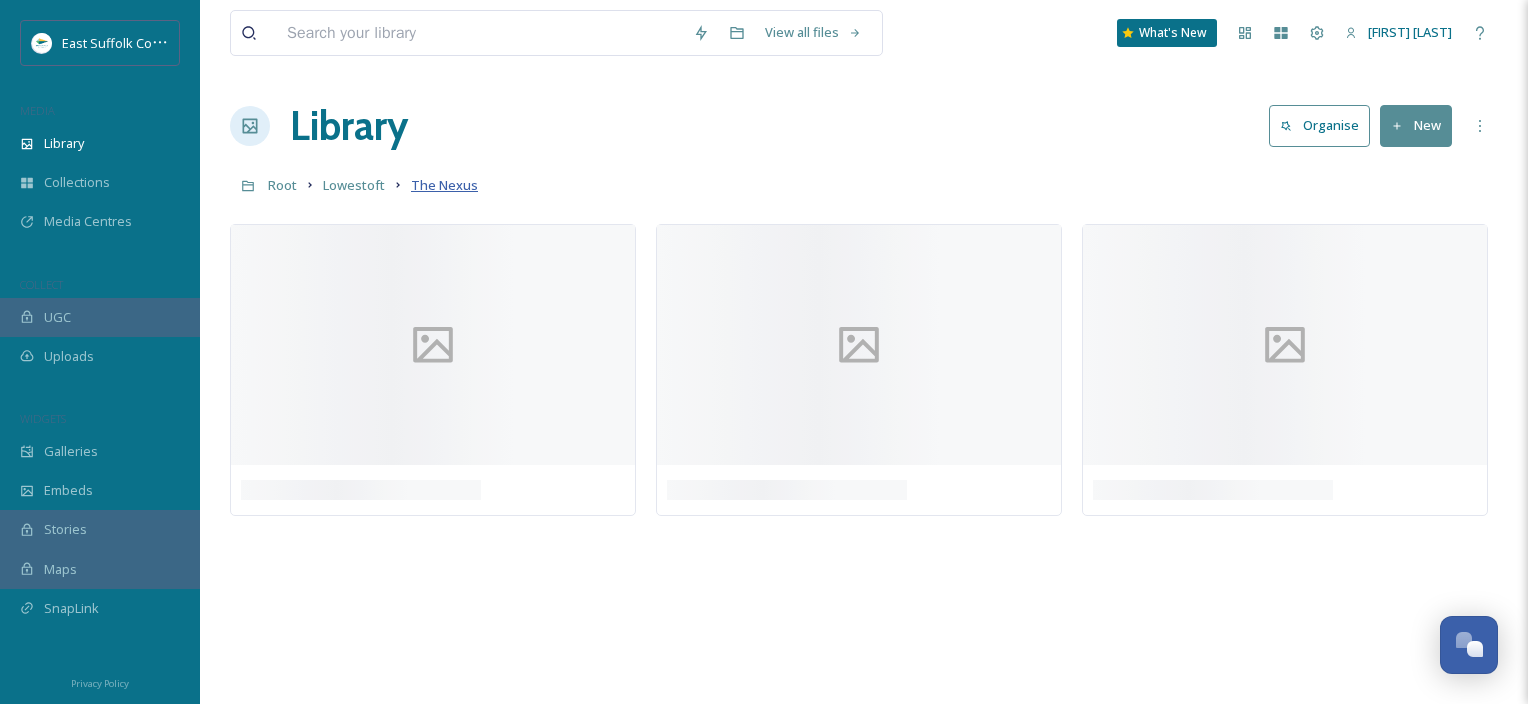 click on "The Nexus" at bounding box center (444, 185) 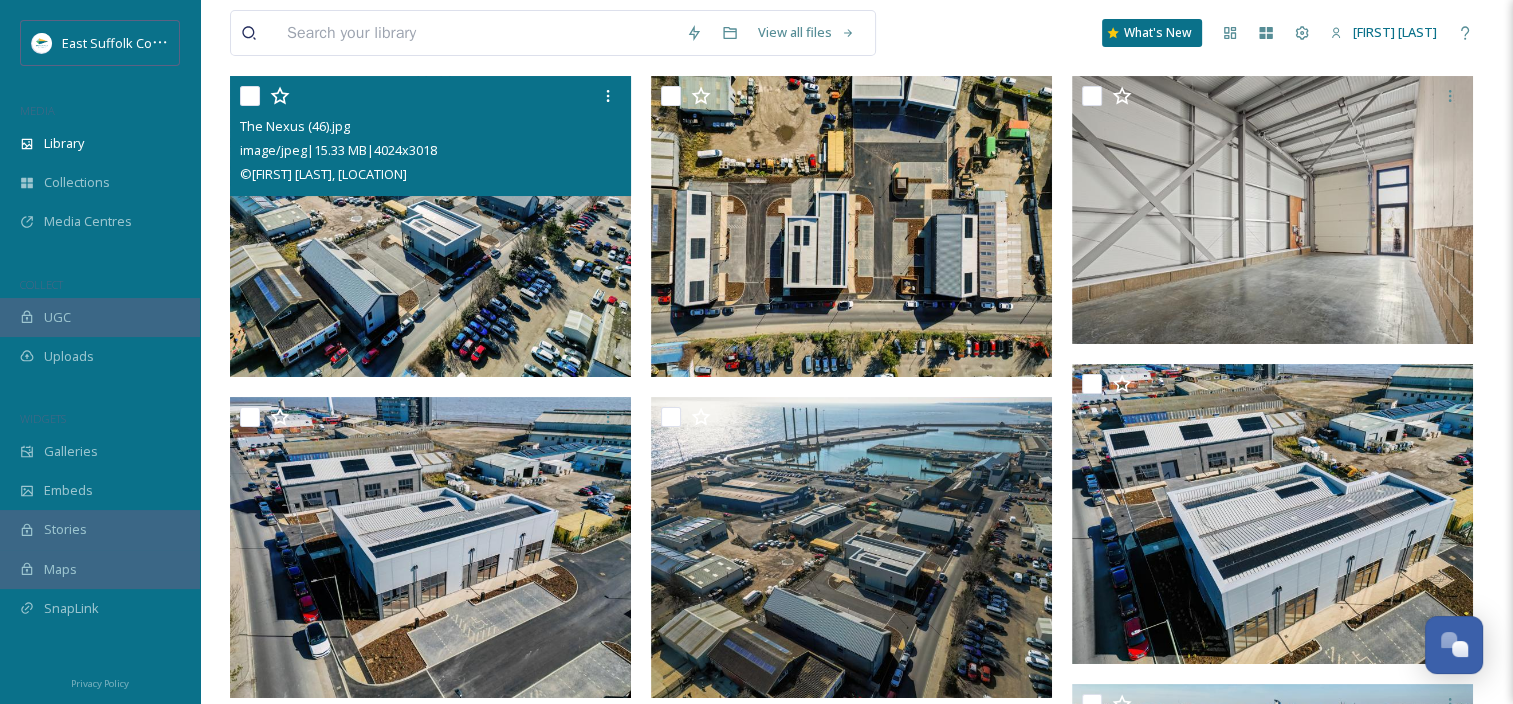 scroll, scrollTop: 200, scrollLeft: 0, axis: vertical 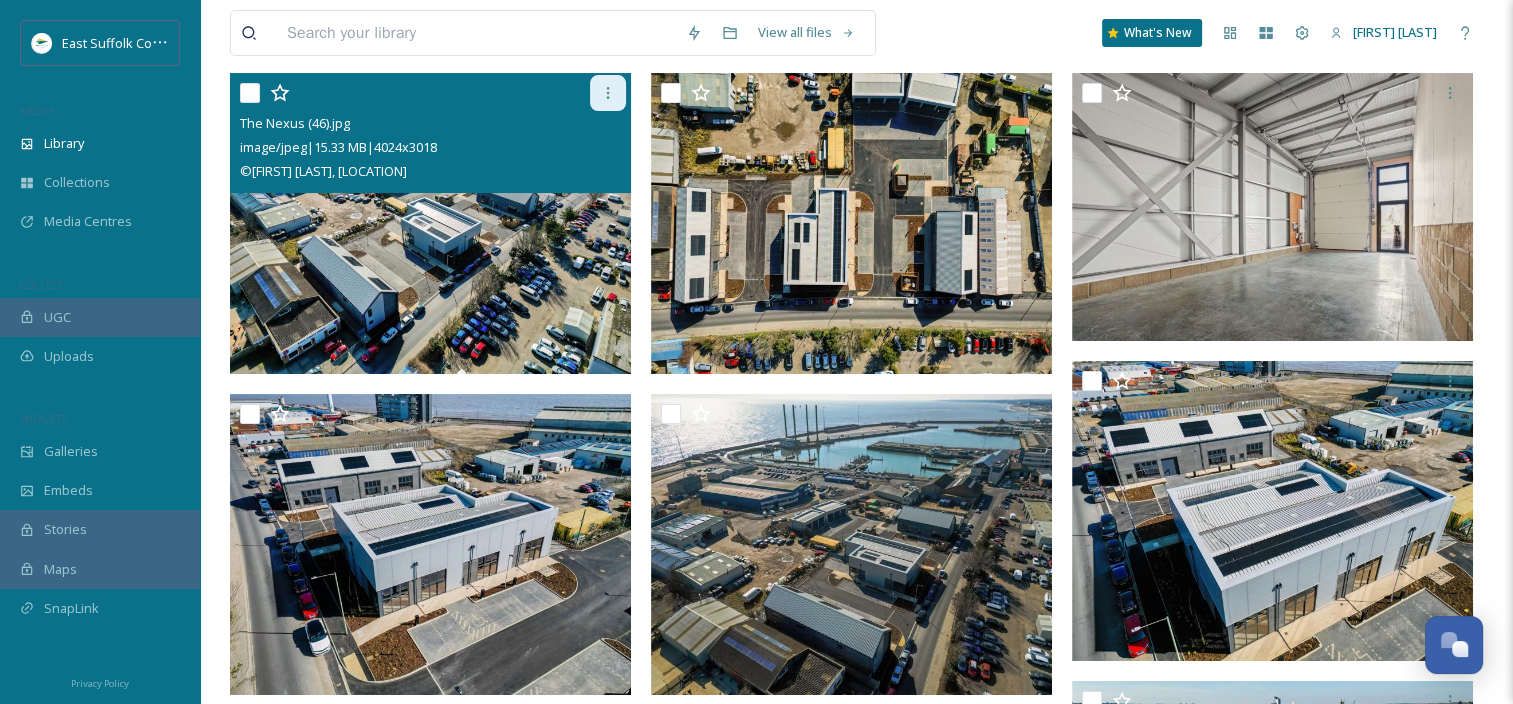 click 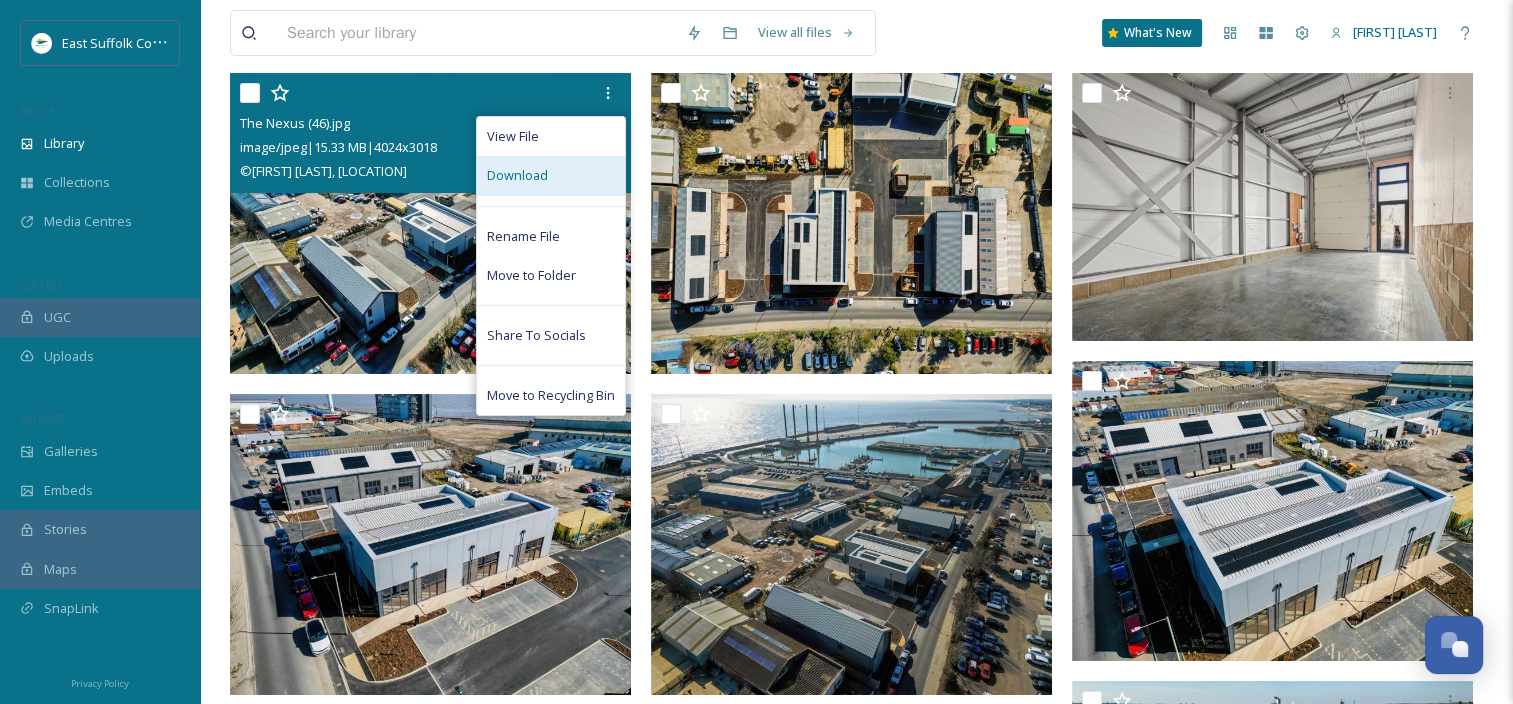 click on "Download" at bounding box center [551, 175] 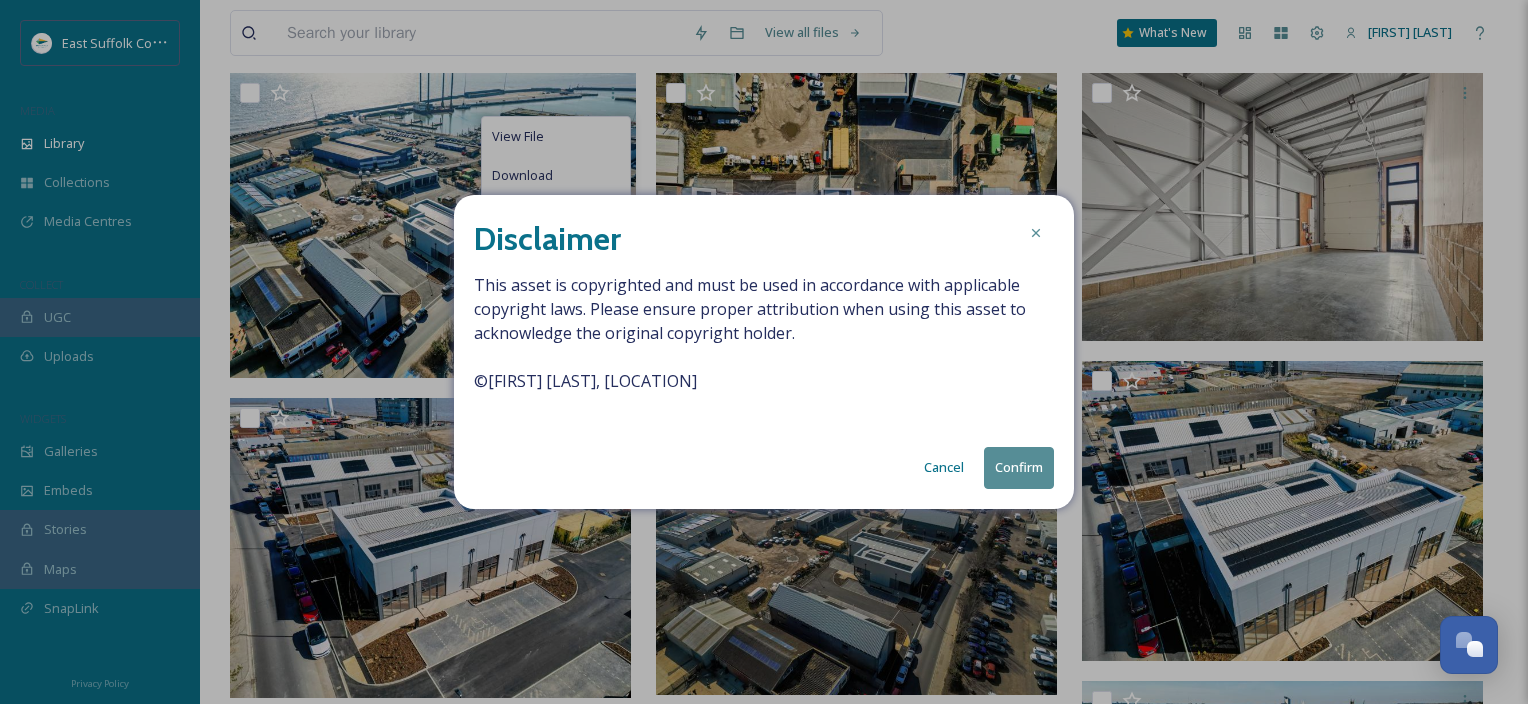 click on "Confirm" at bounding box center [1019, 467] 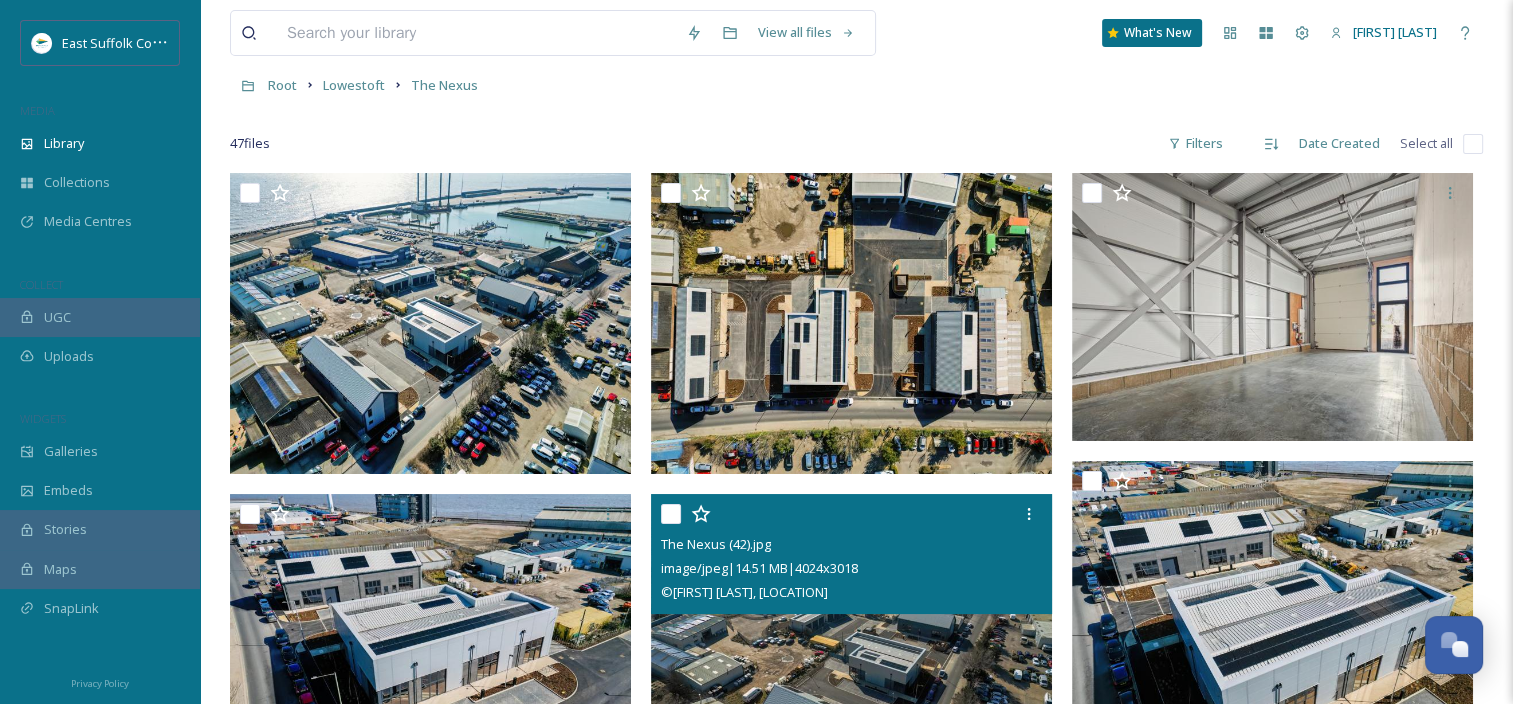 scroll, scrollTop: 200, scrollLeft: 0, axis: vertical 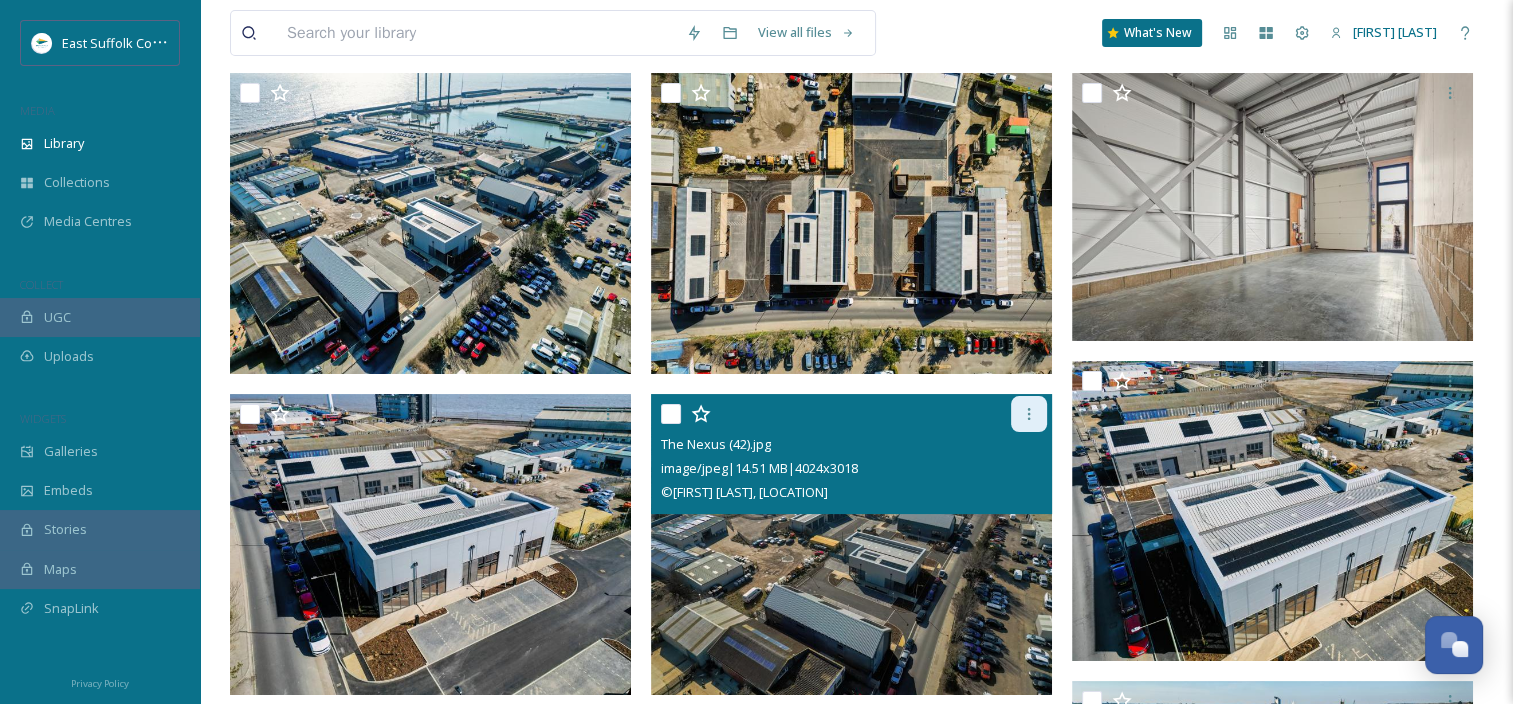 click 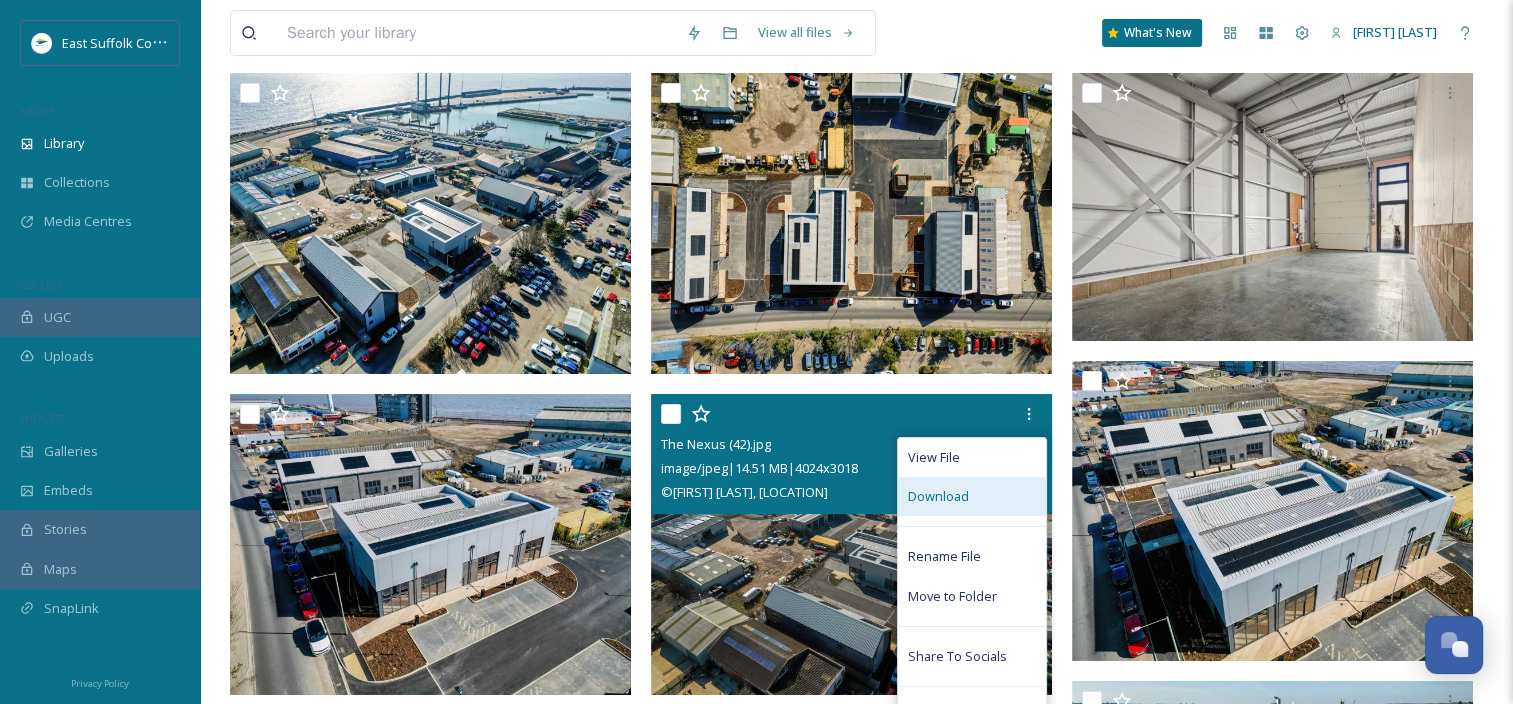 click on "Download" at bounding box center [972, 496] 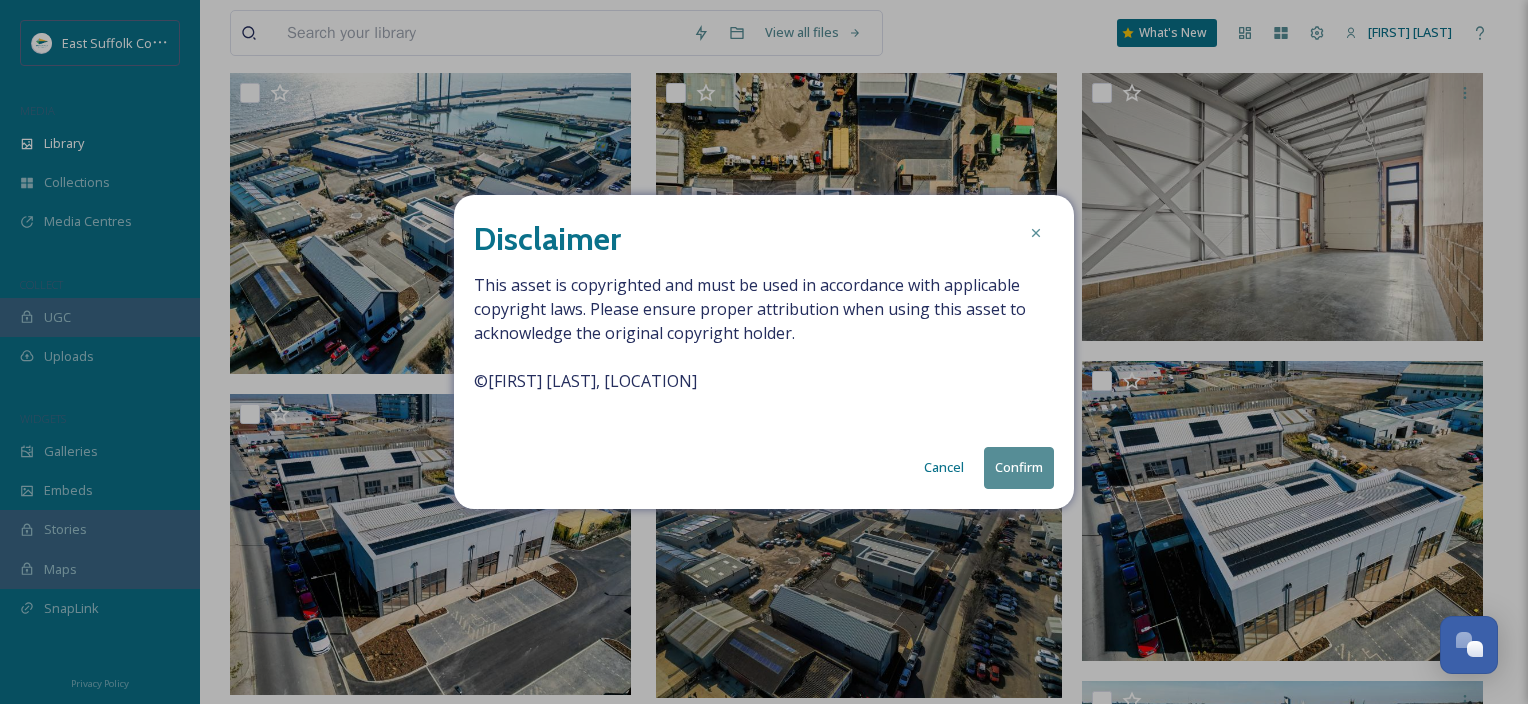 click on "Confirm" at bounding box center [1019, 467] 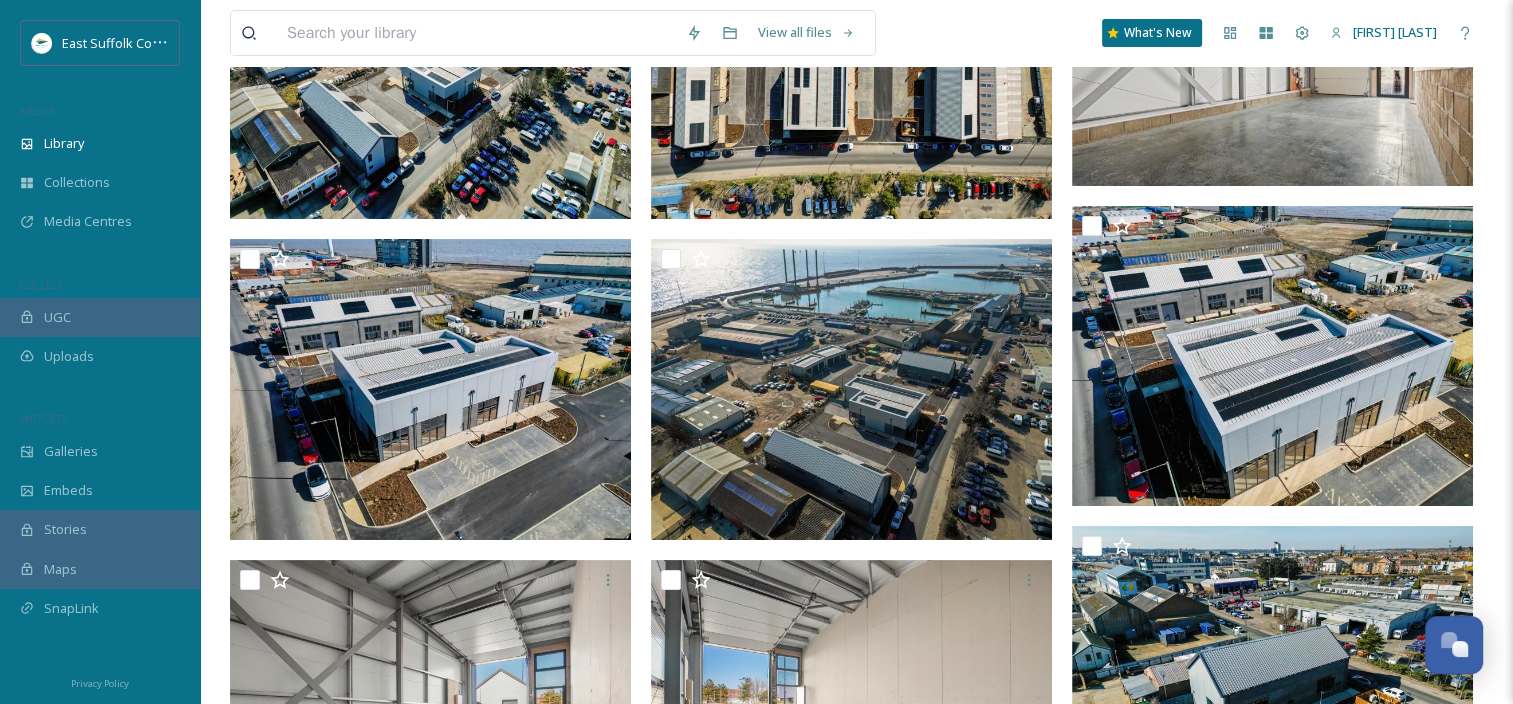 scroll, scrollTop: 0, scrollLeft: 0, axis: both 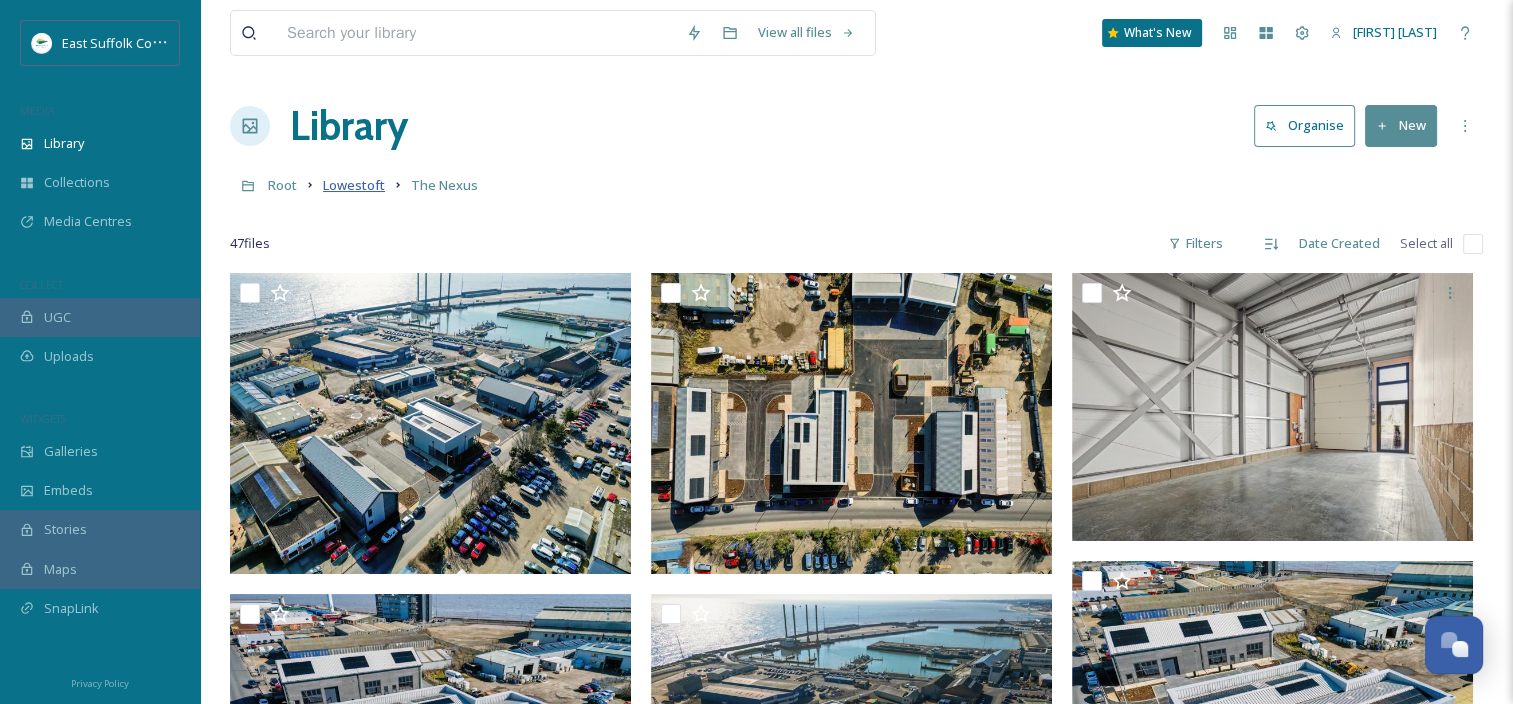 click on "Lowestoft" at bounding box center [354, 185] 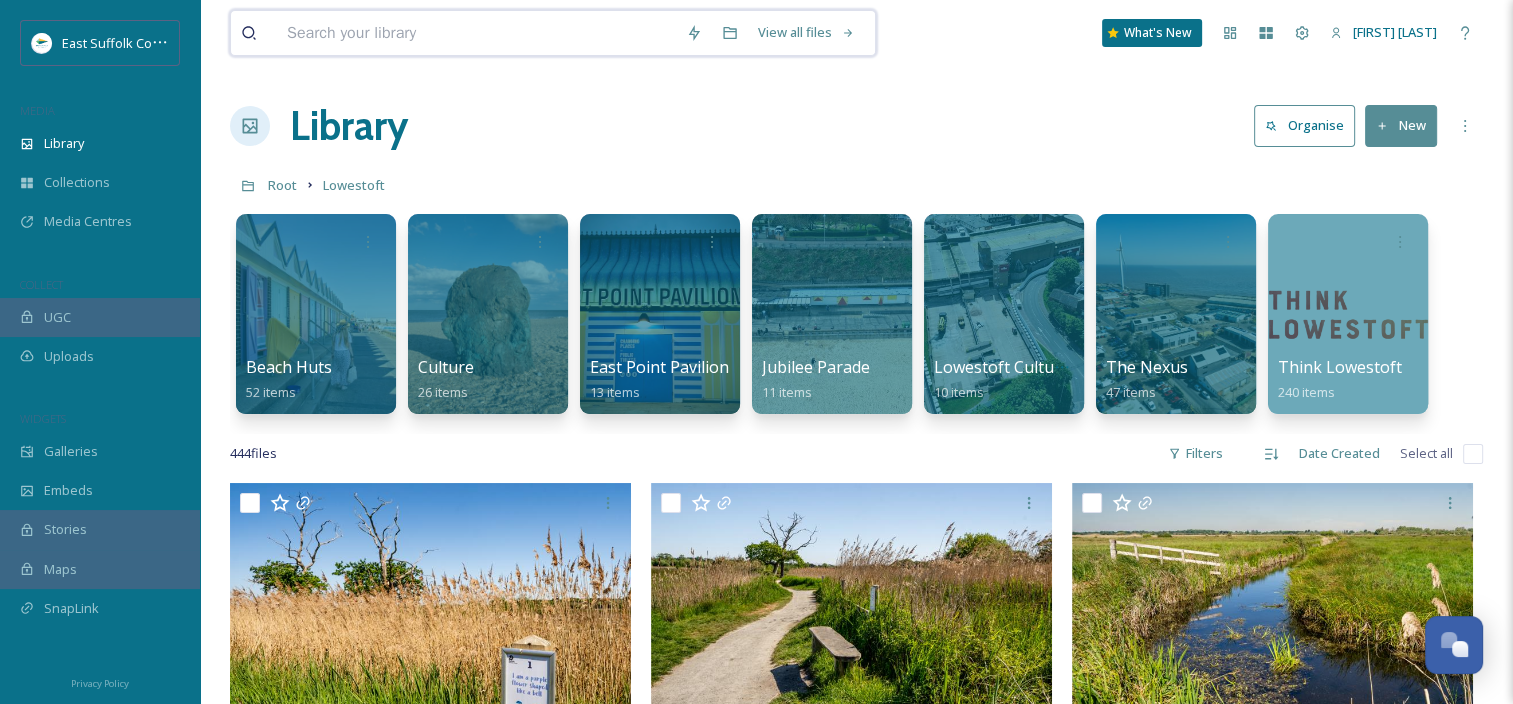 click at bounding box center (476, 33) 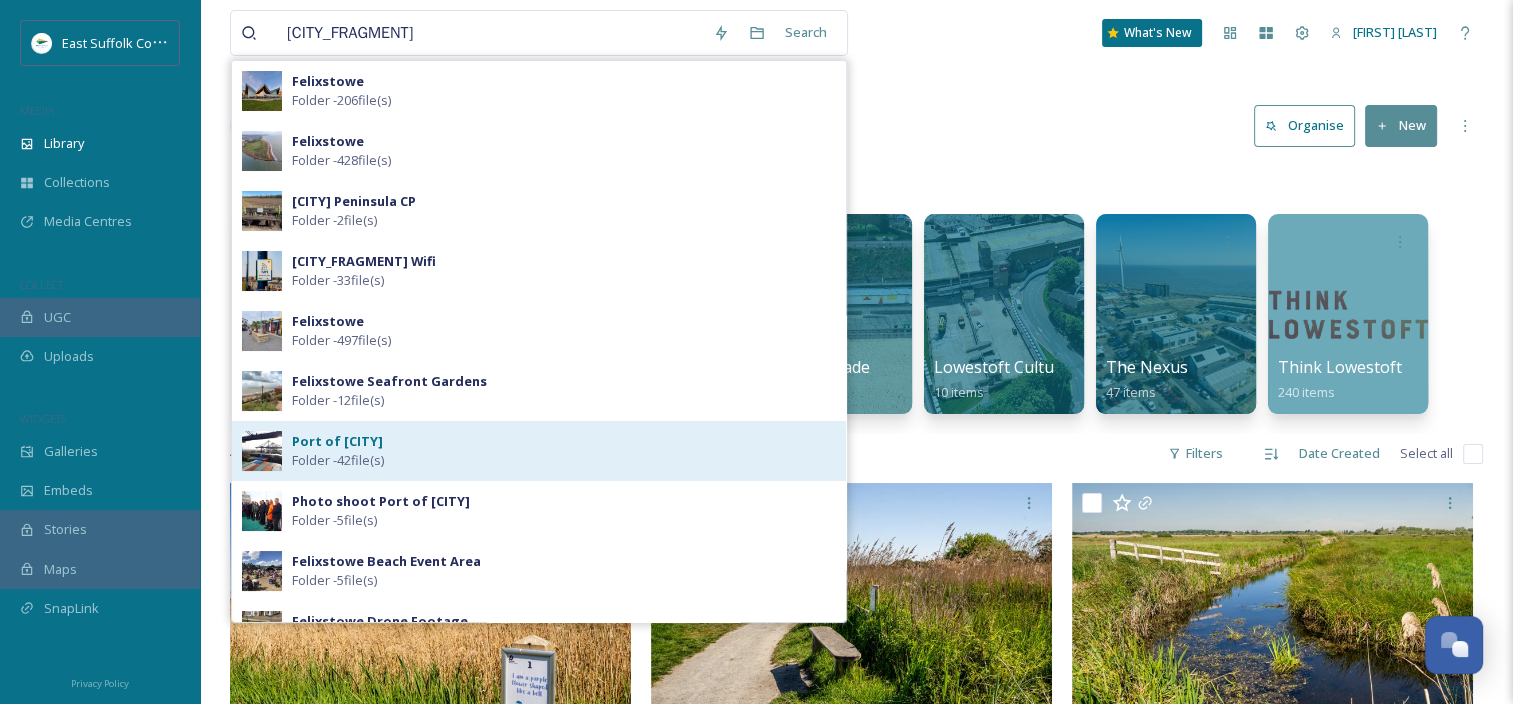 click on "Port of [CITY]" at bounding box center (337, 441) 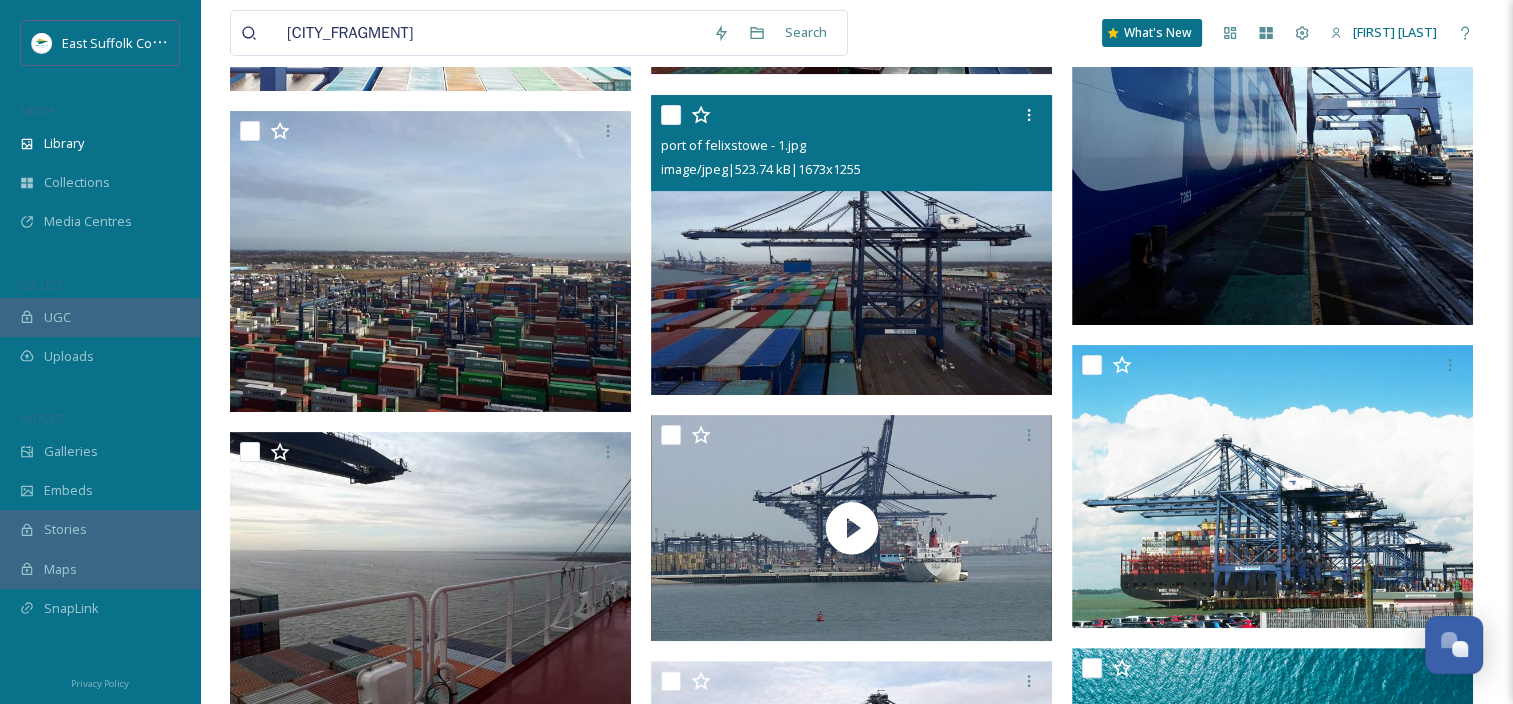 scroll, scrollTop: 500, scrollLeft: 0, axis: vertical 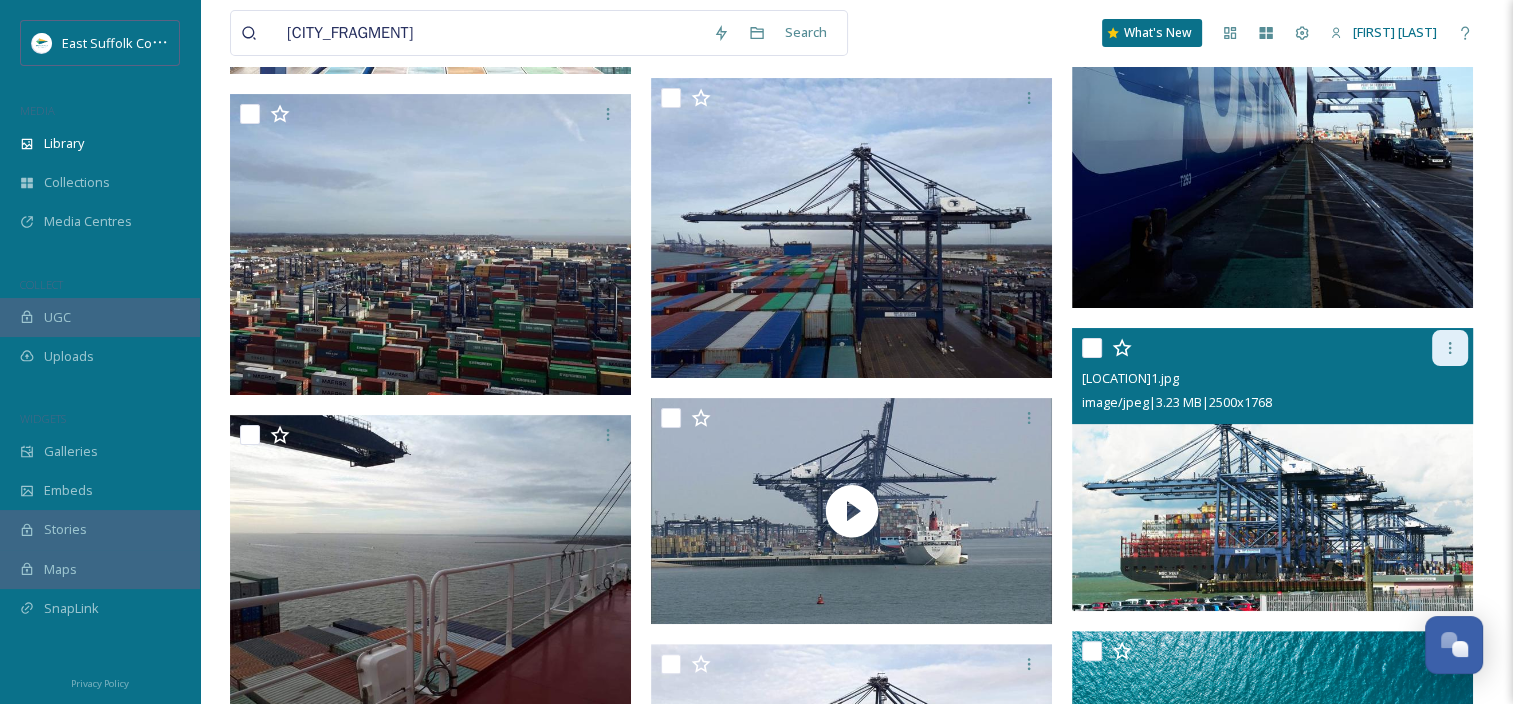 click 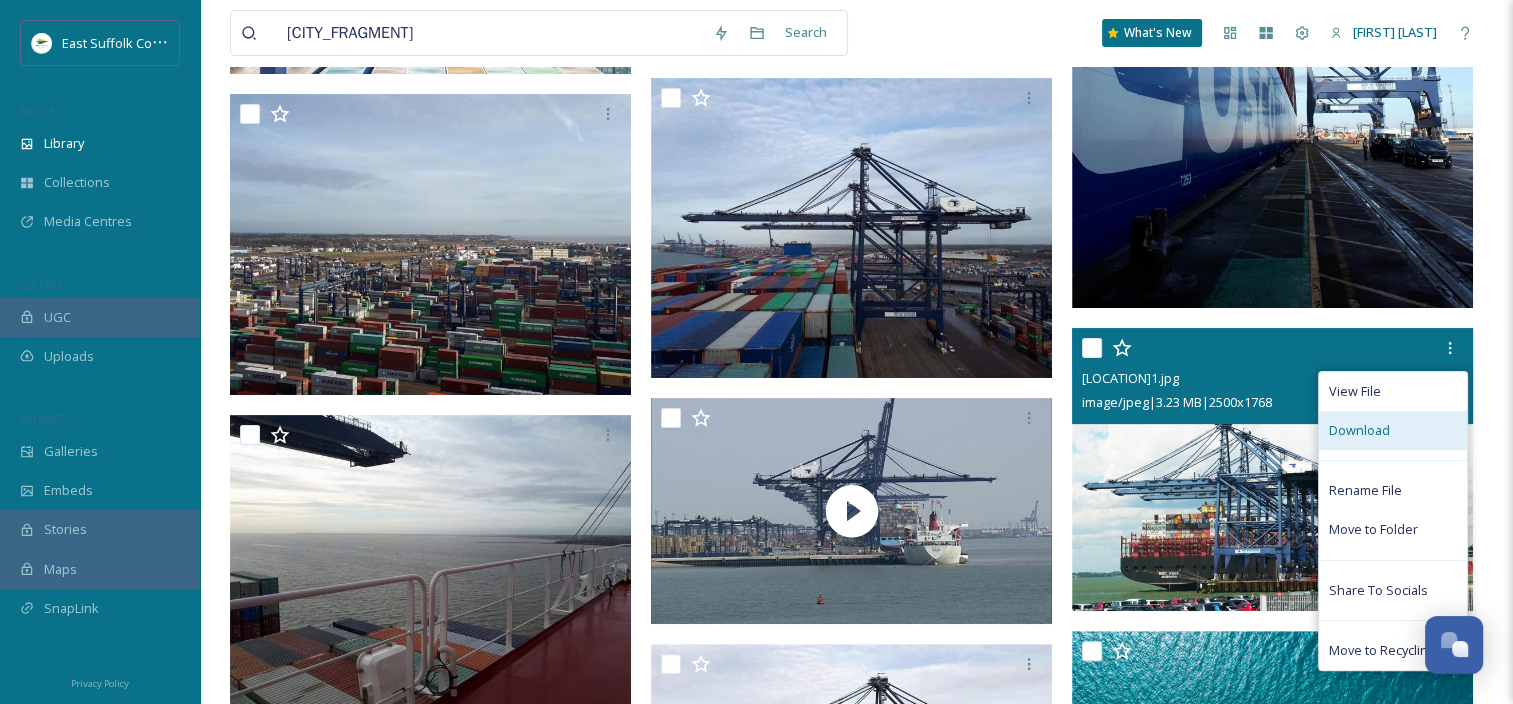 click on "Download" at bounding box center (1359, 430) 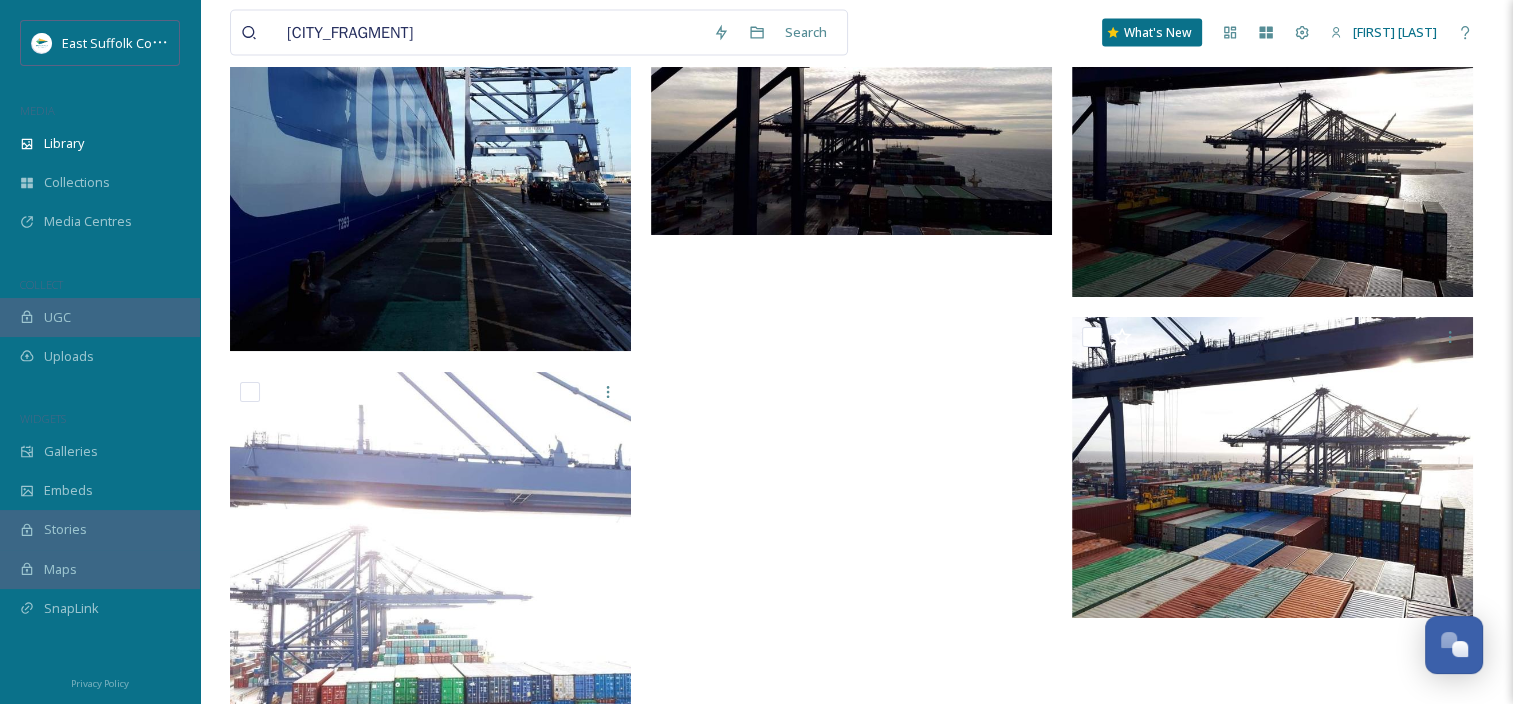 scroll, scrollTop: 4532, scrollLeft: 0, axis: vertical 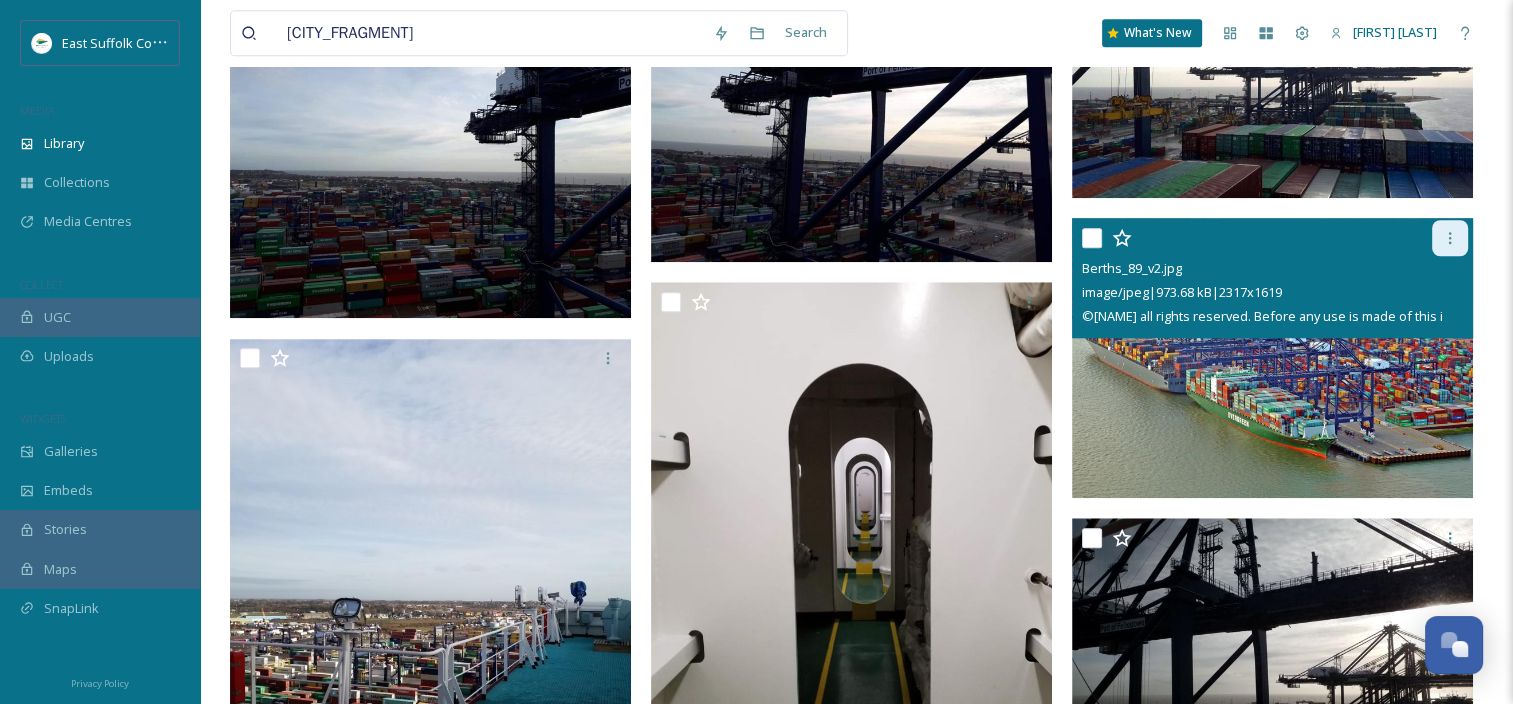 click 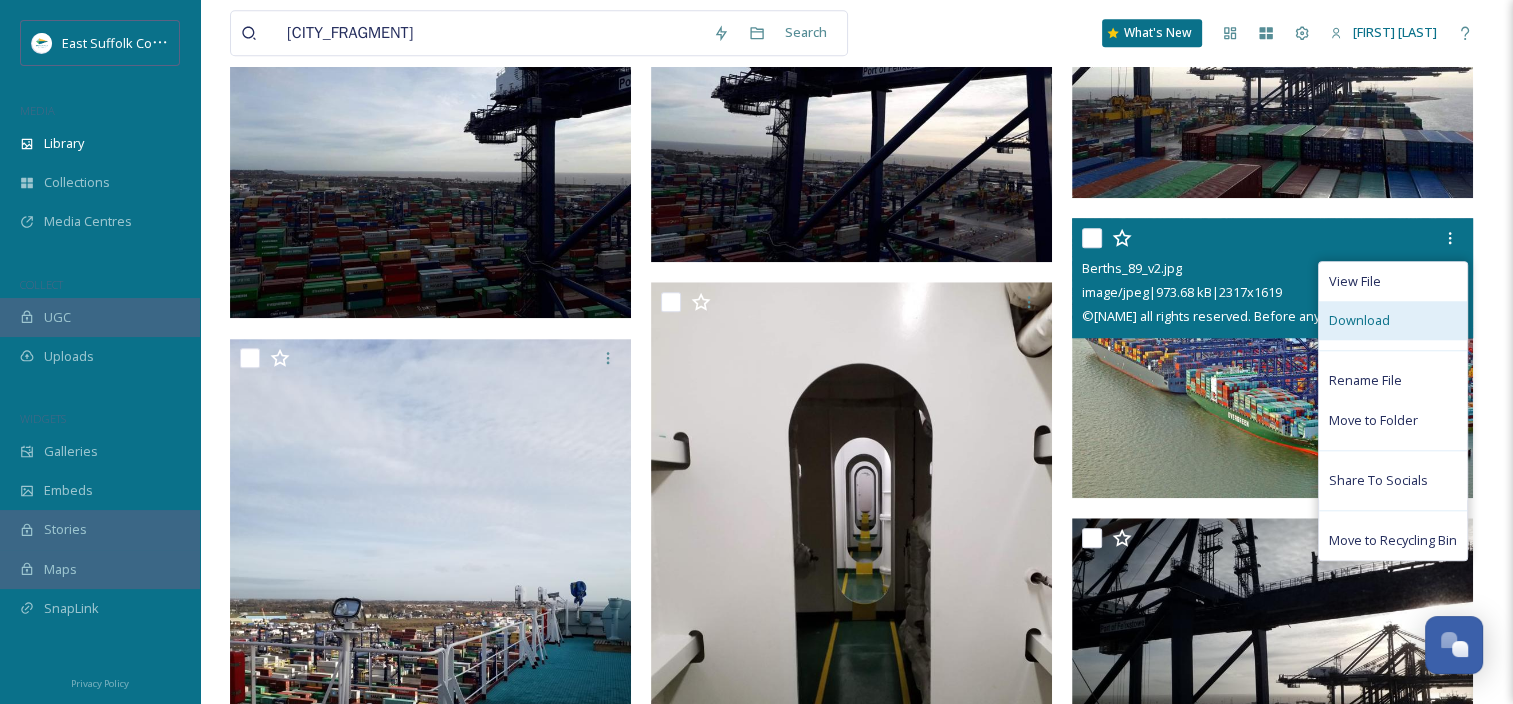 click on "Download" at bounding box center [1359, 320] 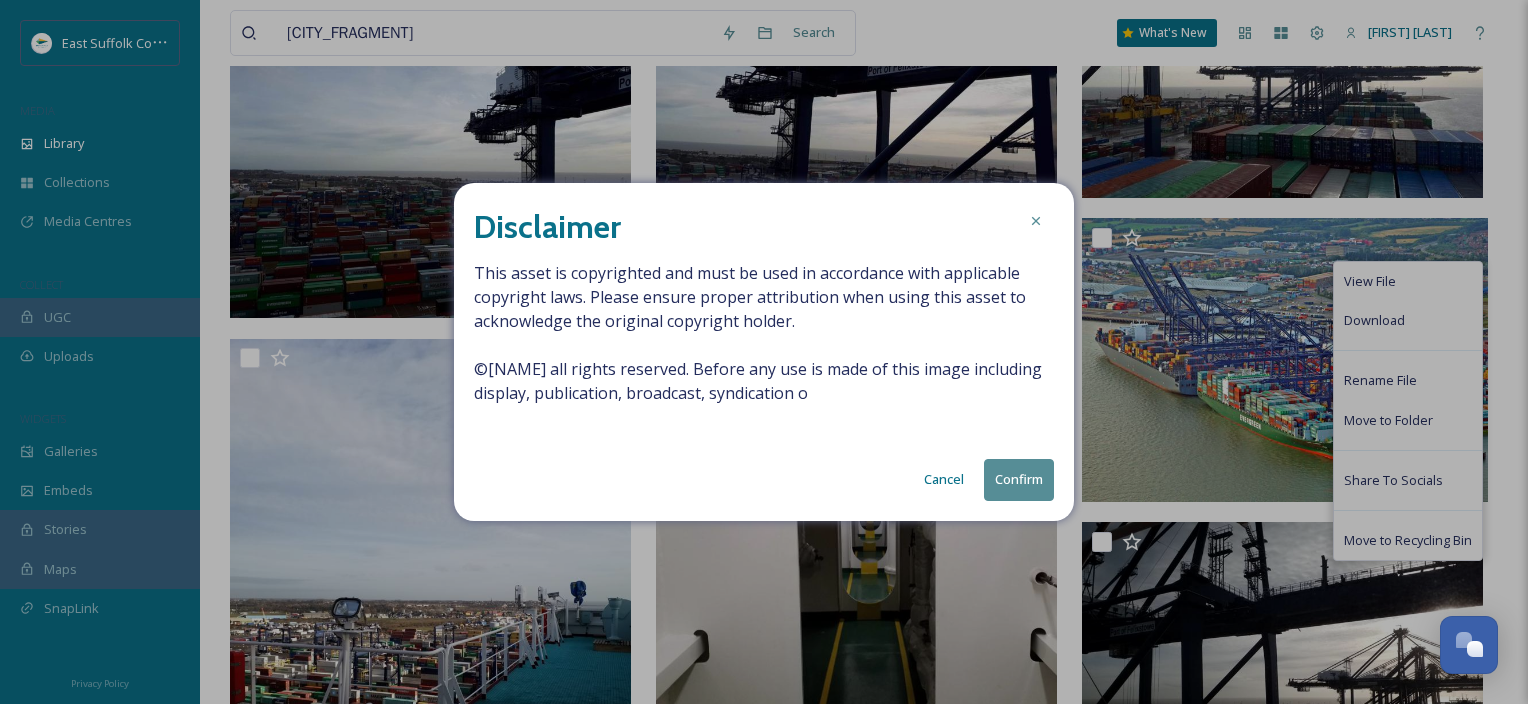 click on "Confirm" at bounding box center [1019, 479] 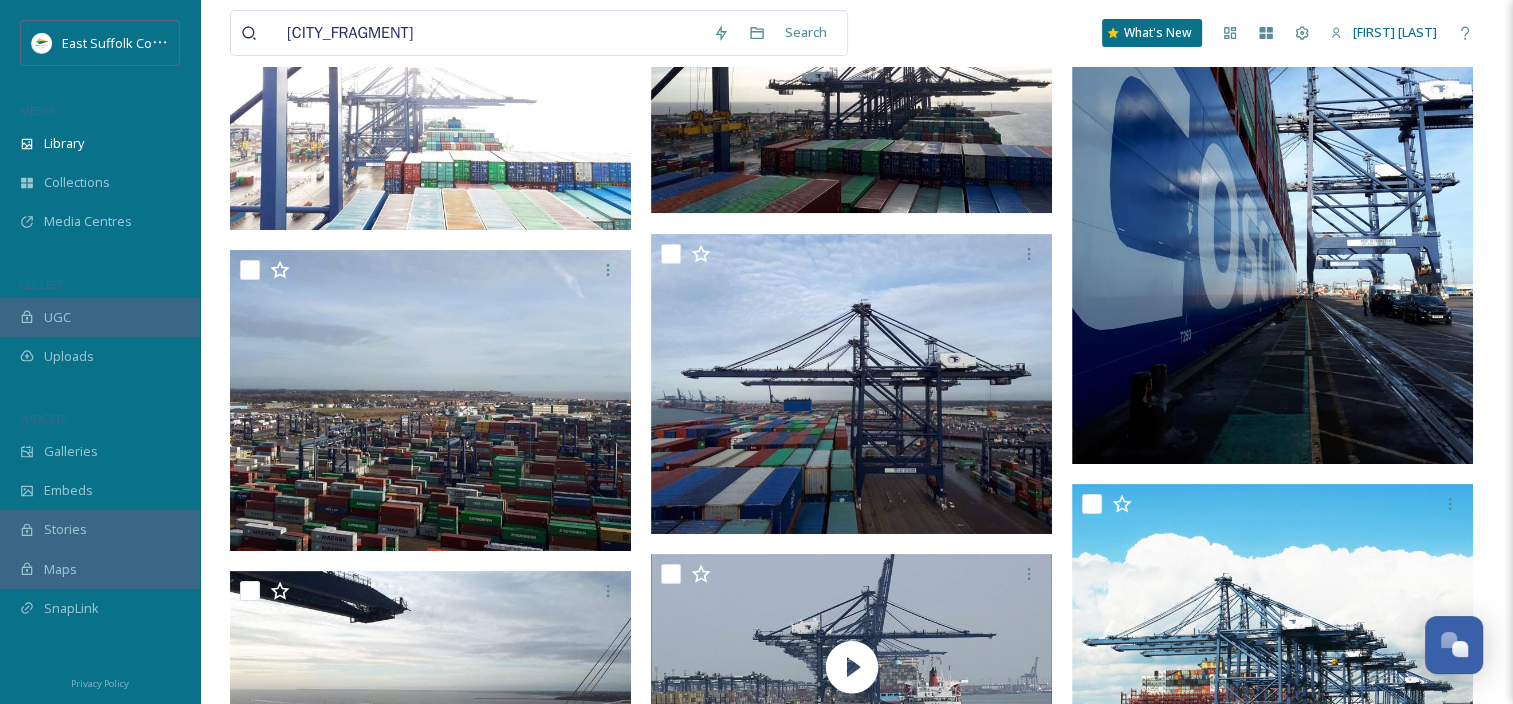scroll, scrollTop: 400, scrollLeft: 0, axis: vertical 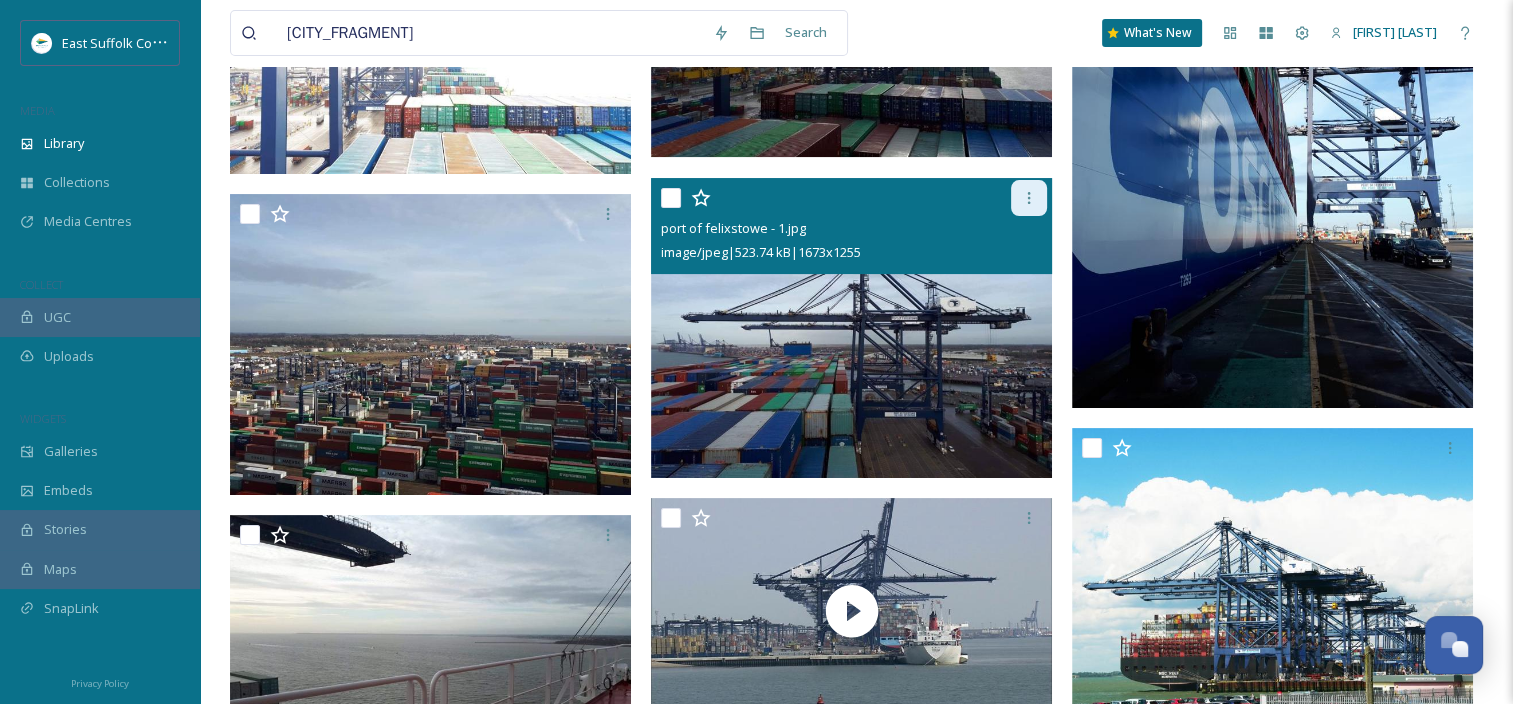 click 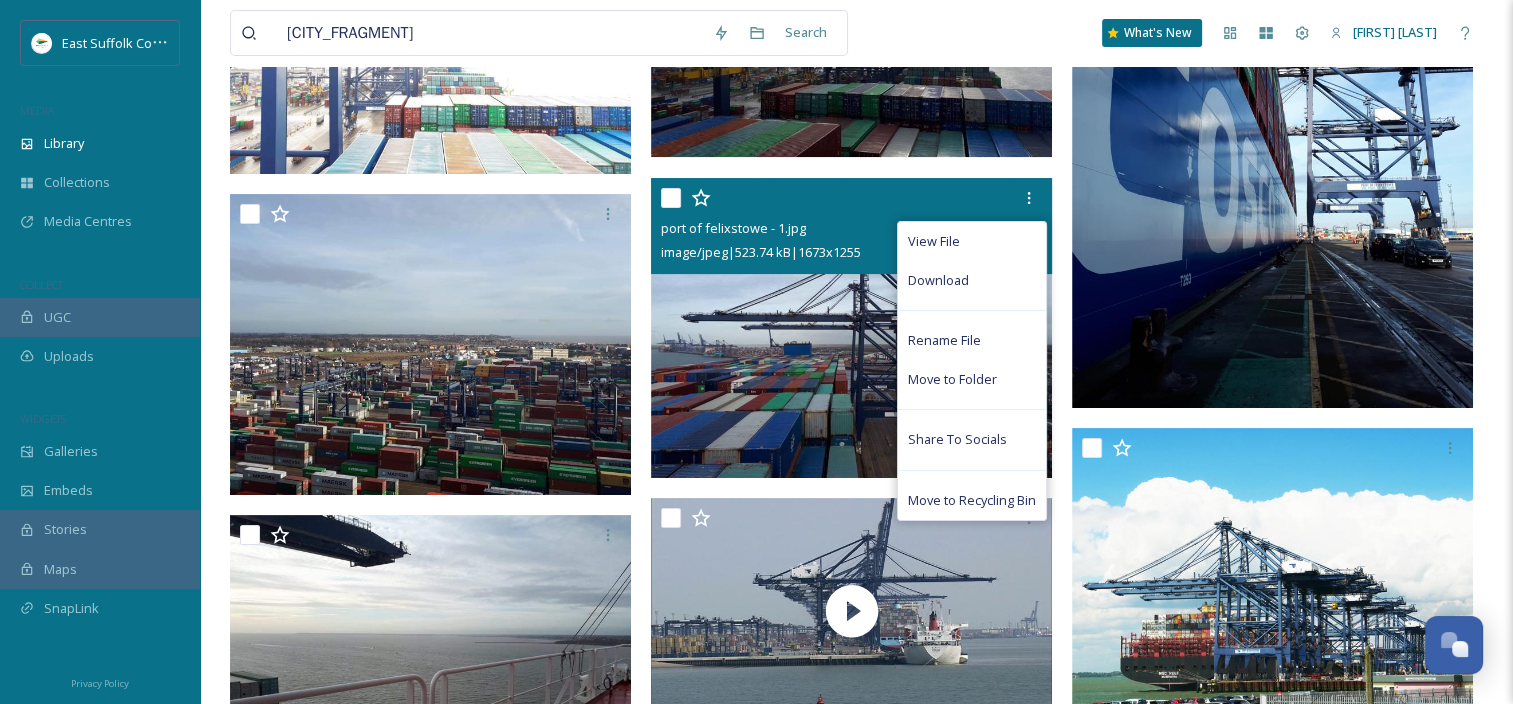 click on "View File Download Rename File Move to Folder Share To Socials Move to Recycling Bin" at bounding box center (854, 198) 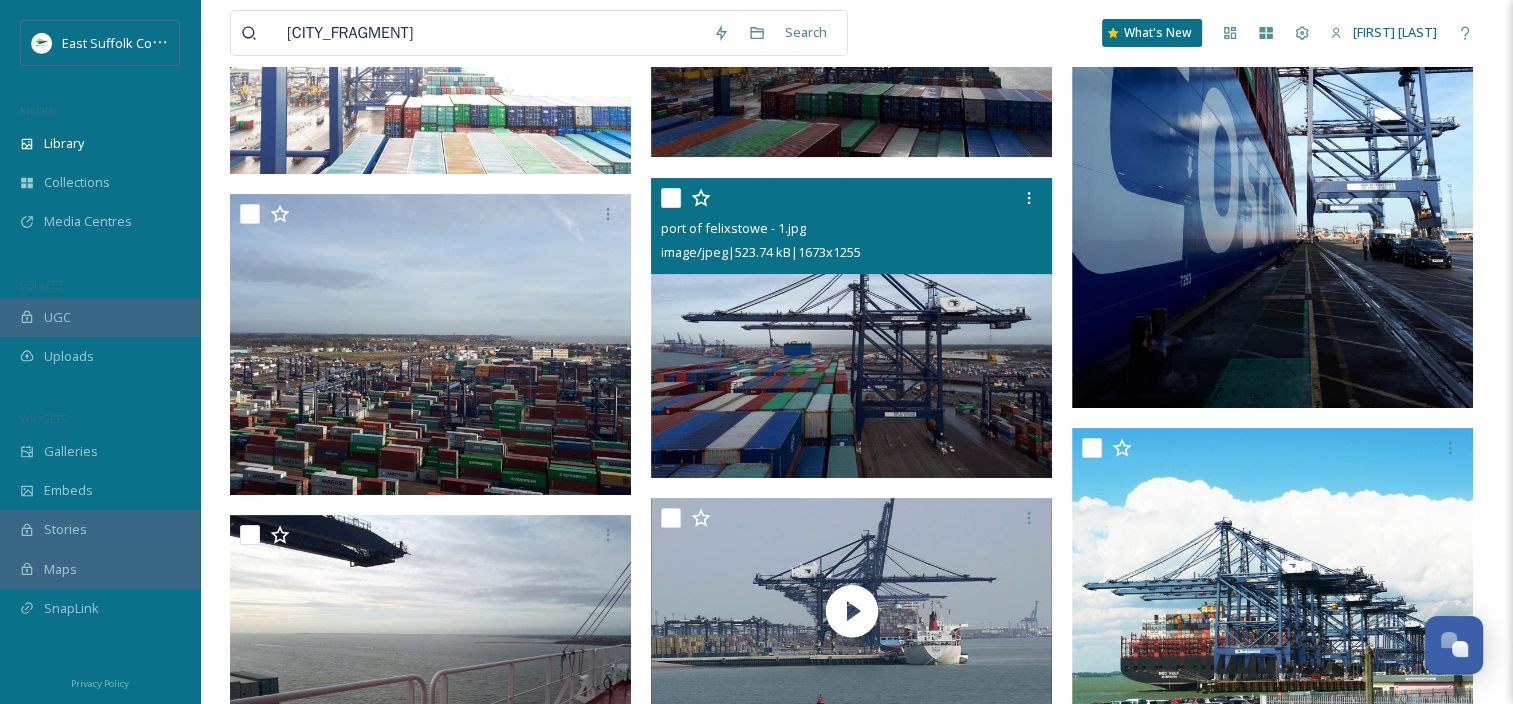 click at bounding box center (851, 328) 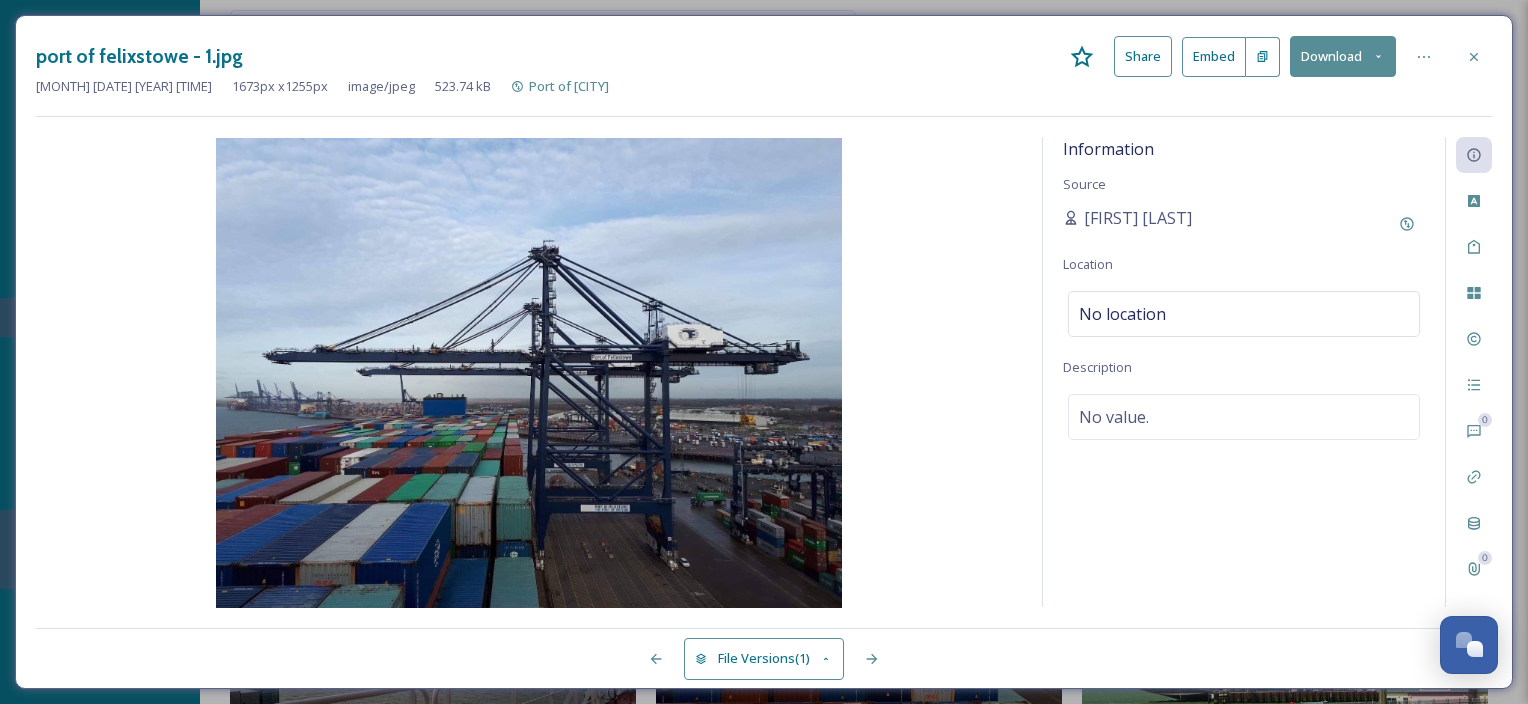 click on "Share" at bounding box center (1143, 56) 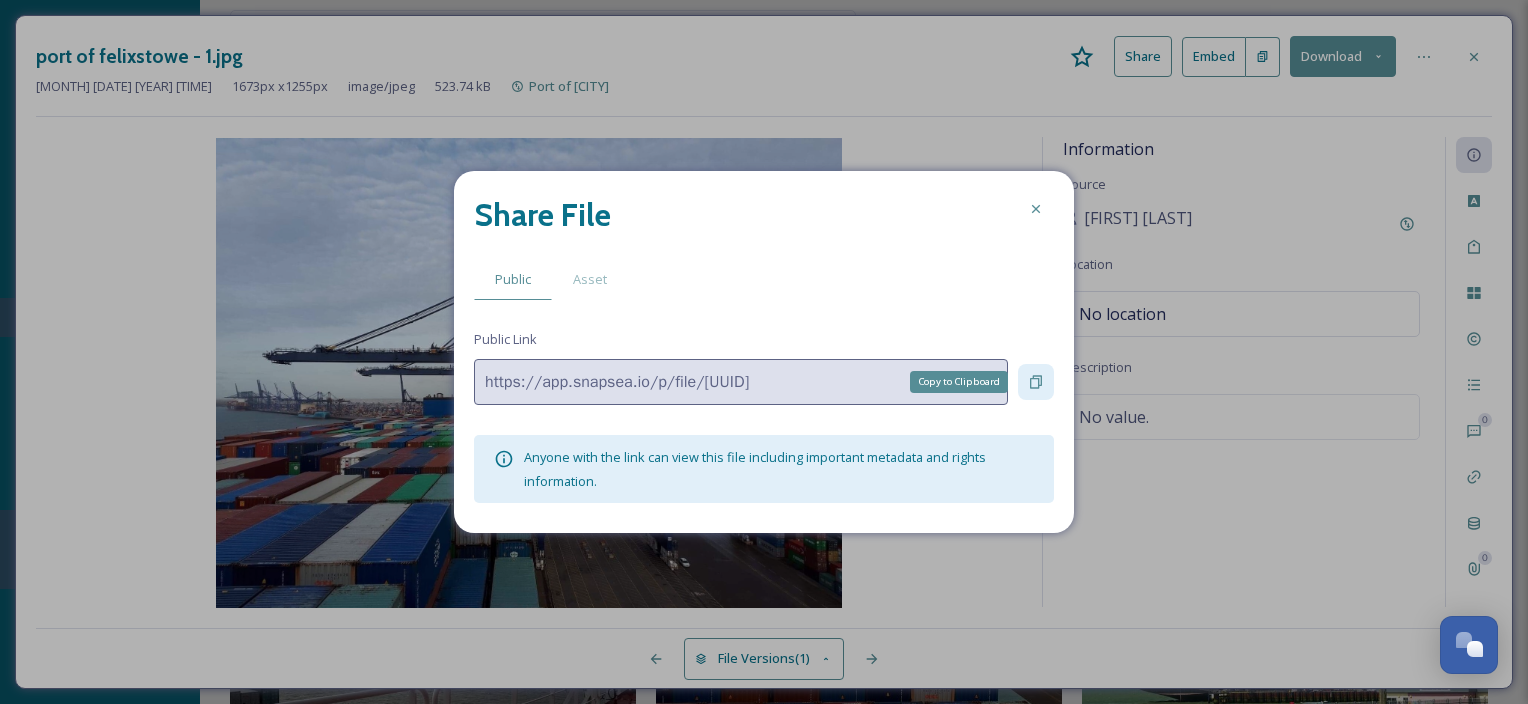 click 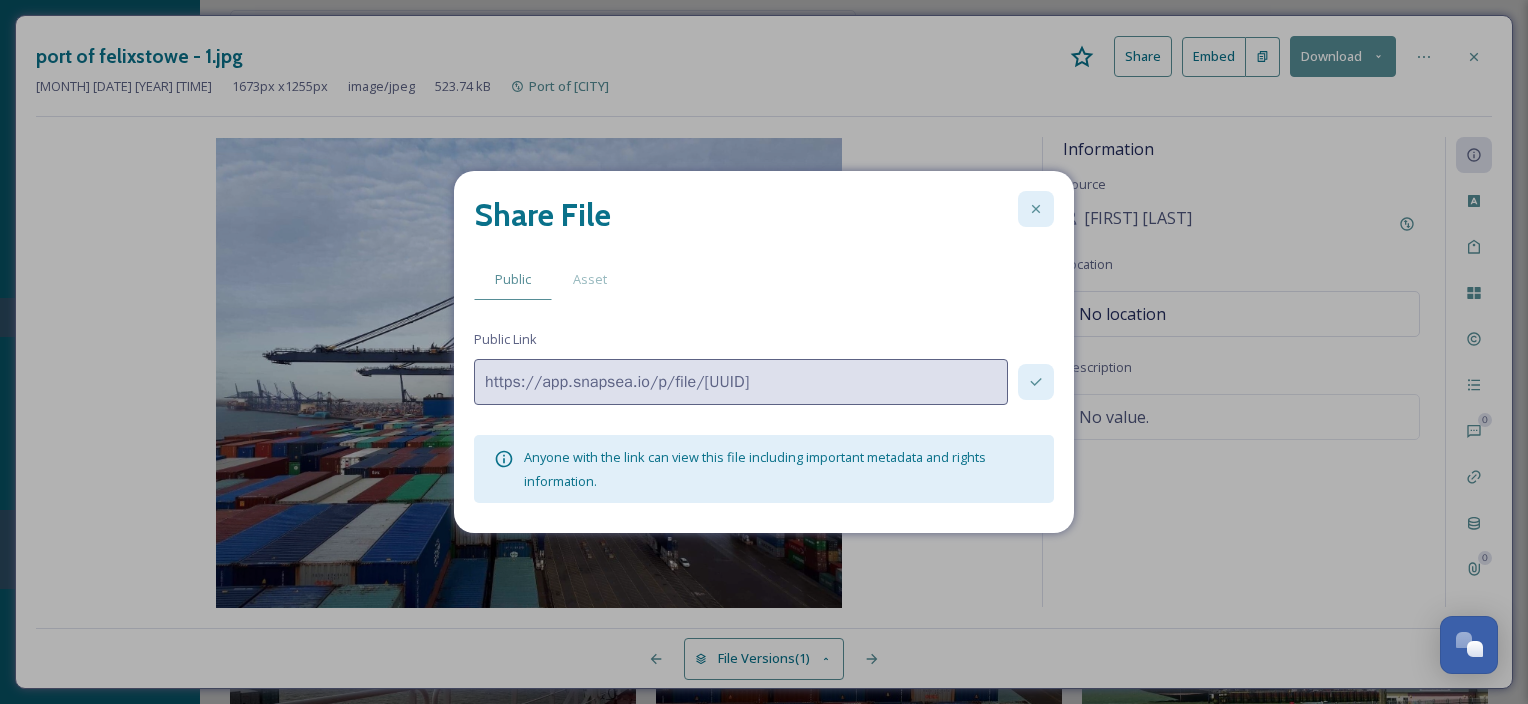 click 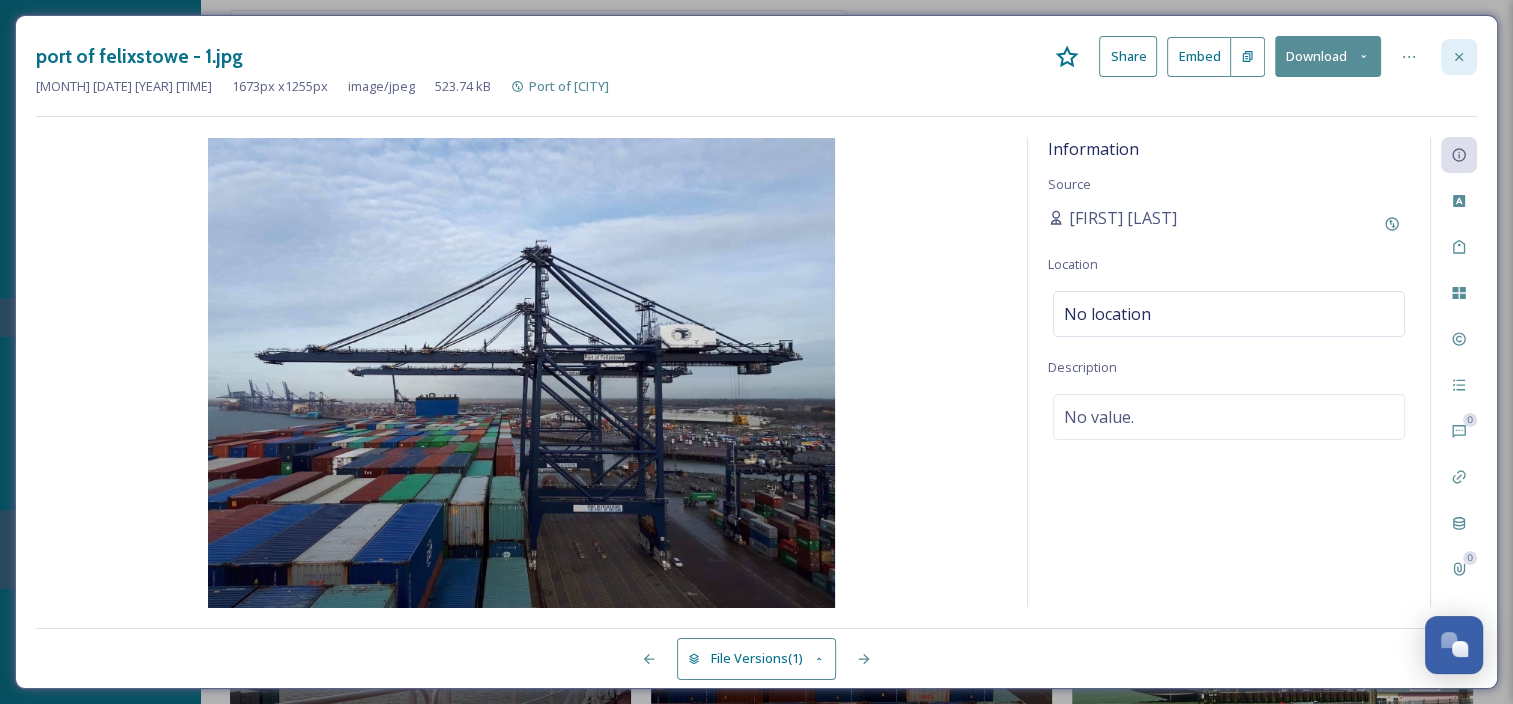 click 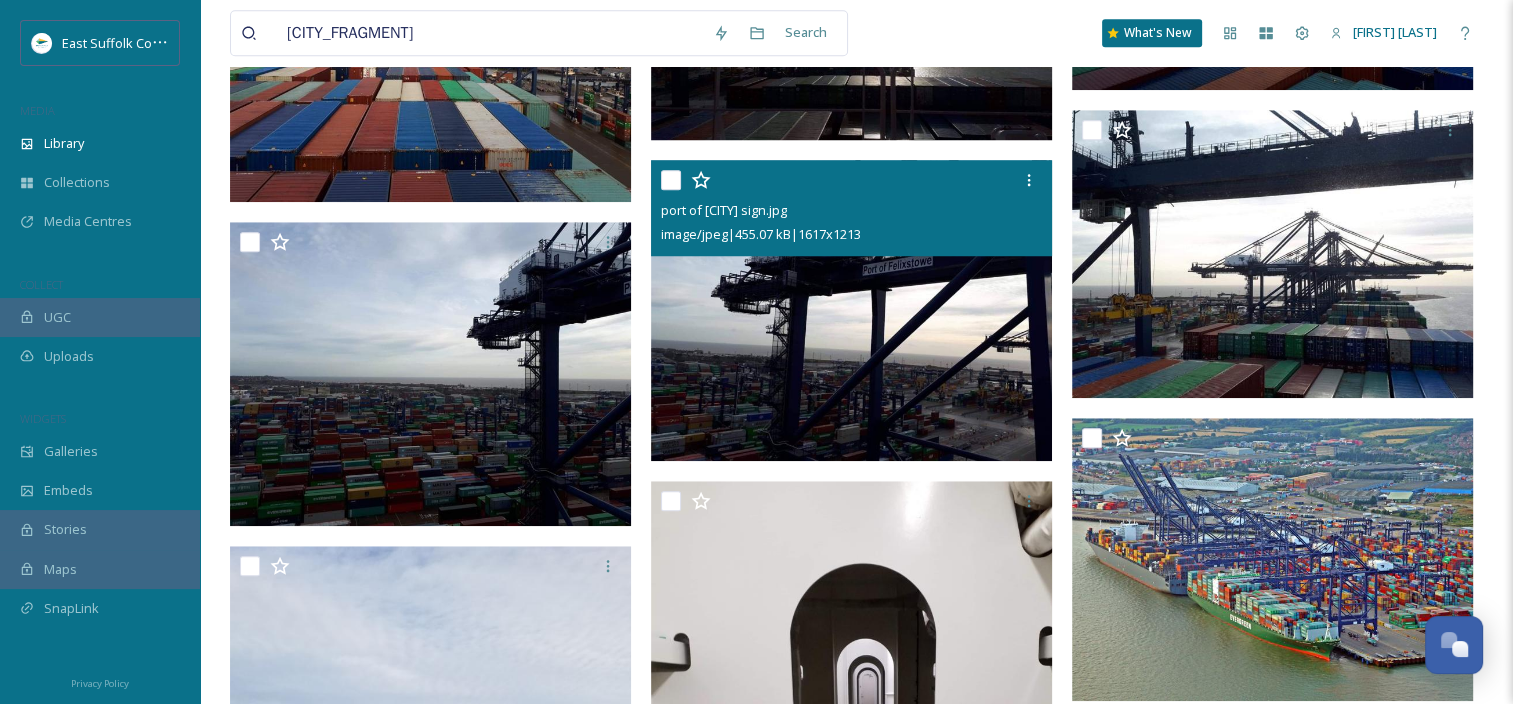 scroll, scrollTop: 1600, scrollLeft: 0, axis: vertical 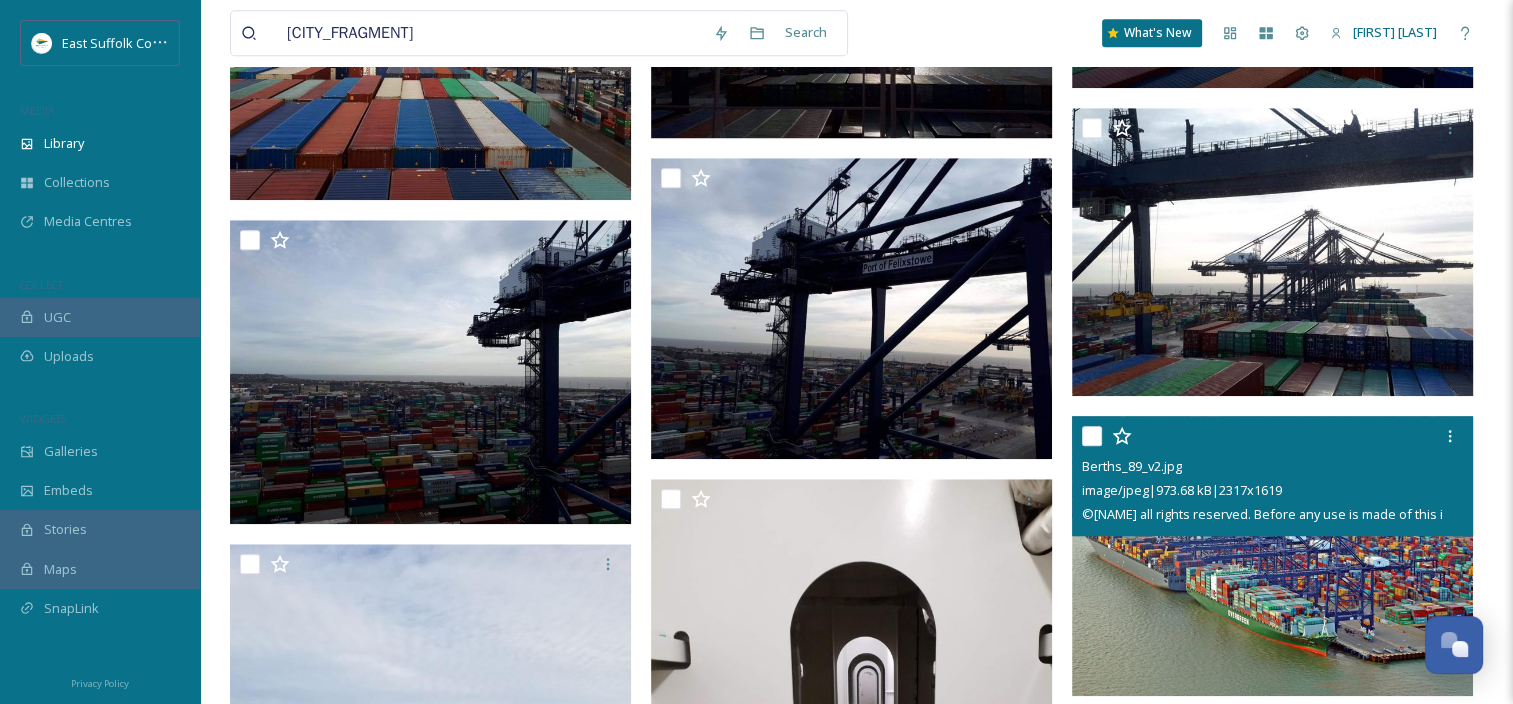 click at bounding box center (1272, 556) 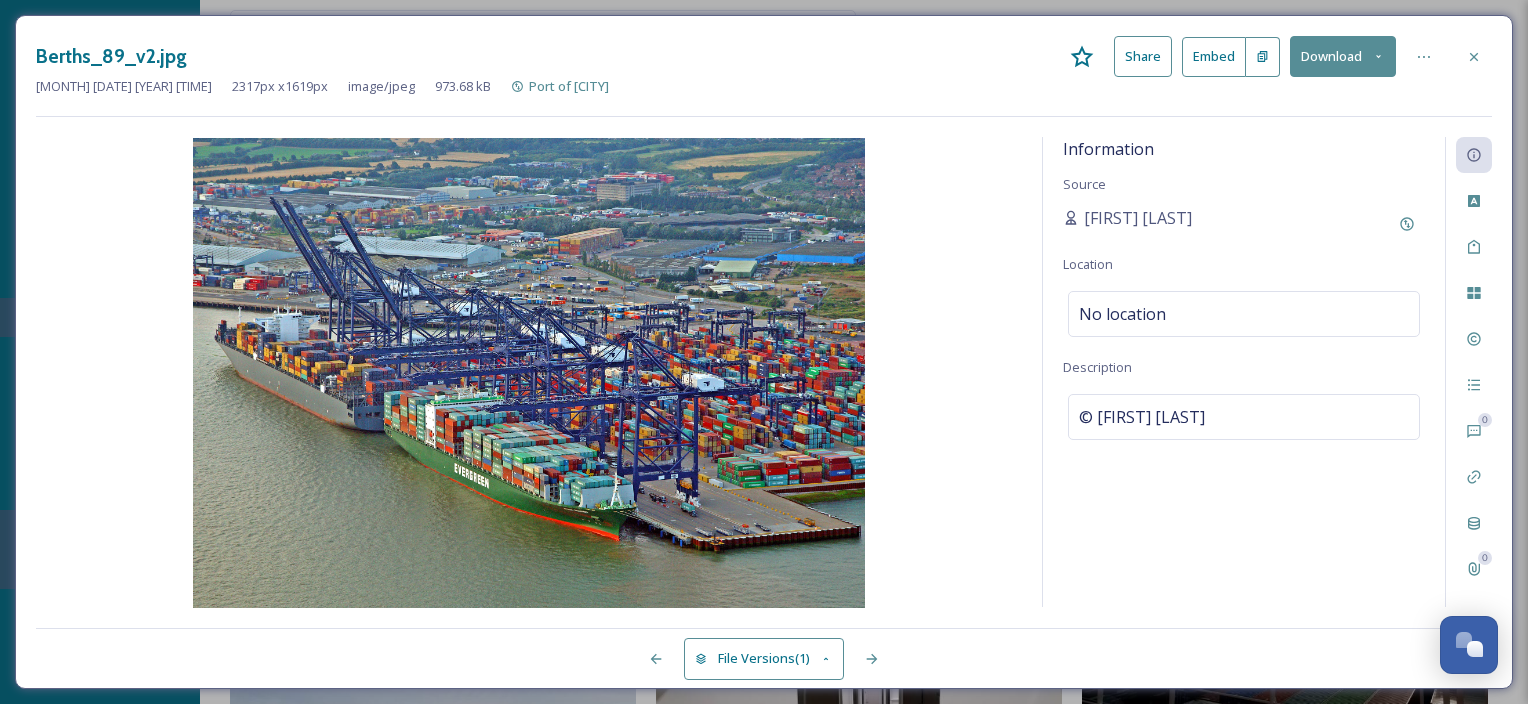 click on "Share" at bounding box center [1143, 56] 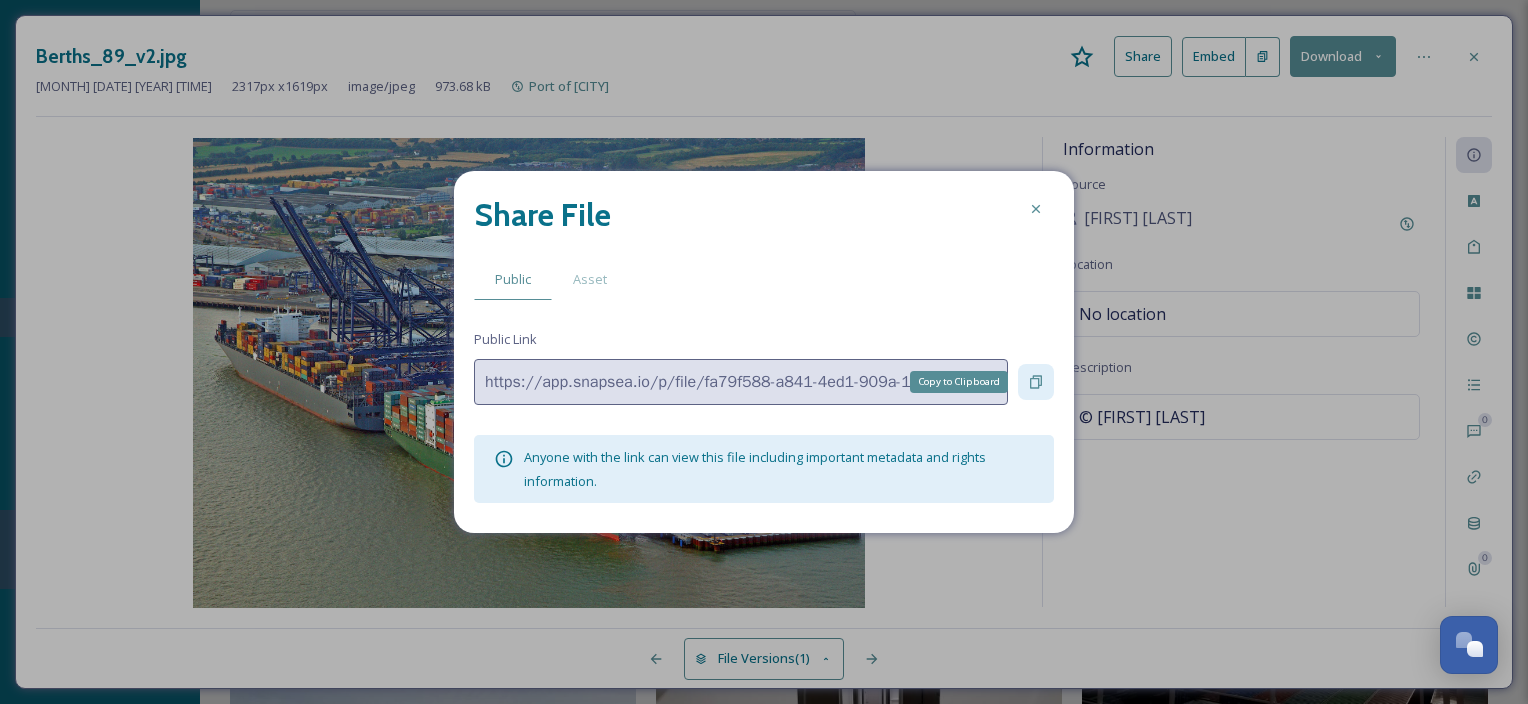 click 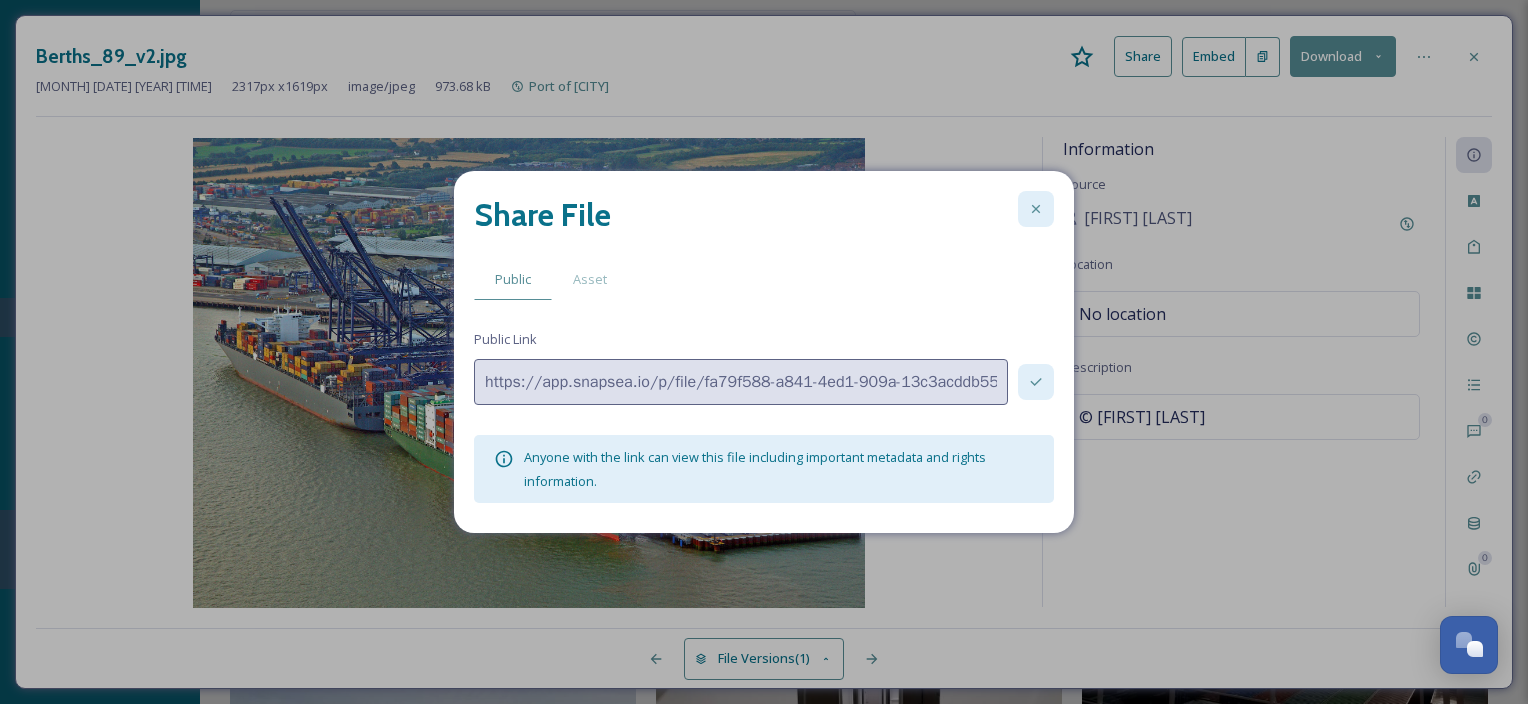 click 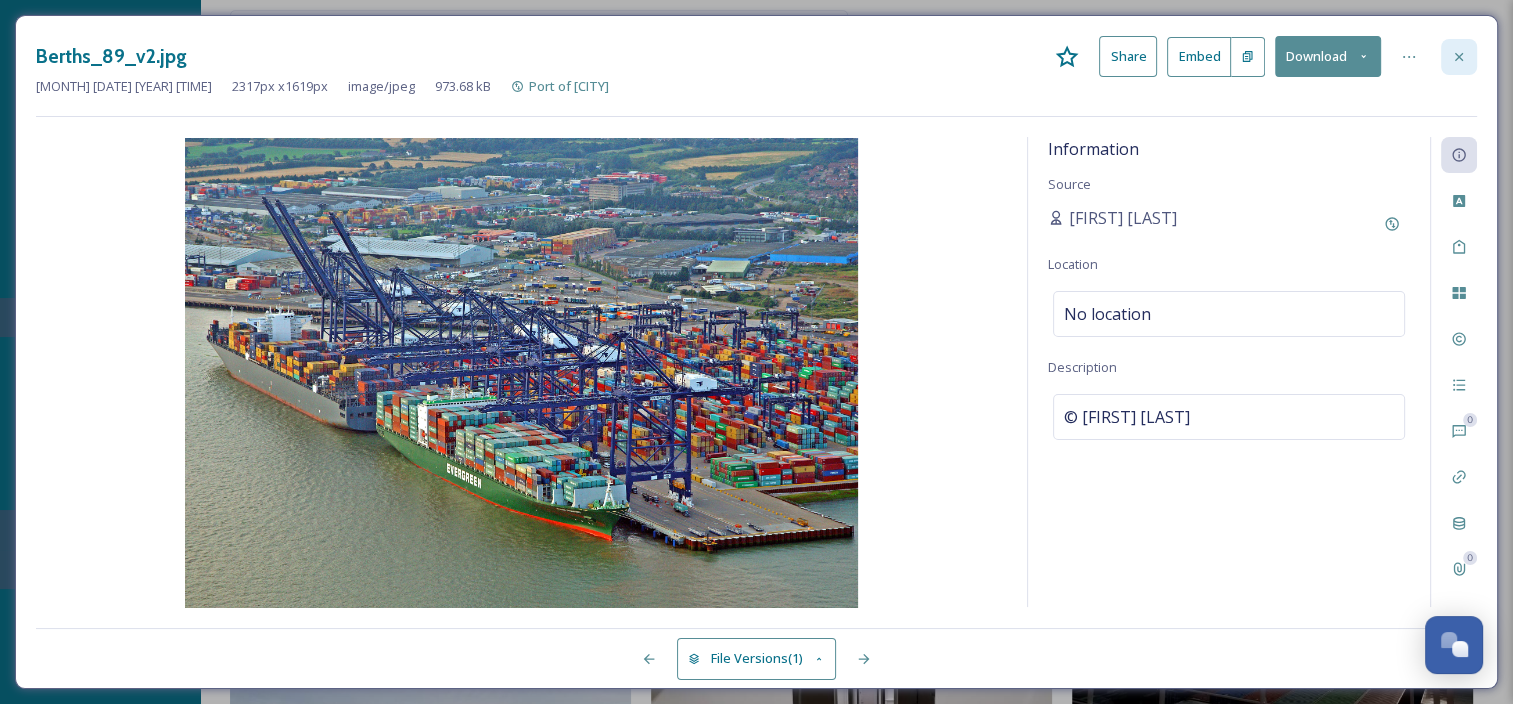 click 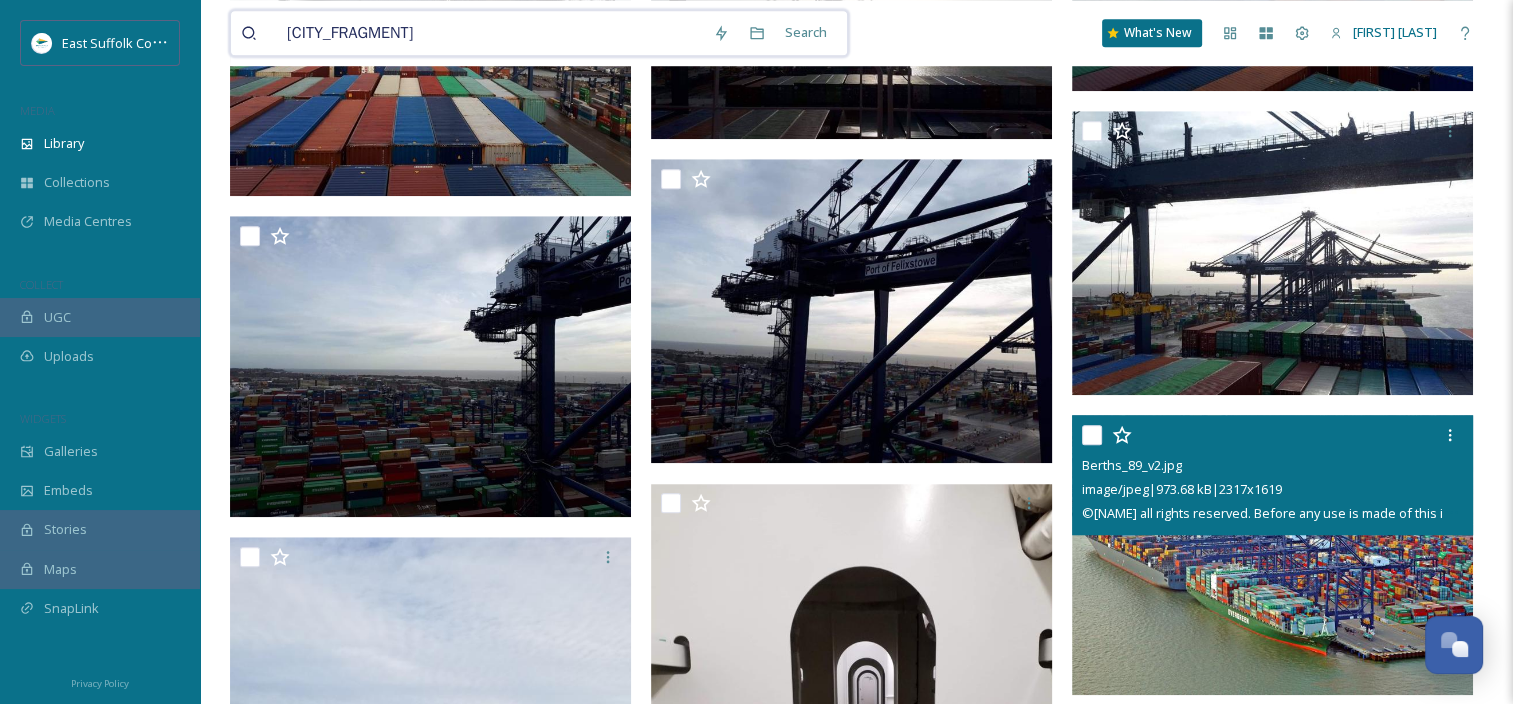 drag, startPoint x: 368, startPoint y: 32, endPoint x: 275, endPoint y: 28, distance: 93.08598 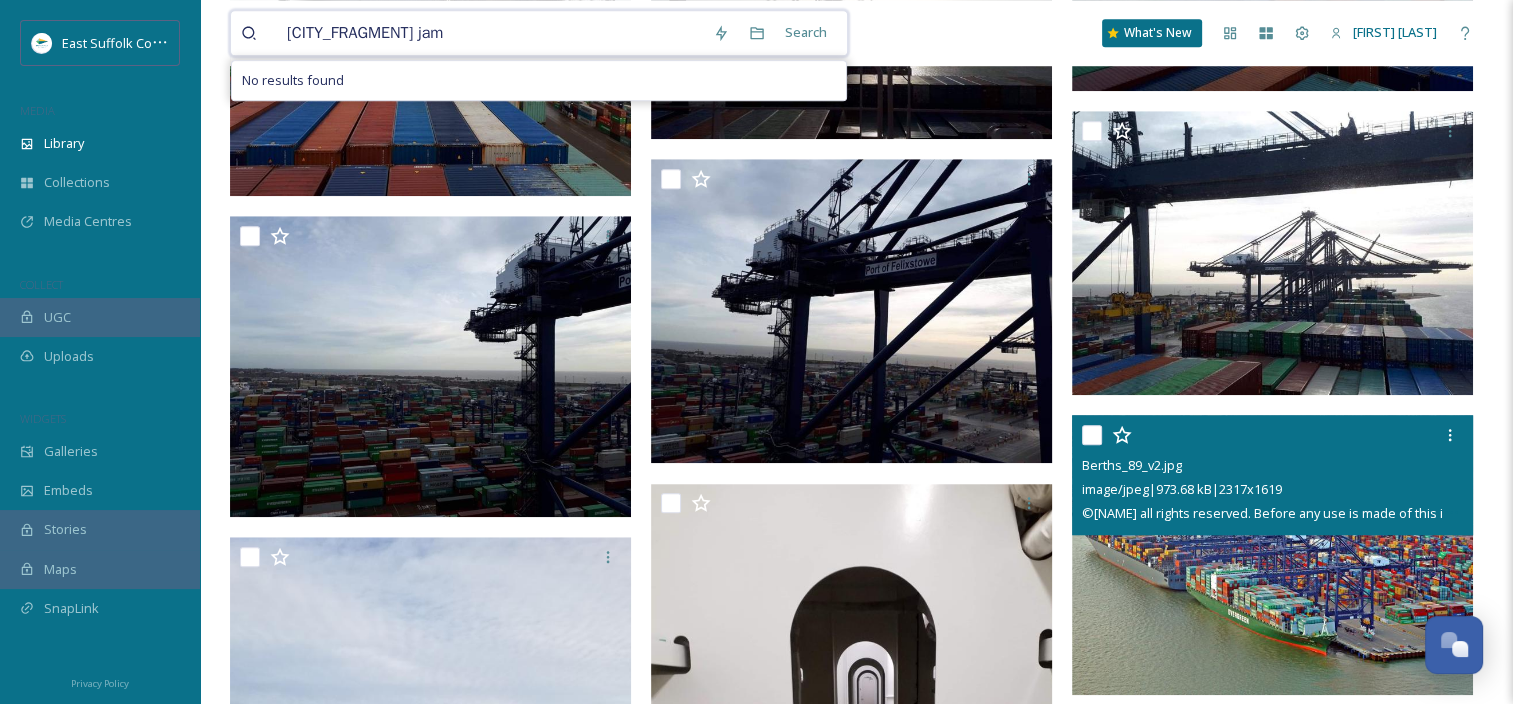 click on "[CITY_FRAGMENT] jam" at bounding box center (490, 33) 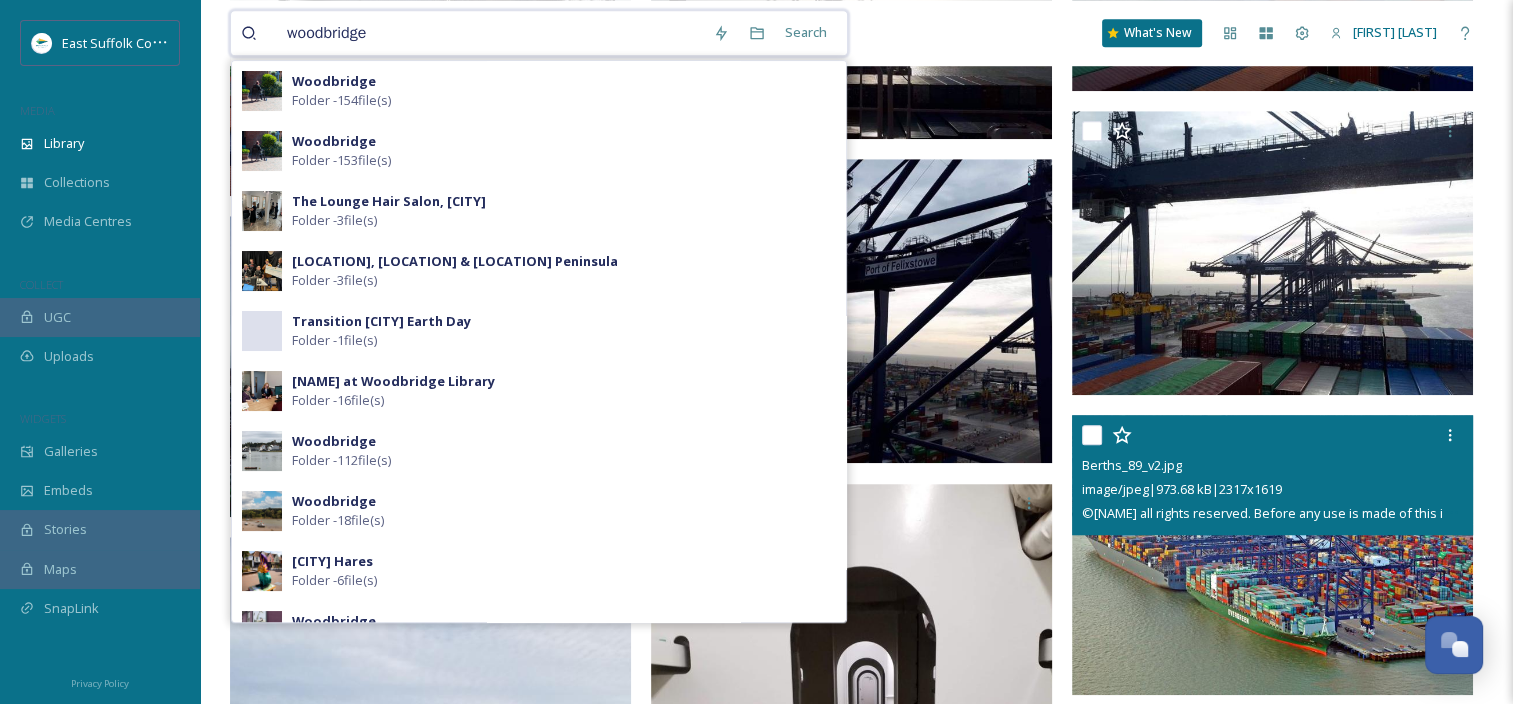 drag, startPoint x: 428, startPoint y: 30, endPoint x: 270, endPoint y: 32, distance: 158.01266 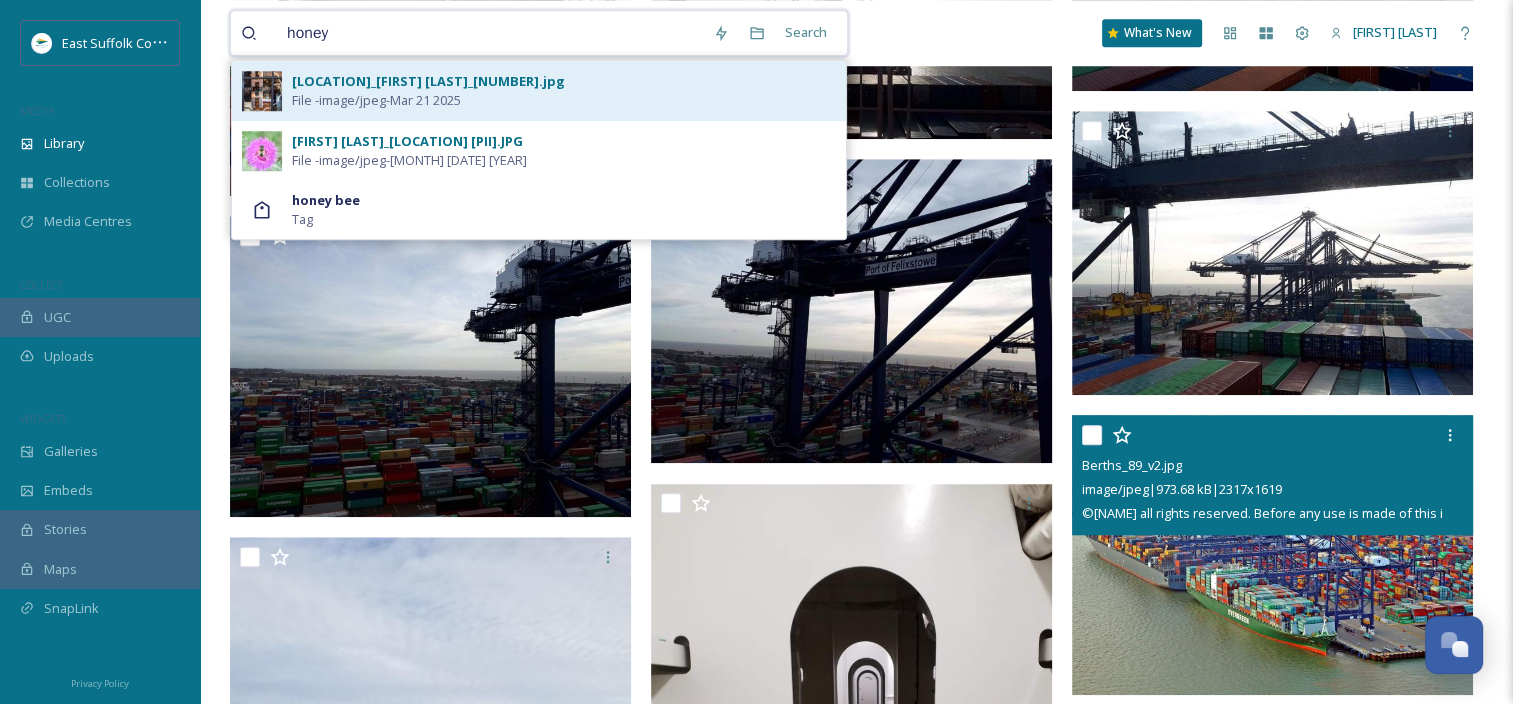 type on "honey" 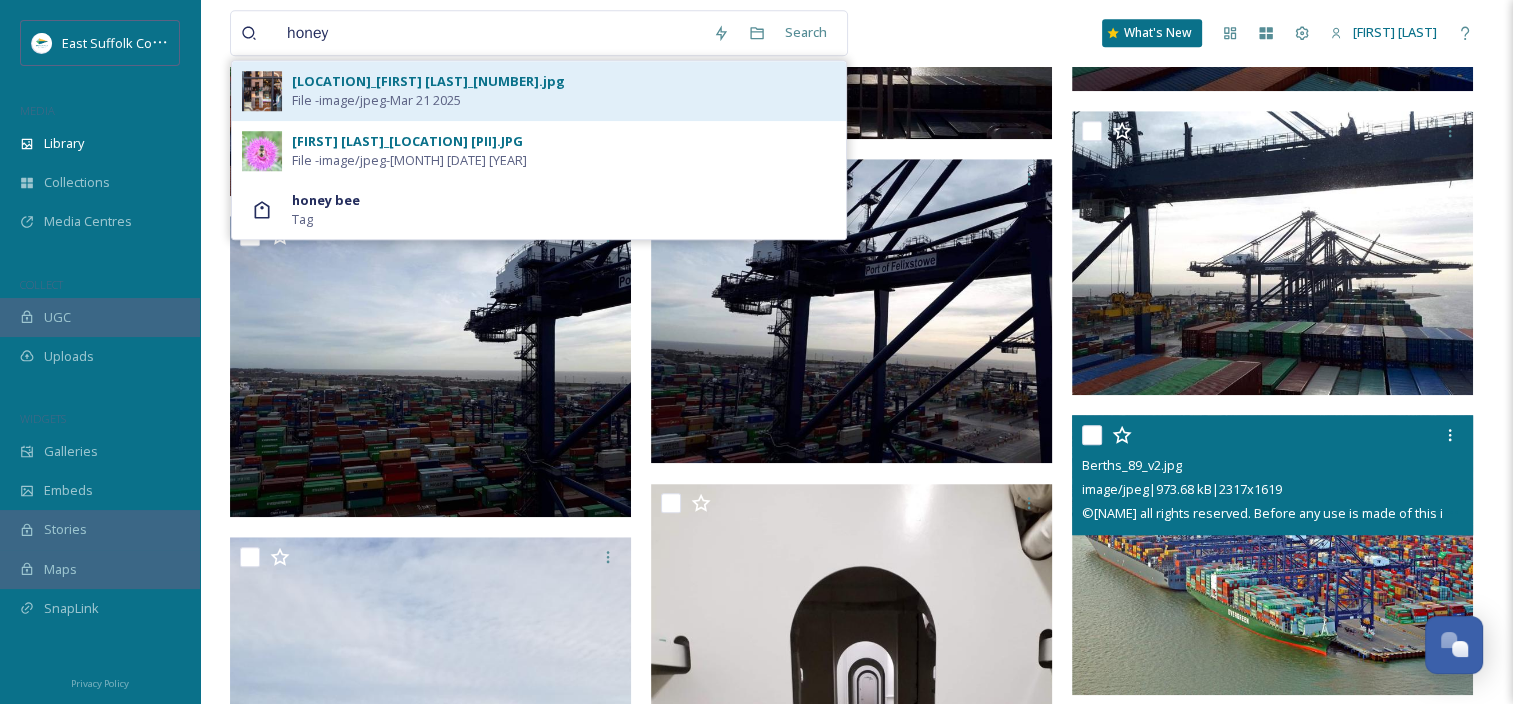 click on "File - image/jpeg - [MONTH] [DATE] [YEAR]" at bounding box center (376, 100) 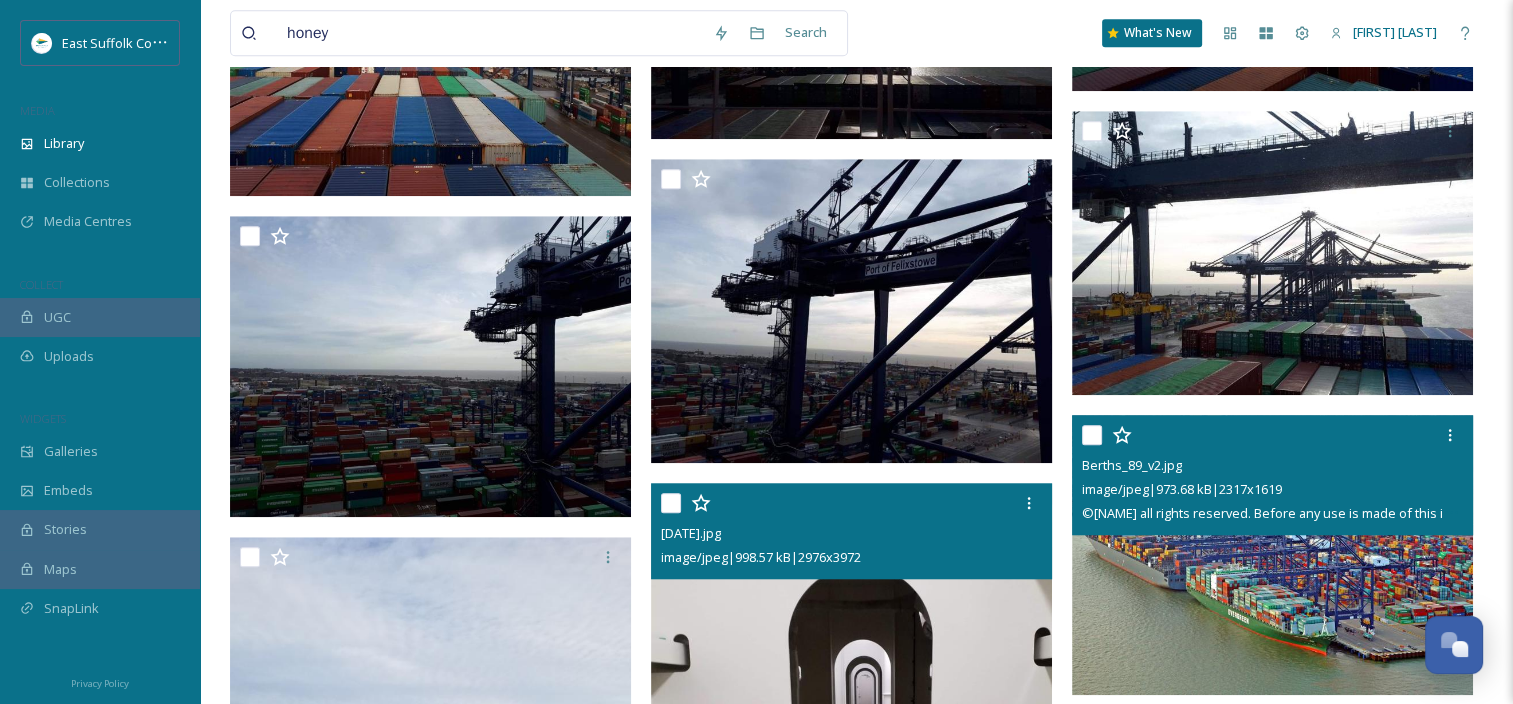 scroll, scrollTop: 0, scrollLeft: 0, axis: both 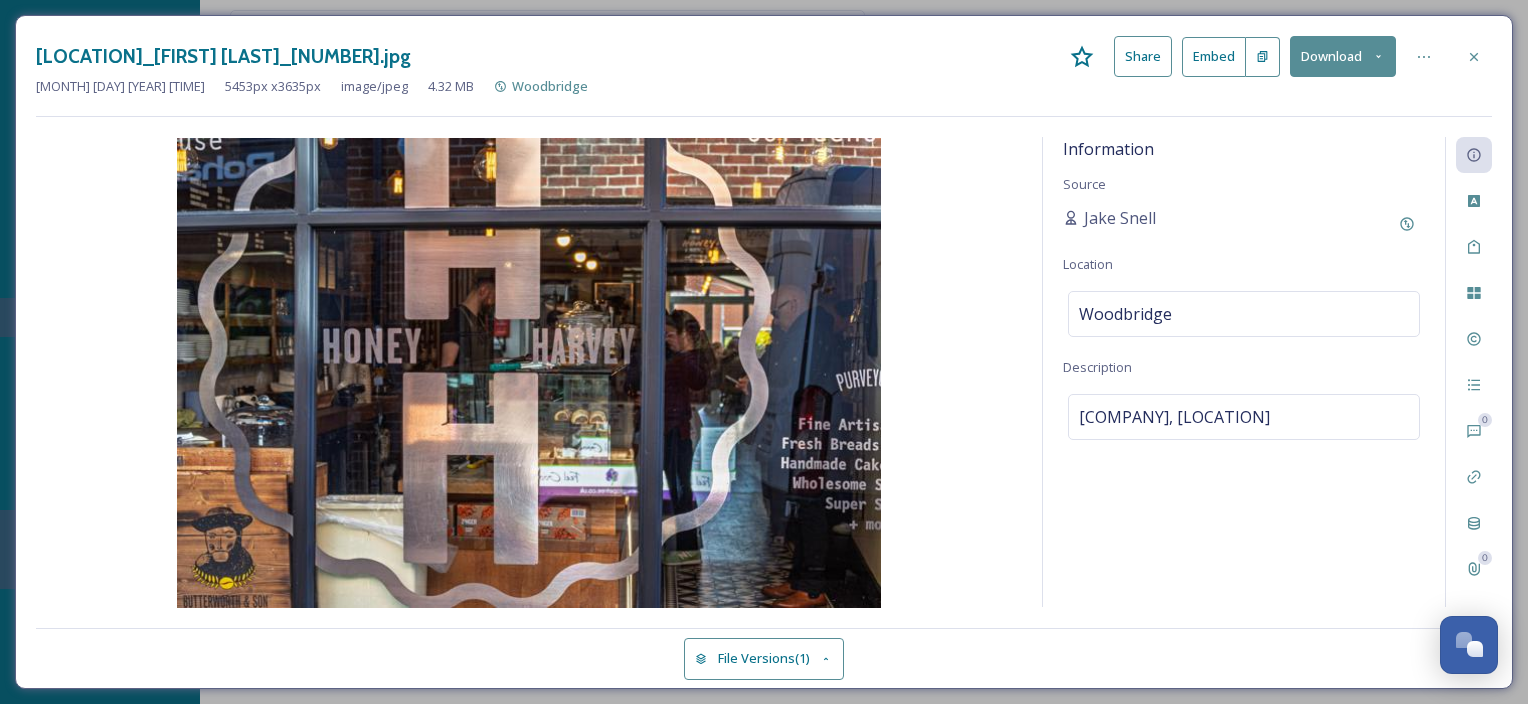 click on "Share" at bounding box center (1143, 56) 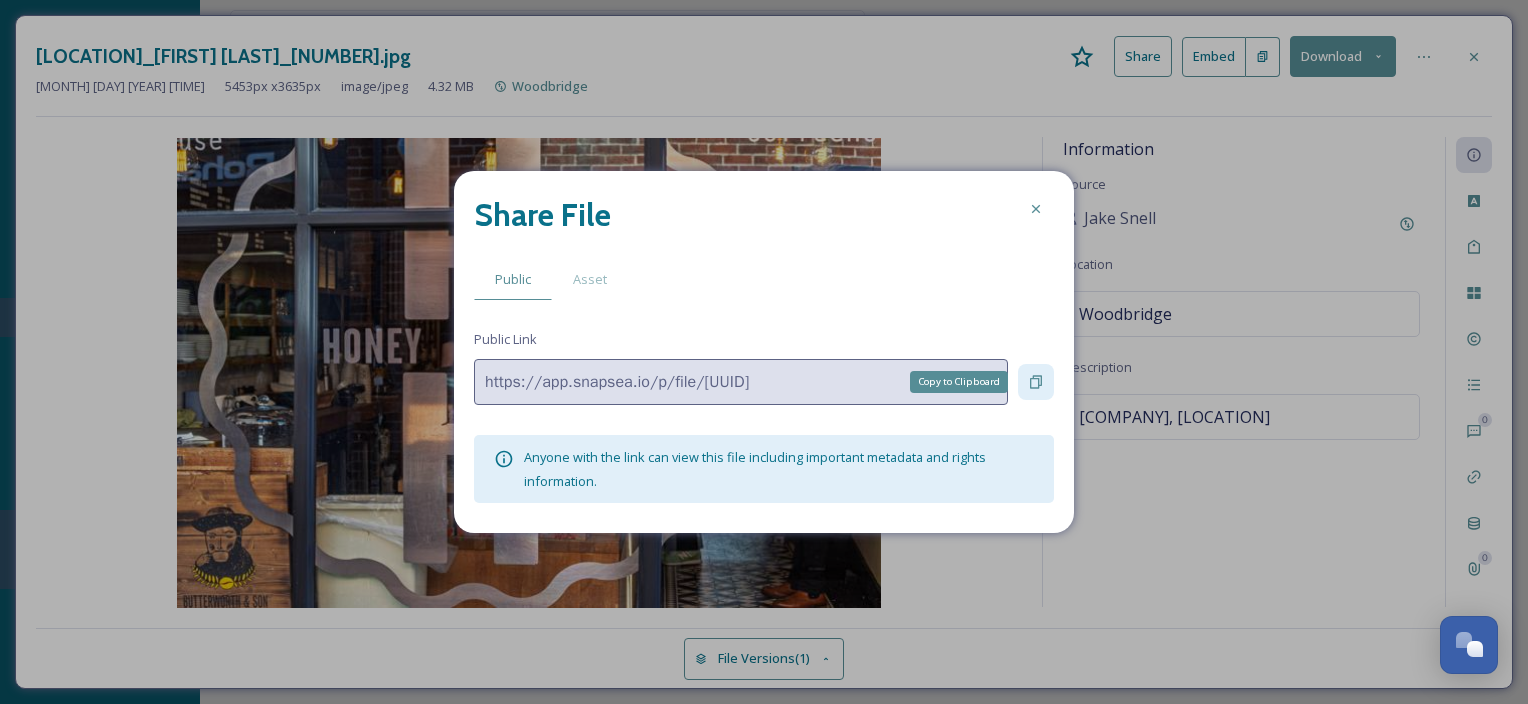 click 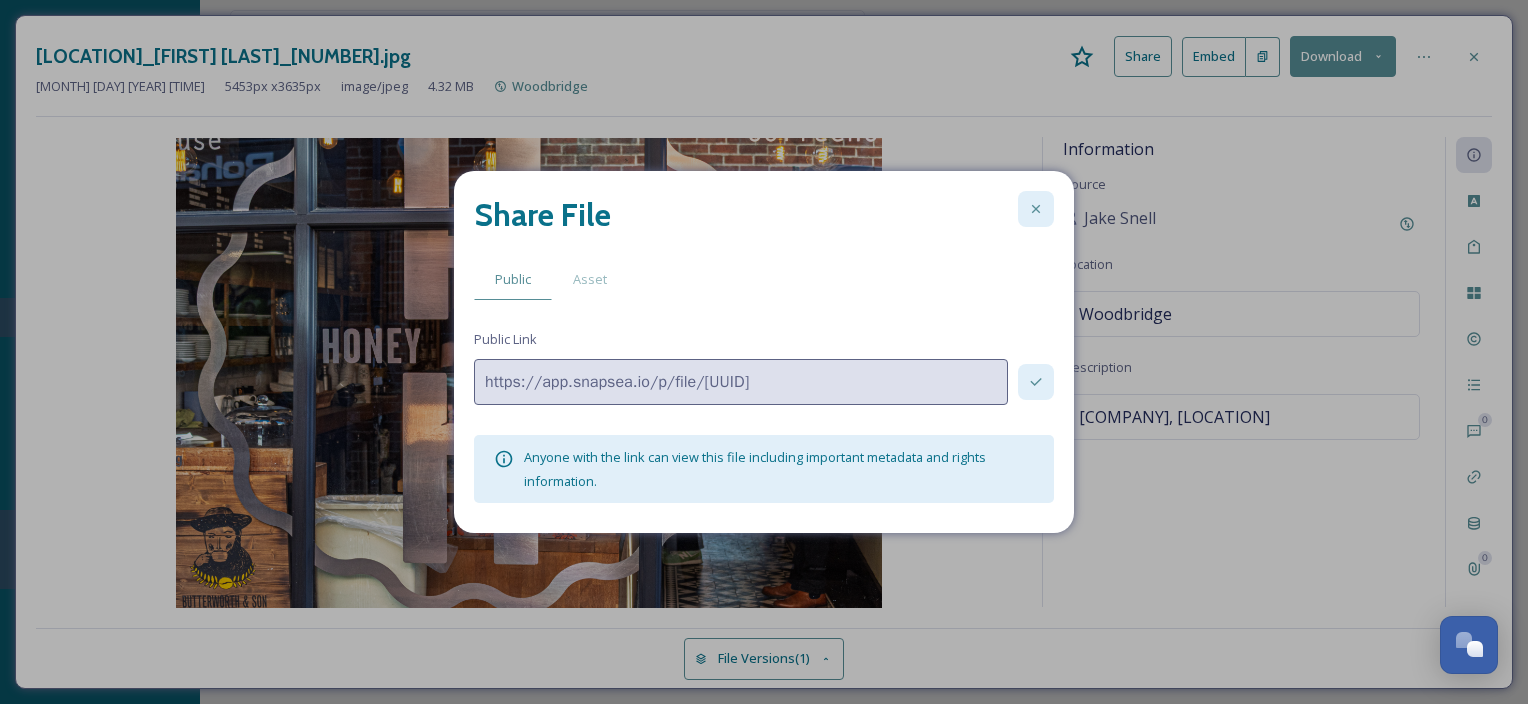 click at bounding box center (1036, 209) 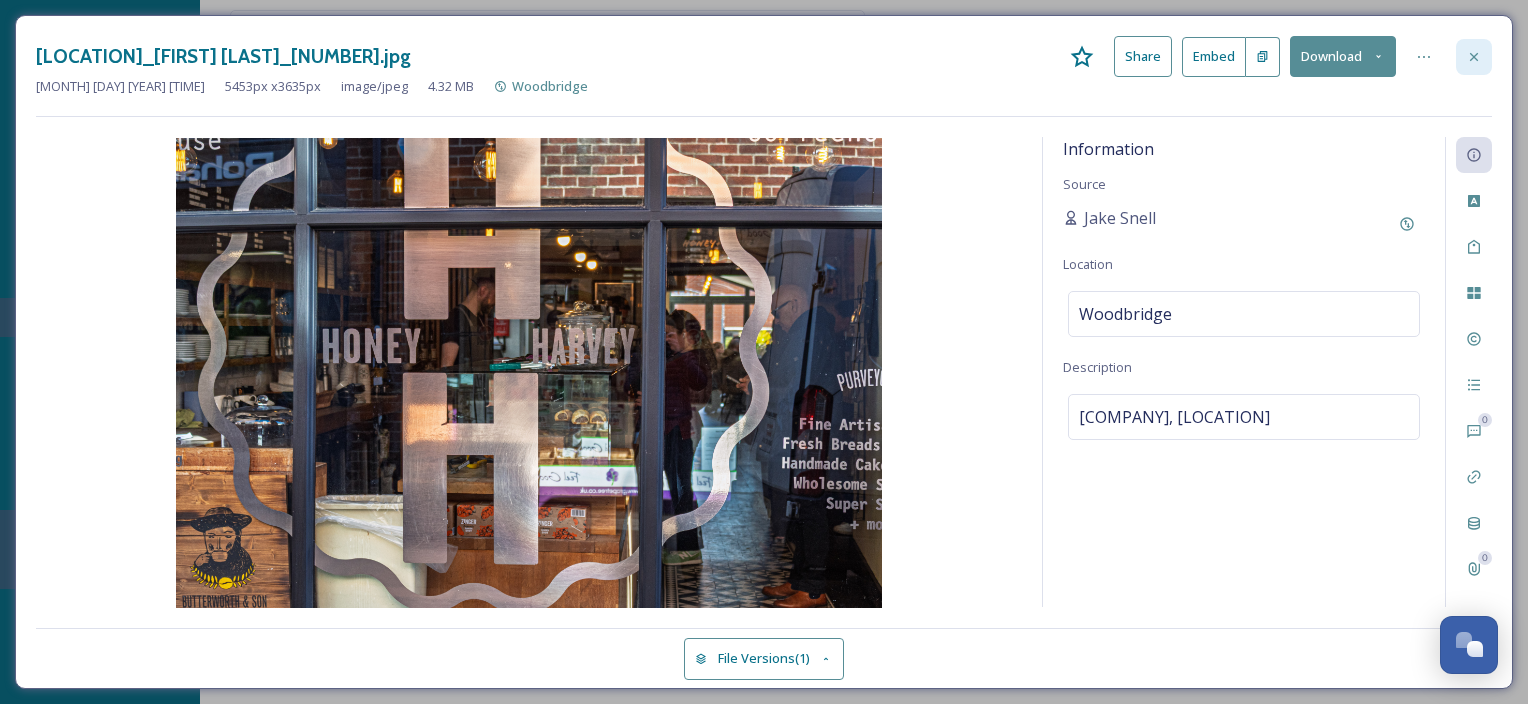 click 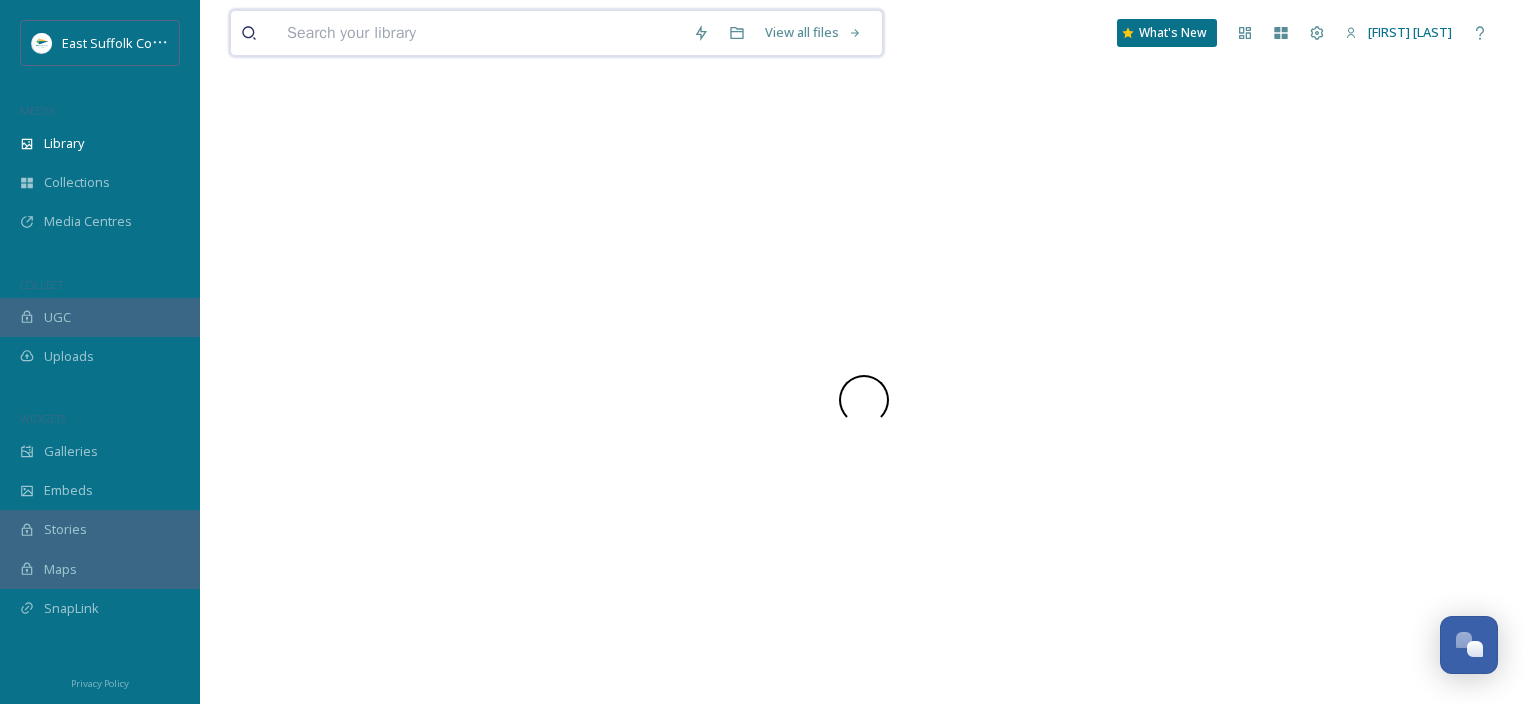 click at bounding box center (480, 33) 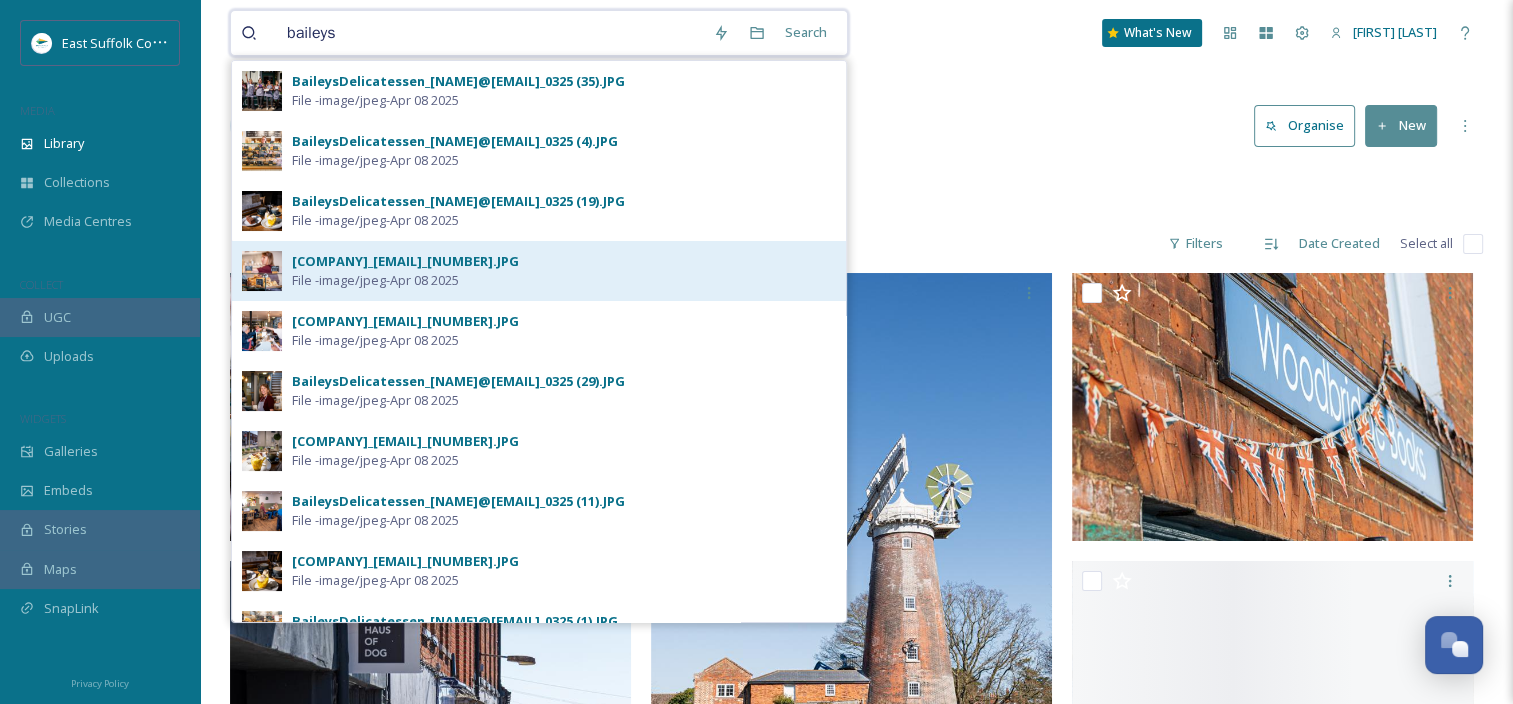 type on "baileys" 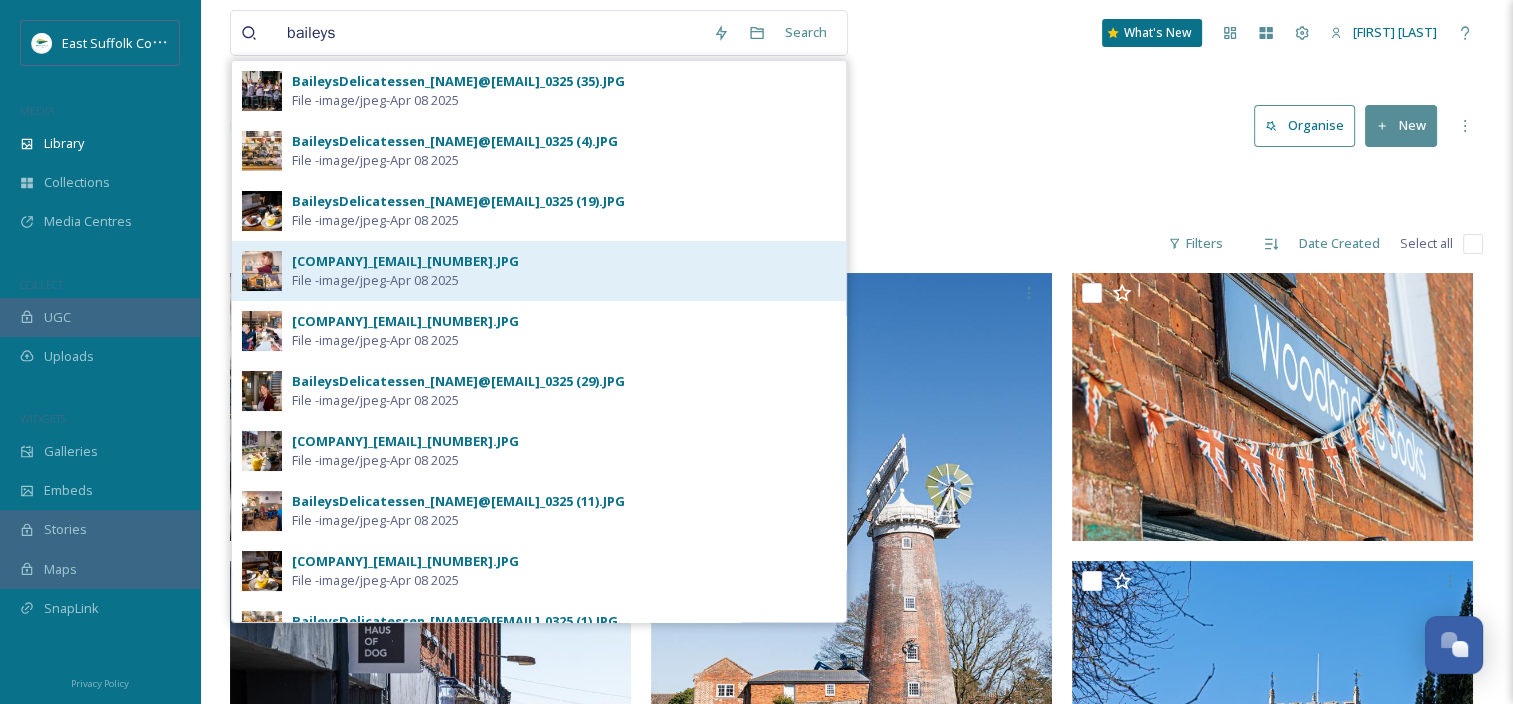 click on "[COMPANY]_[EMAIL]_[NUMBER].JPG" at bounding box center [405, 261] 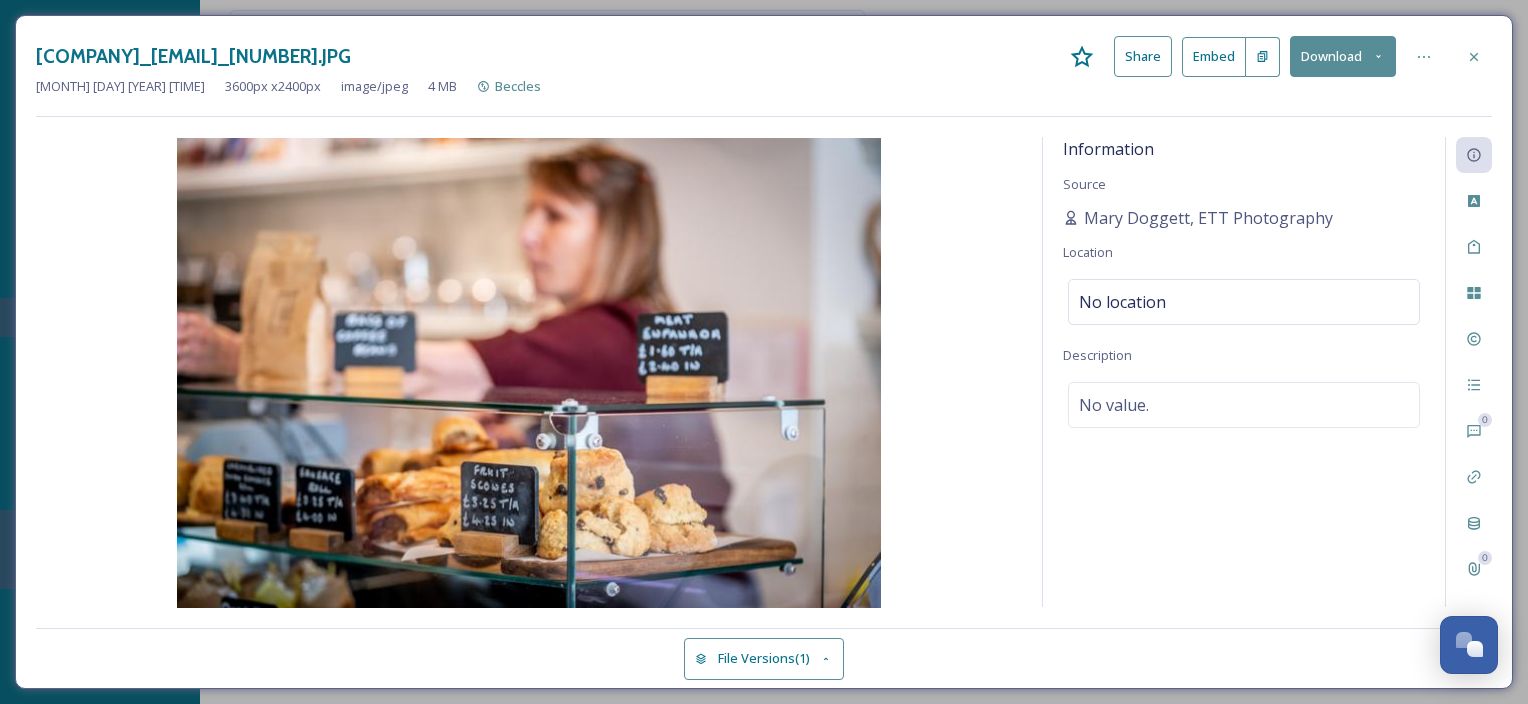 click on "Share" at bounding box center [1143, 56] 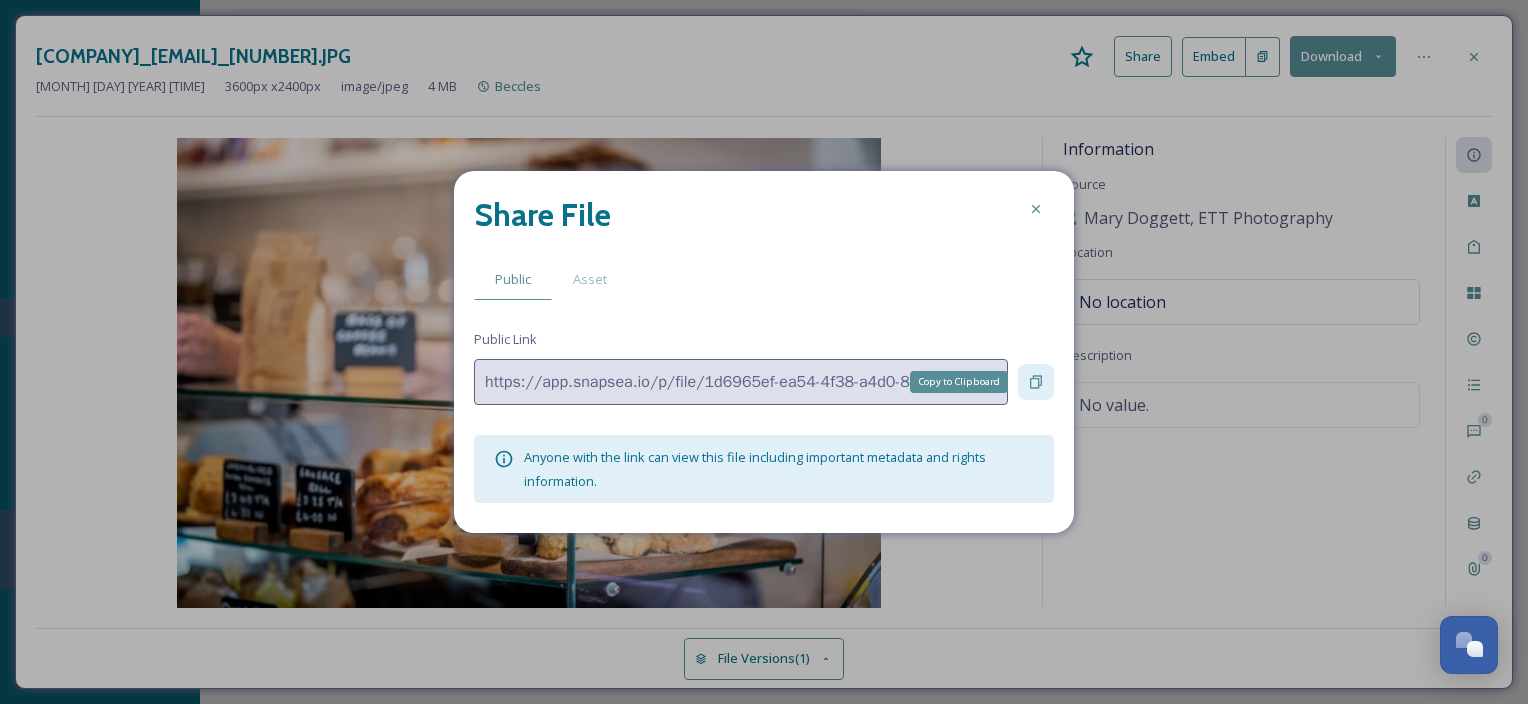 click 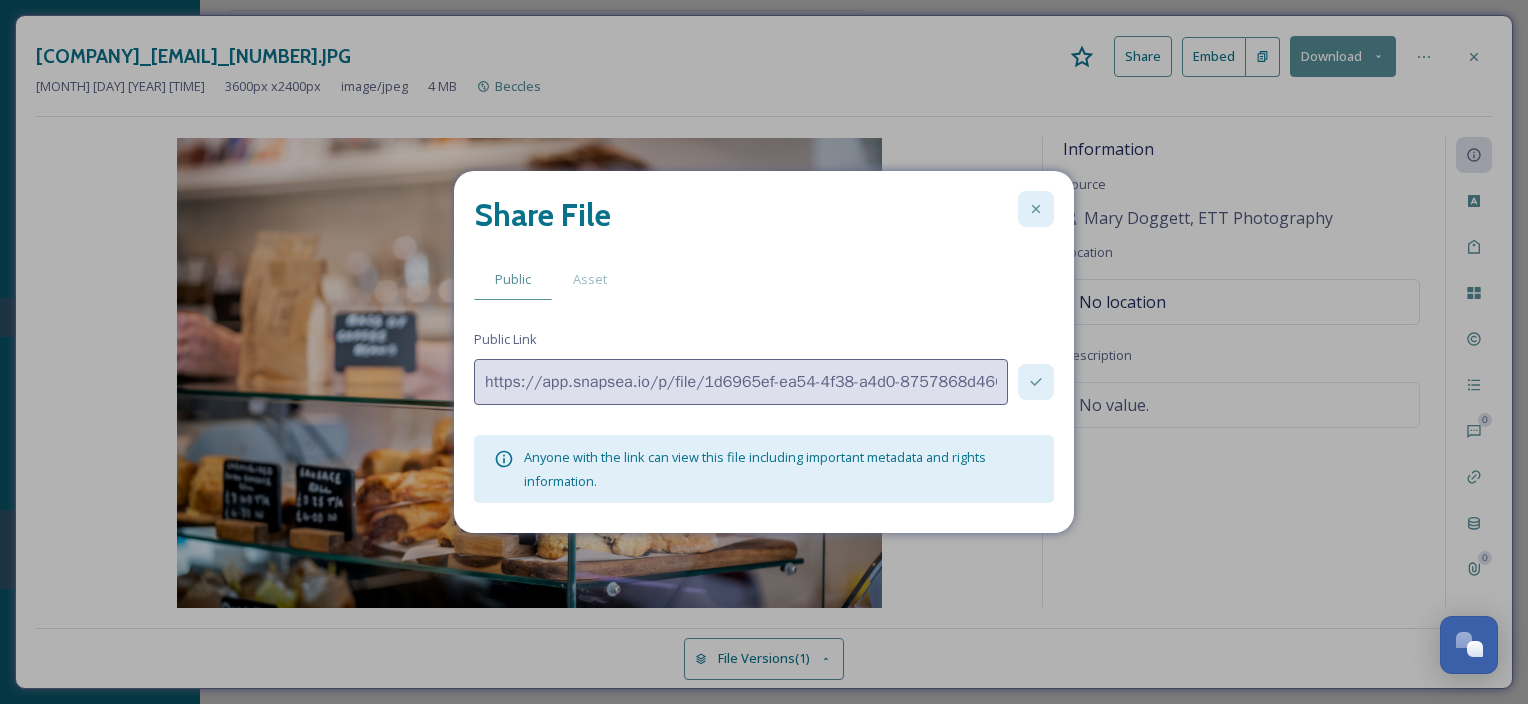 click at bounding box center (1036, 209) 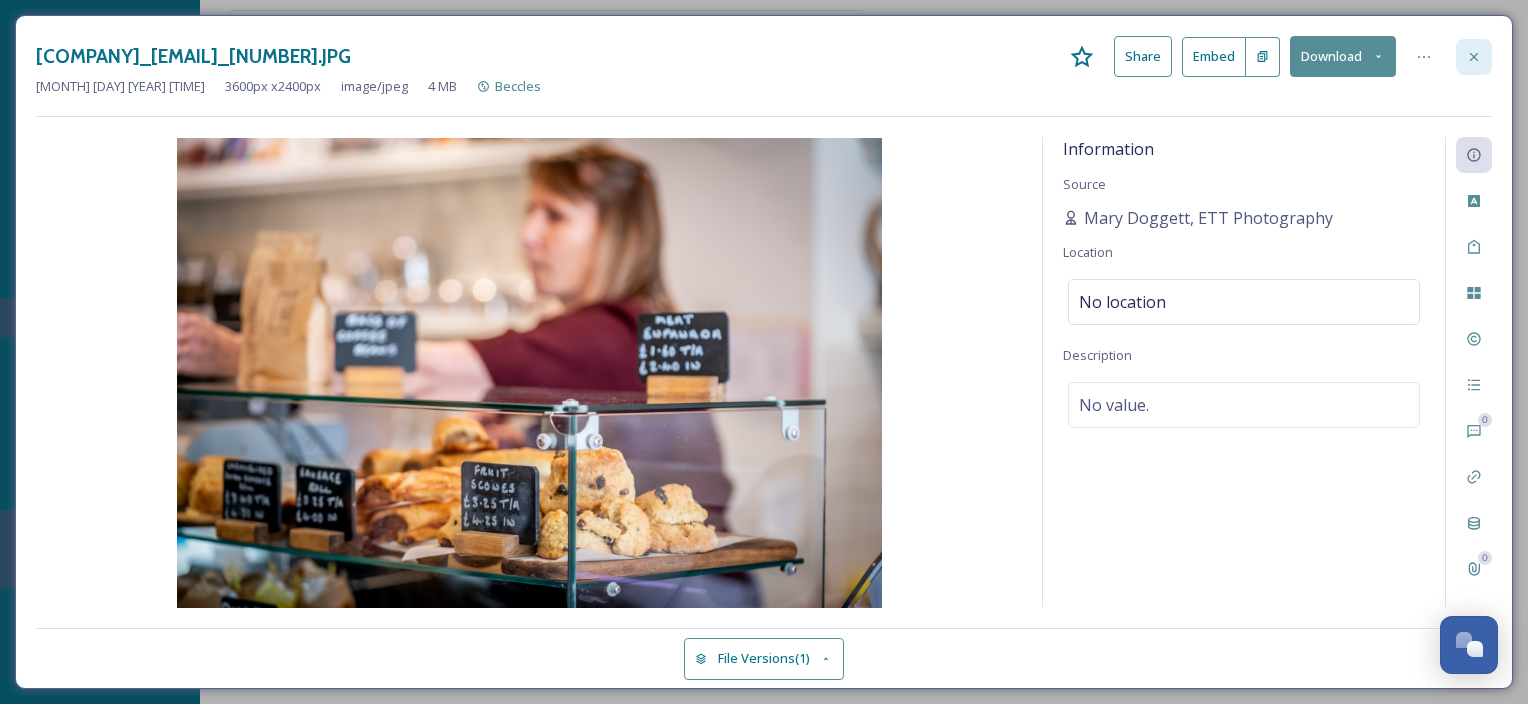 click at bounding box center [1474, 57] 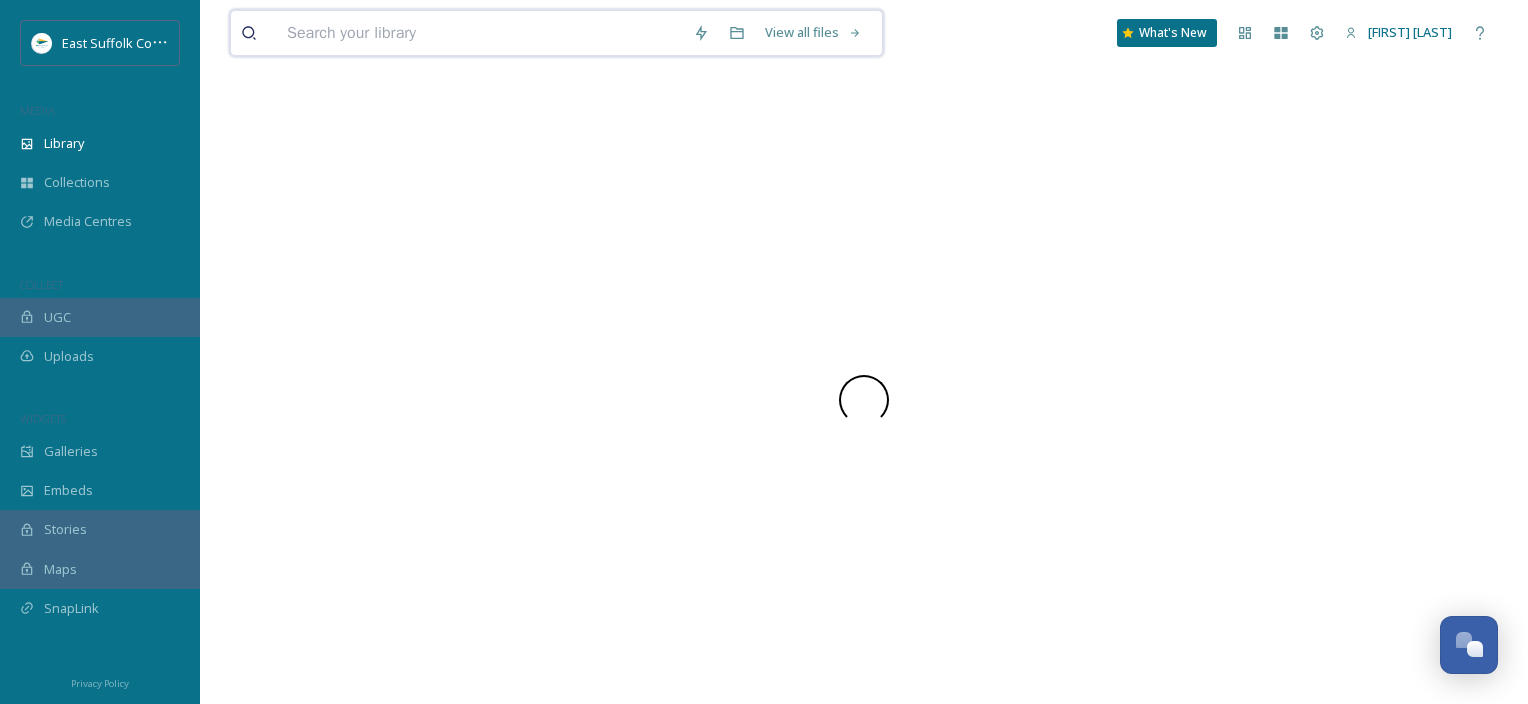 click at bounding box center [480, 33] 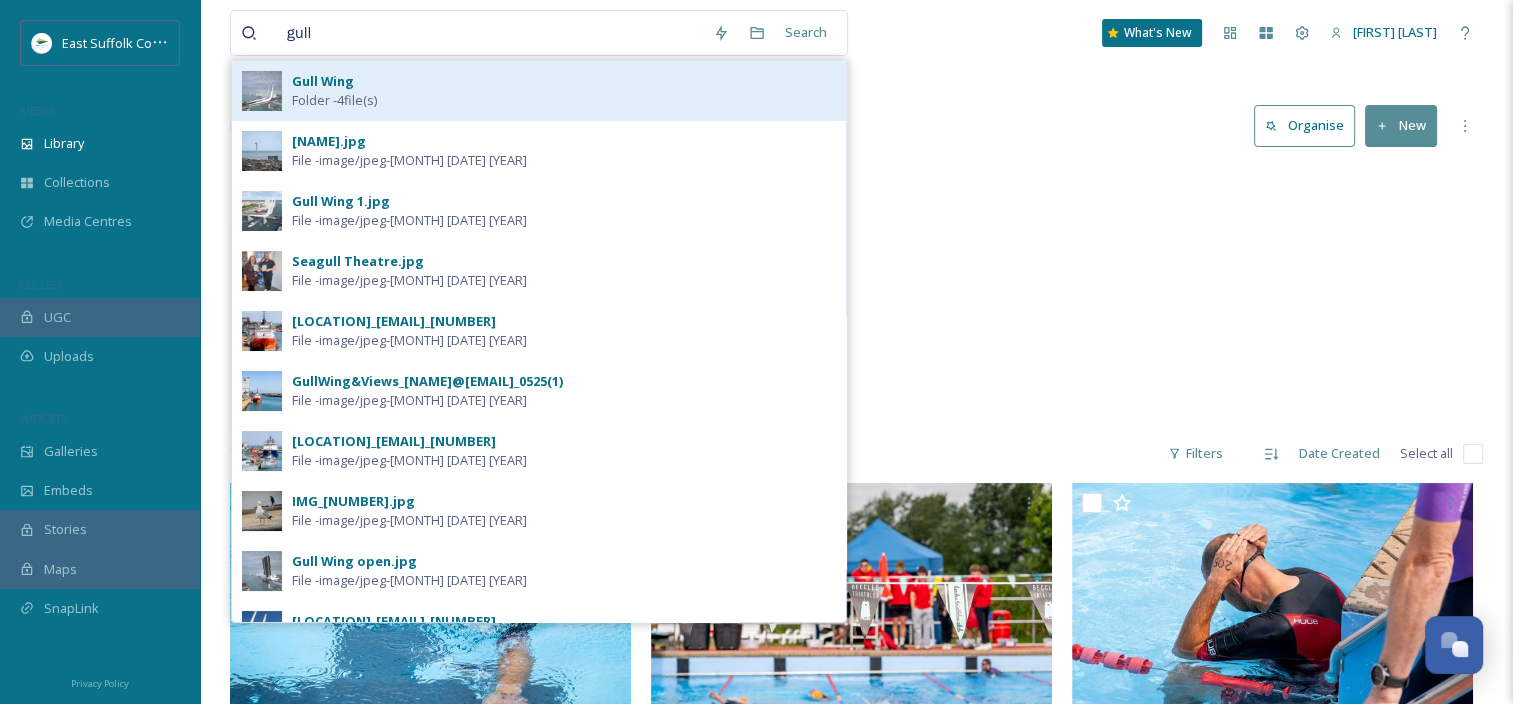 click on "Gull Wing Folder  -  4  file(s)" at bounding box center [564, 91] 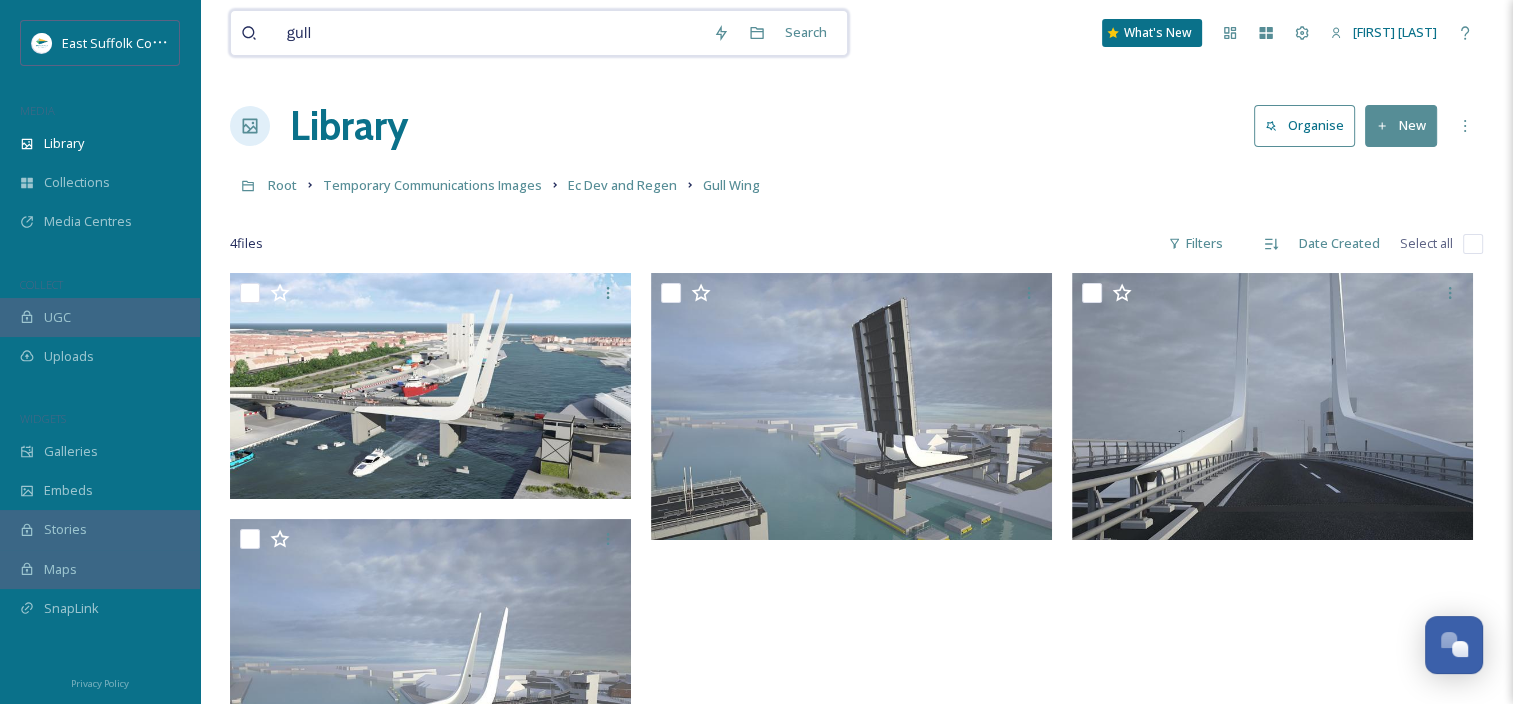 drag, startPoint x: 312, startPoint y: 28, endPoint x: 283, endPoint y: 30, distance: 29.068884 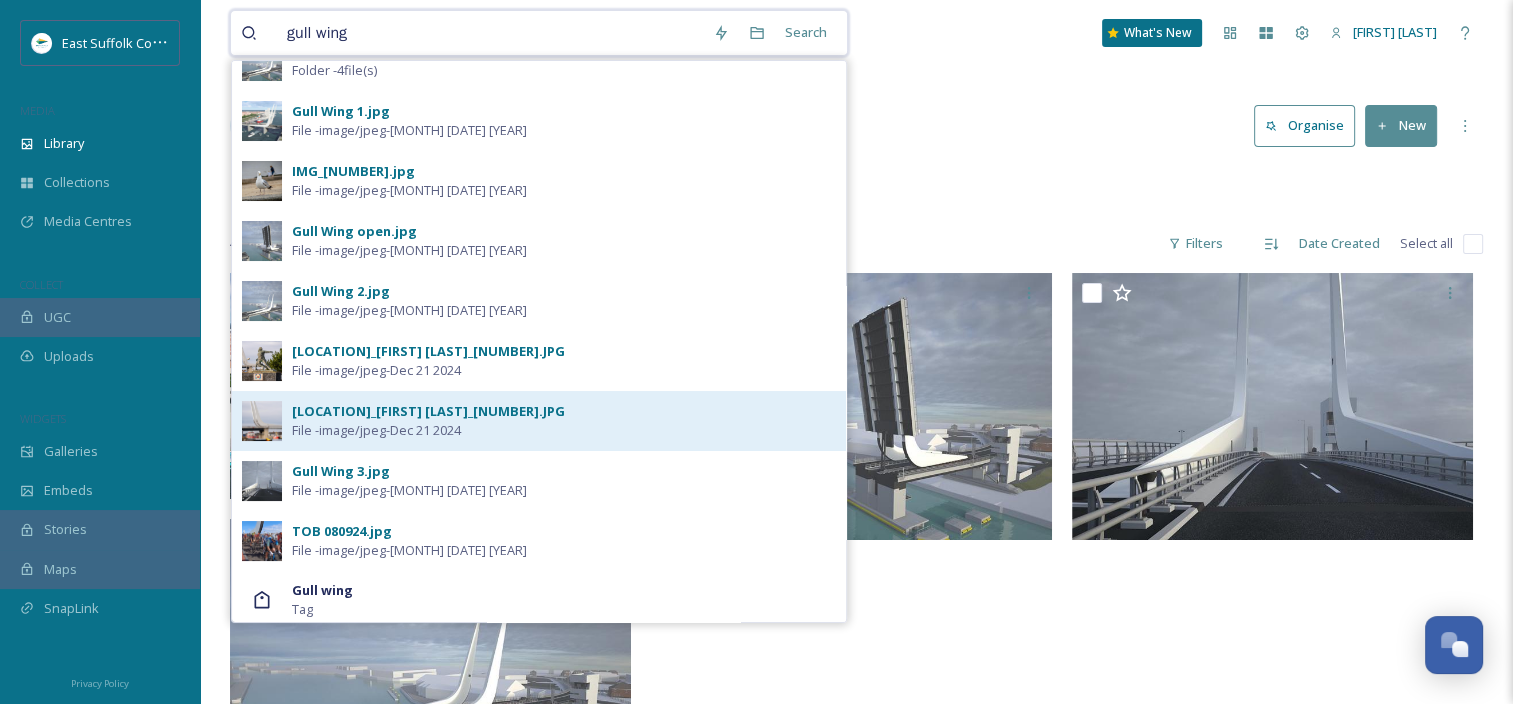 scroll, scrollTop: 0, scrollLeft: 0, axis: both 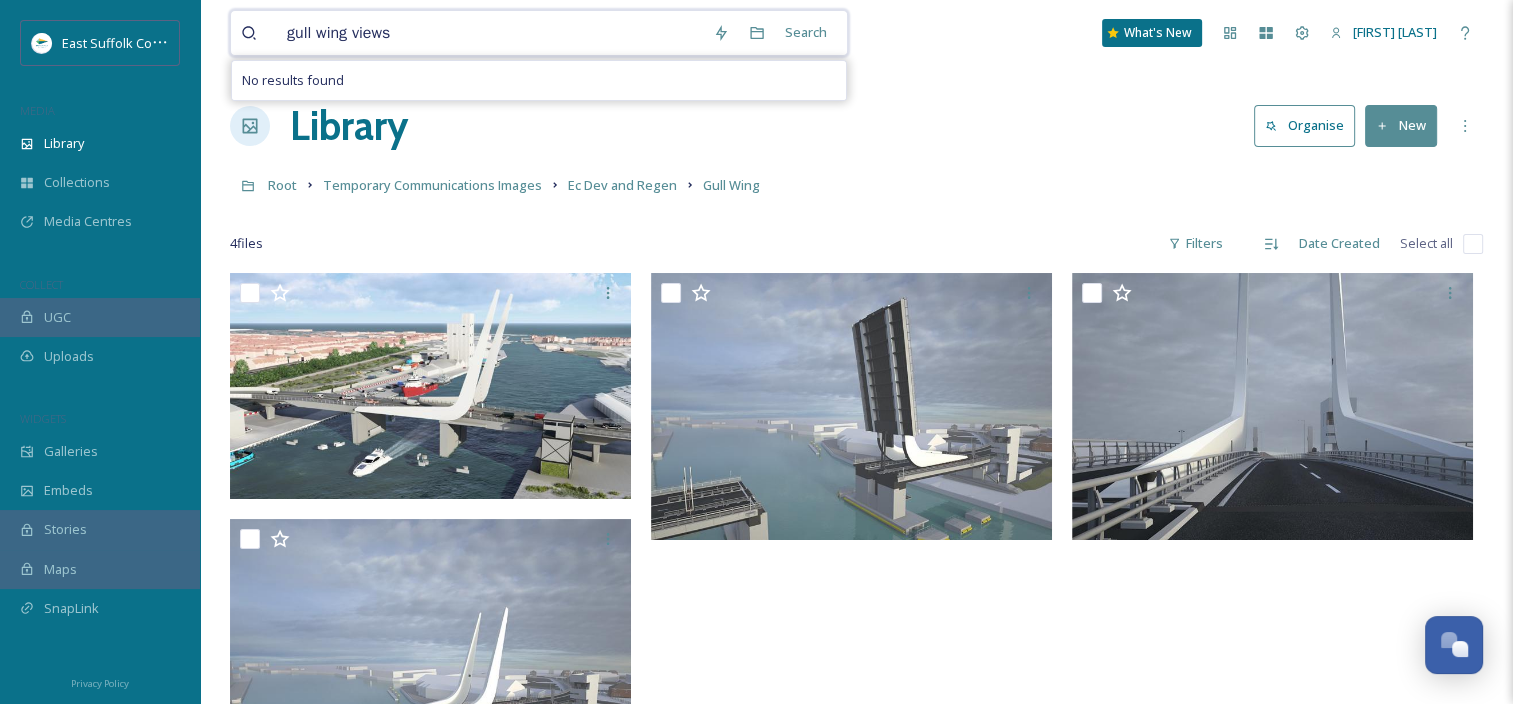 click on "gull wing views" at bounding box center (490, 33) 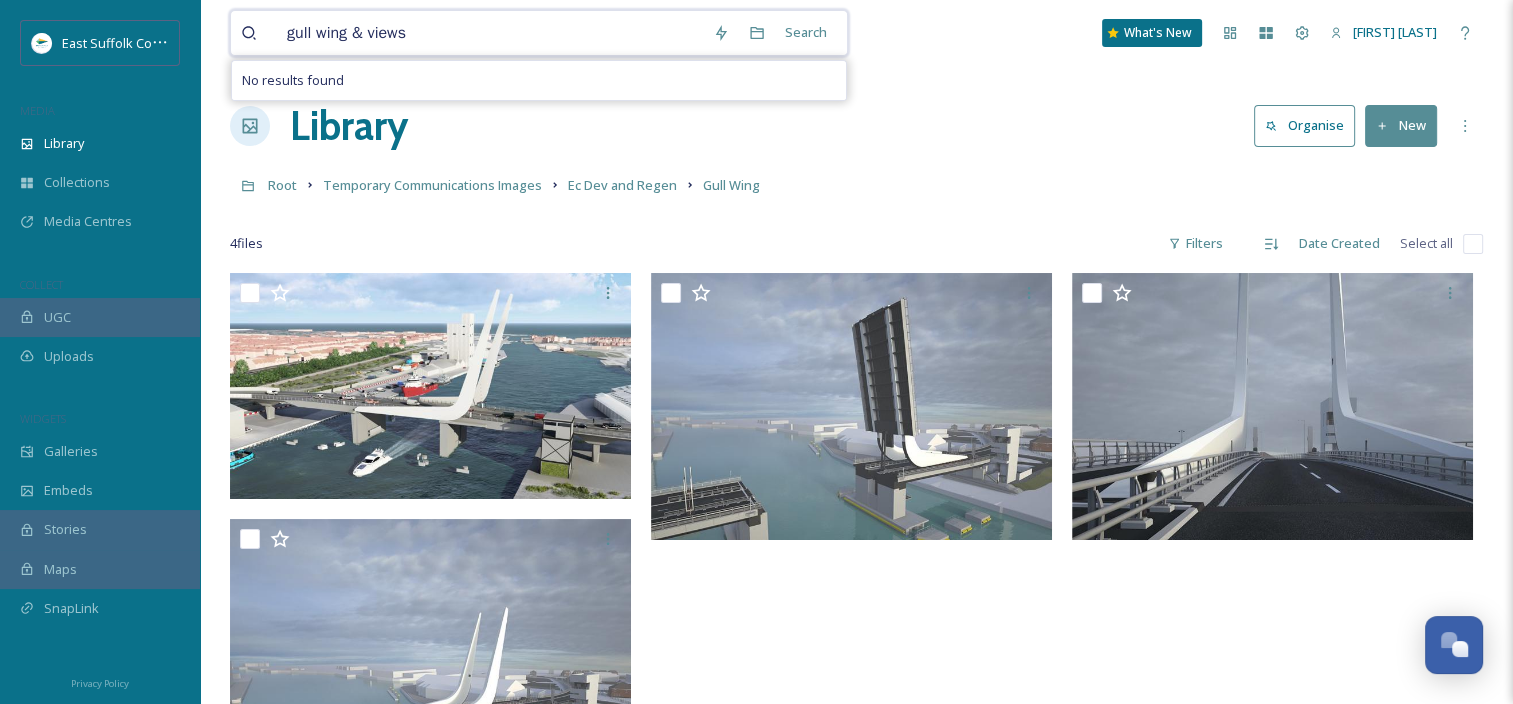 drag, startPoint x: 430, startPoint y: 28, endPoint x: 223, endPoint y: 32, distance: 207.03865 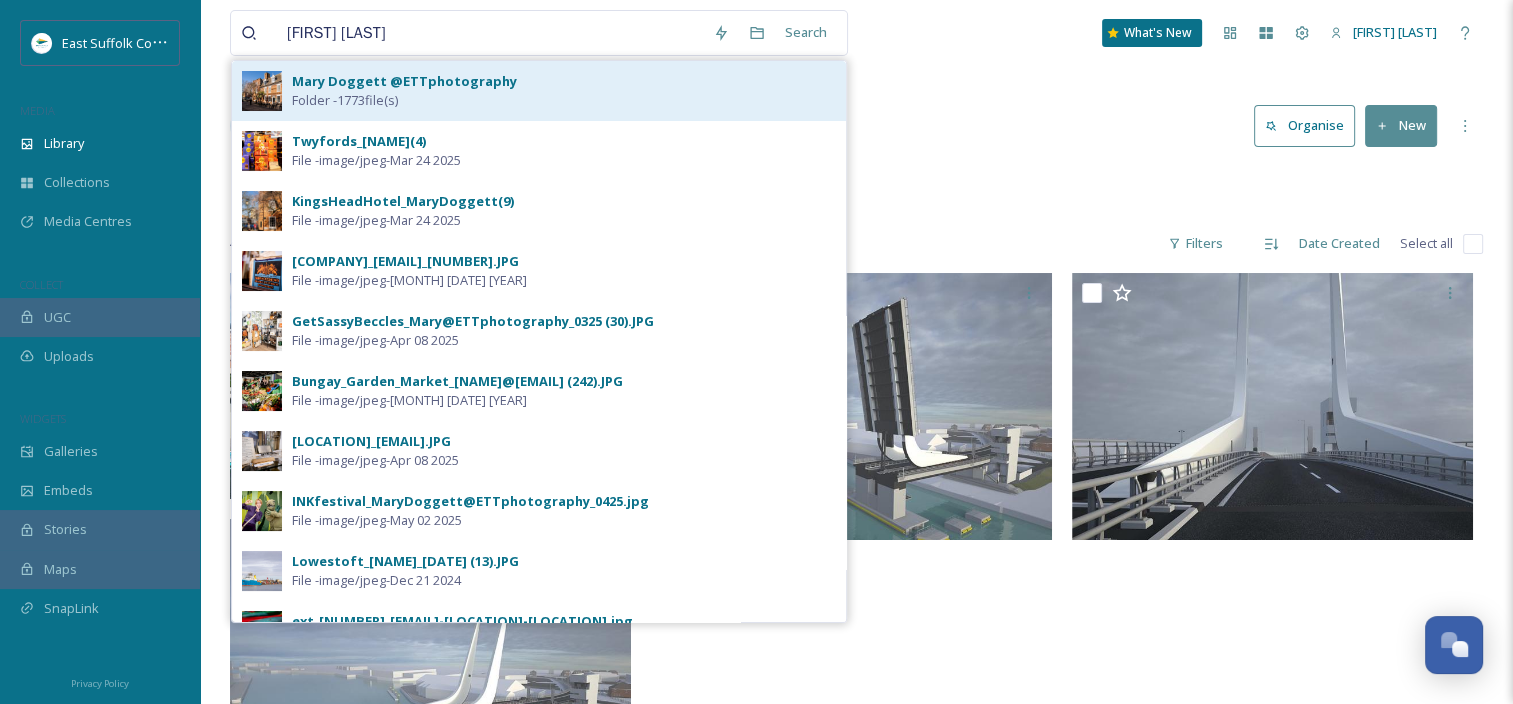click on "Mary Doggett @ETTphotography" at bounding box center (404, 81) 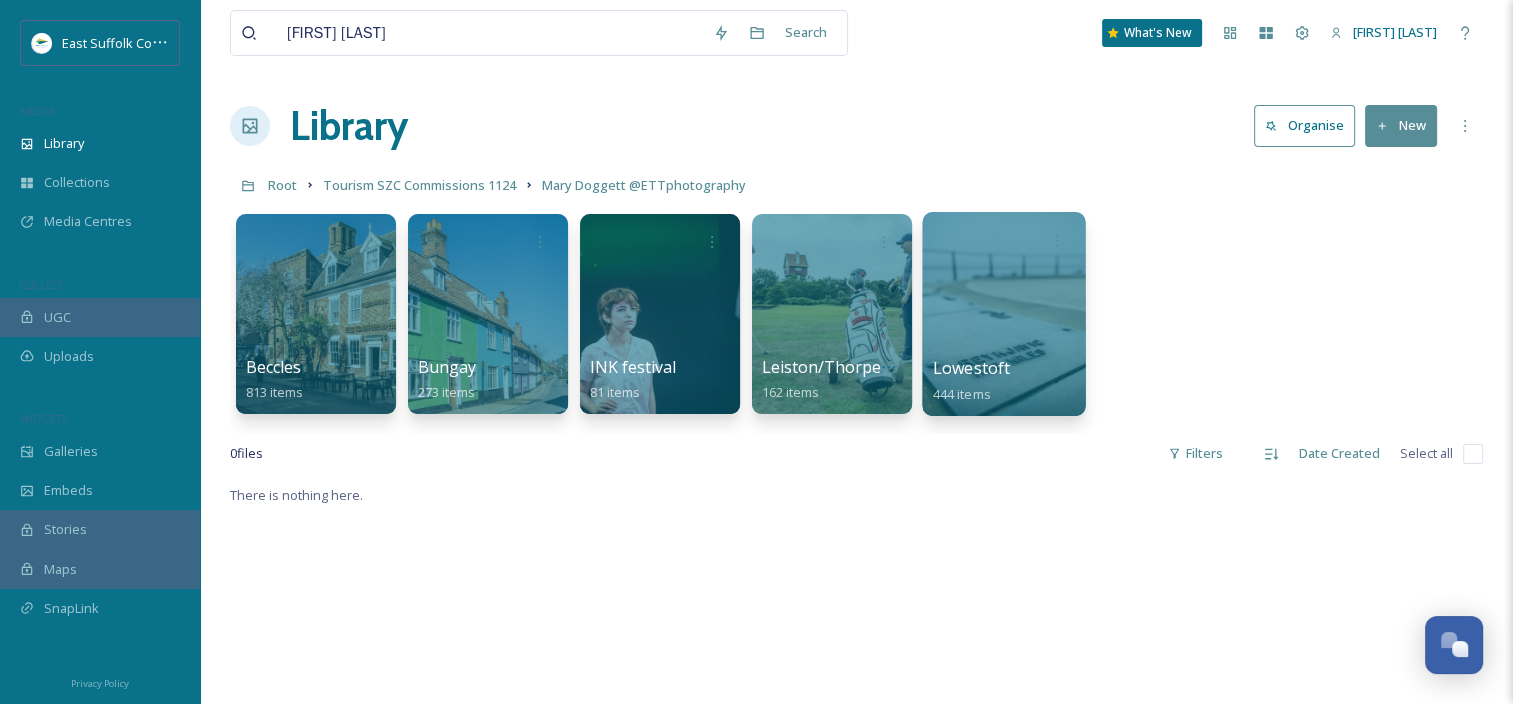 click at bounding box center (1003, 314) 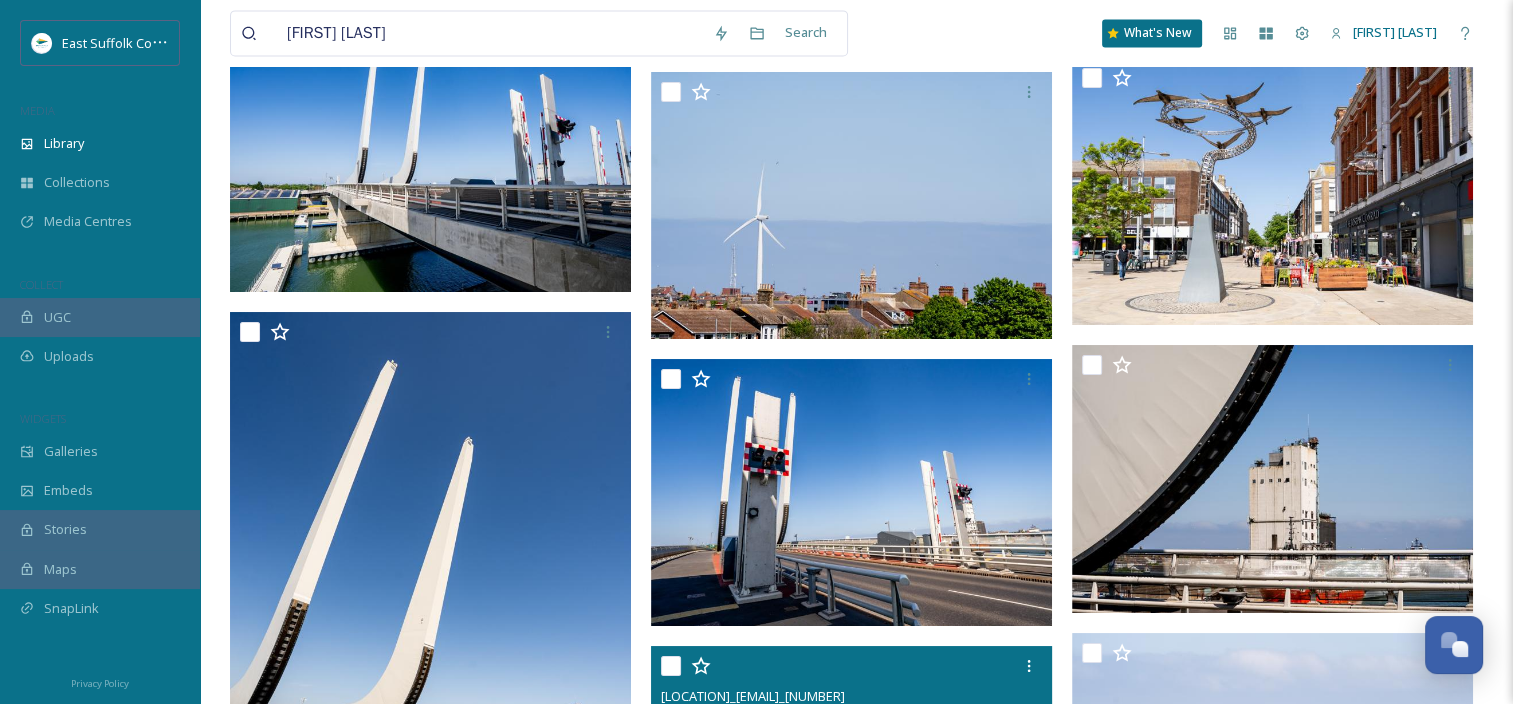 scroll, scrollTop: 10900, scrollLeft: 0, axis: vertical 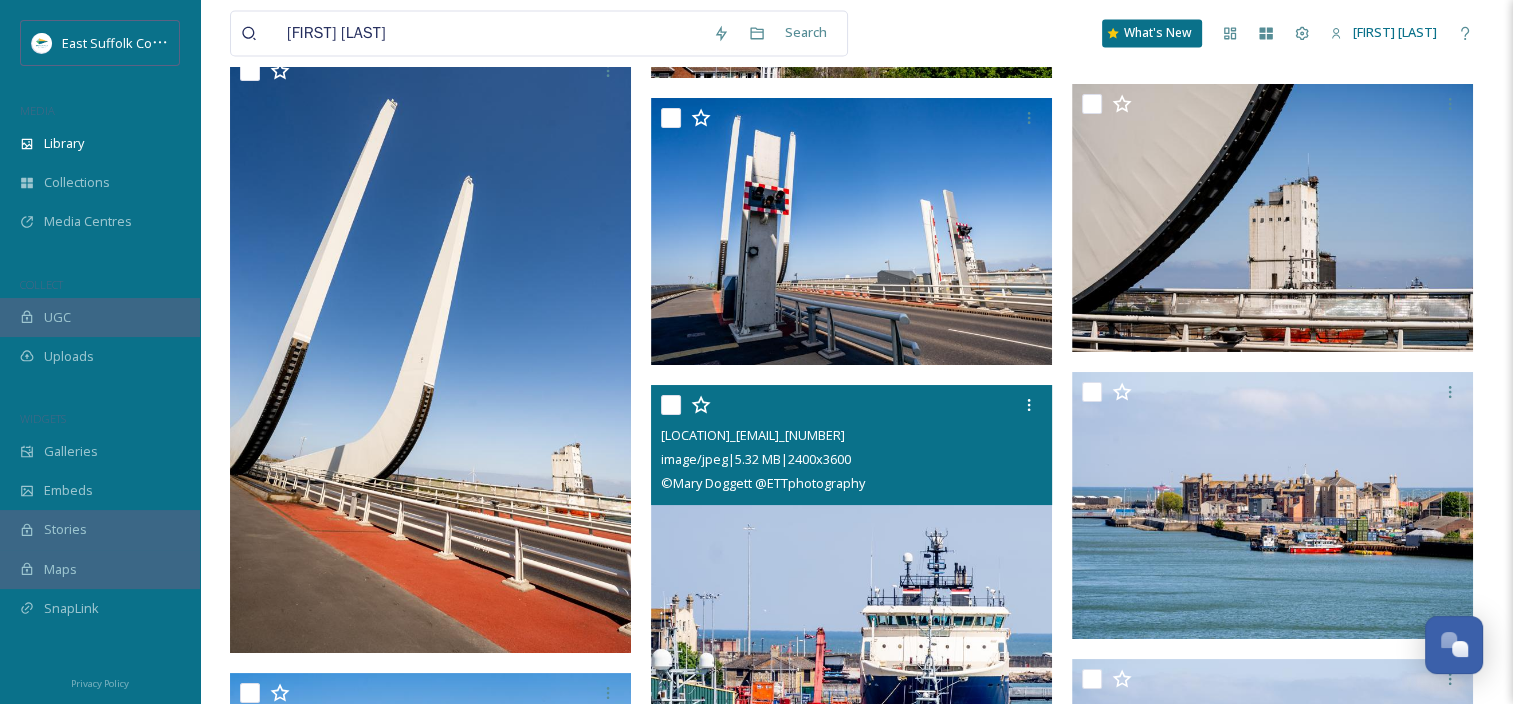 click at bounding box center (851, 686) 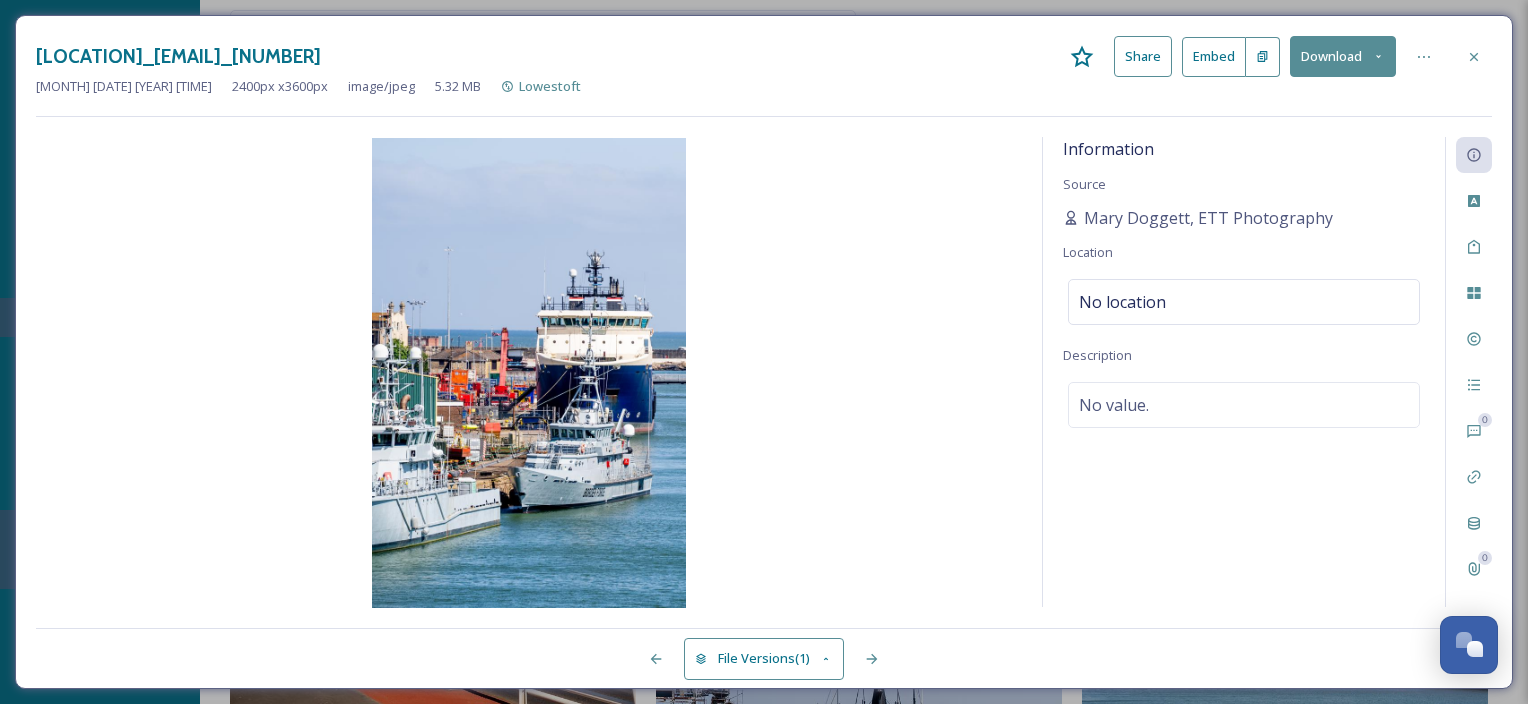 click on "Share" at bounding box center [1143, 56] 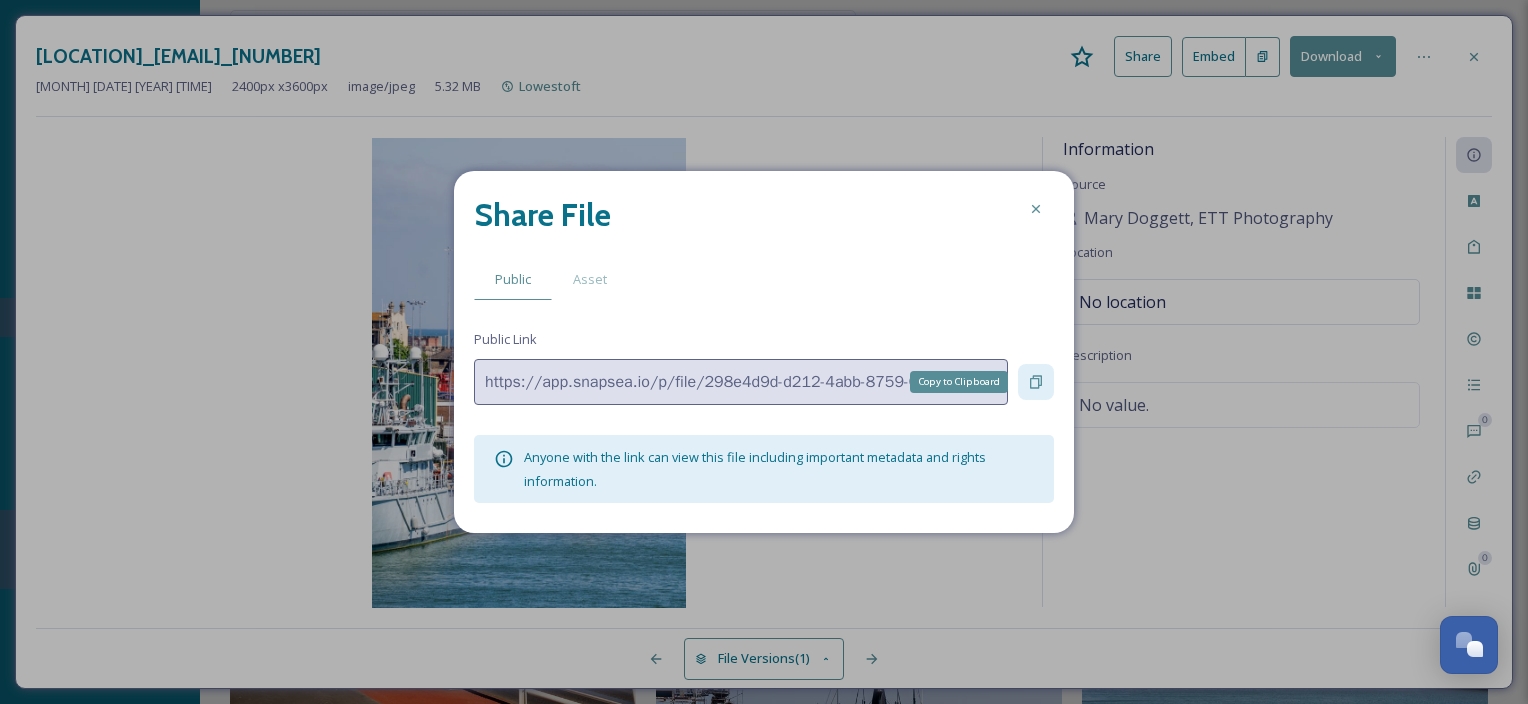 click 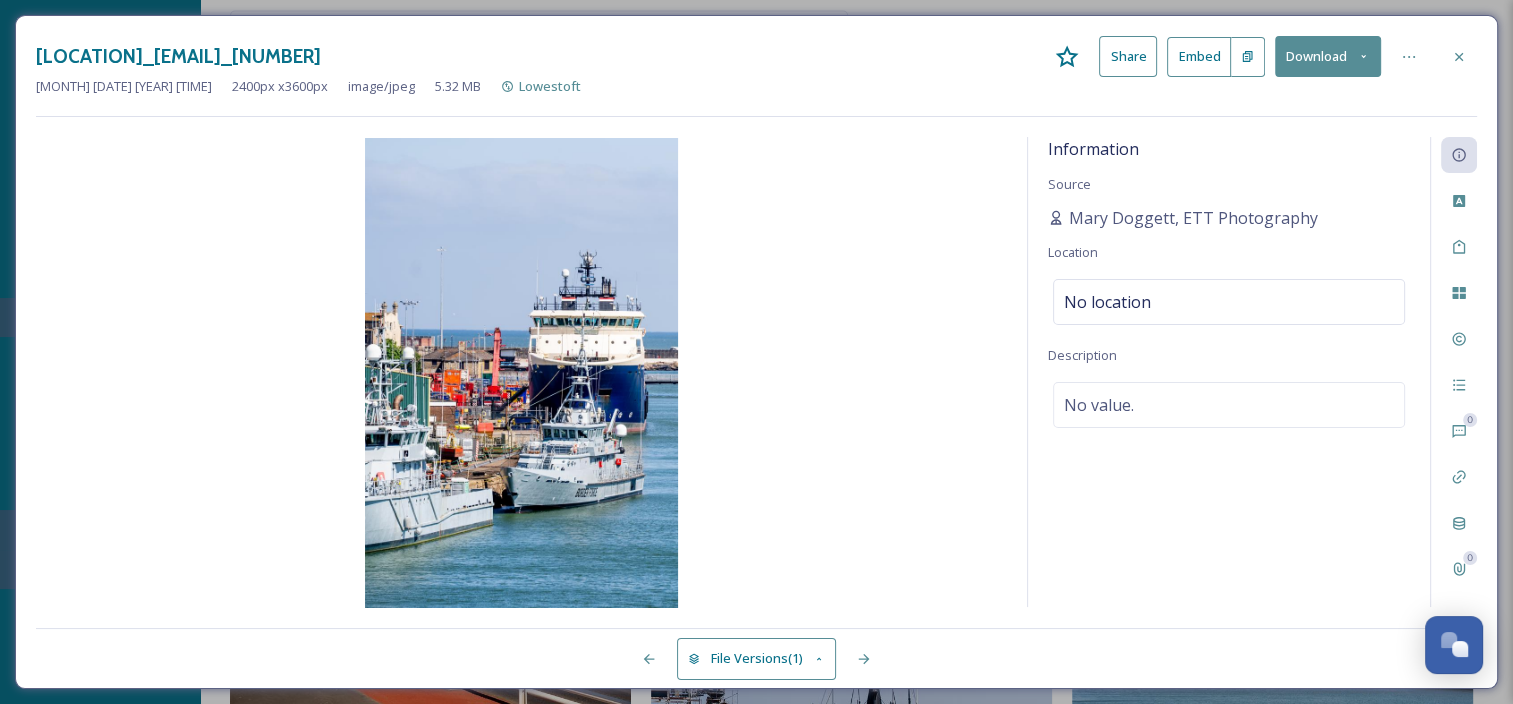 click at bounding box center [1459, 57] 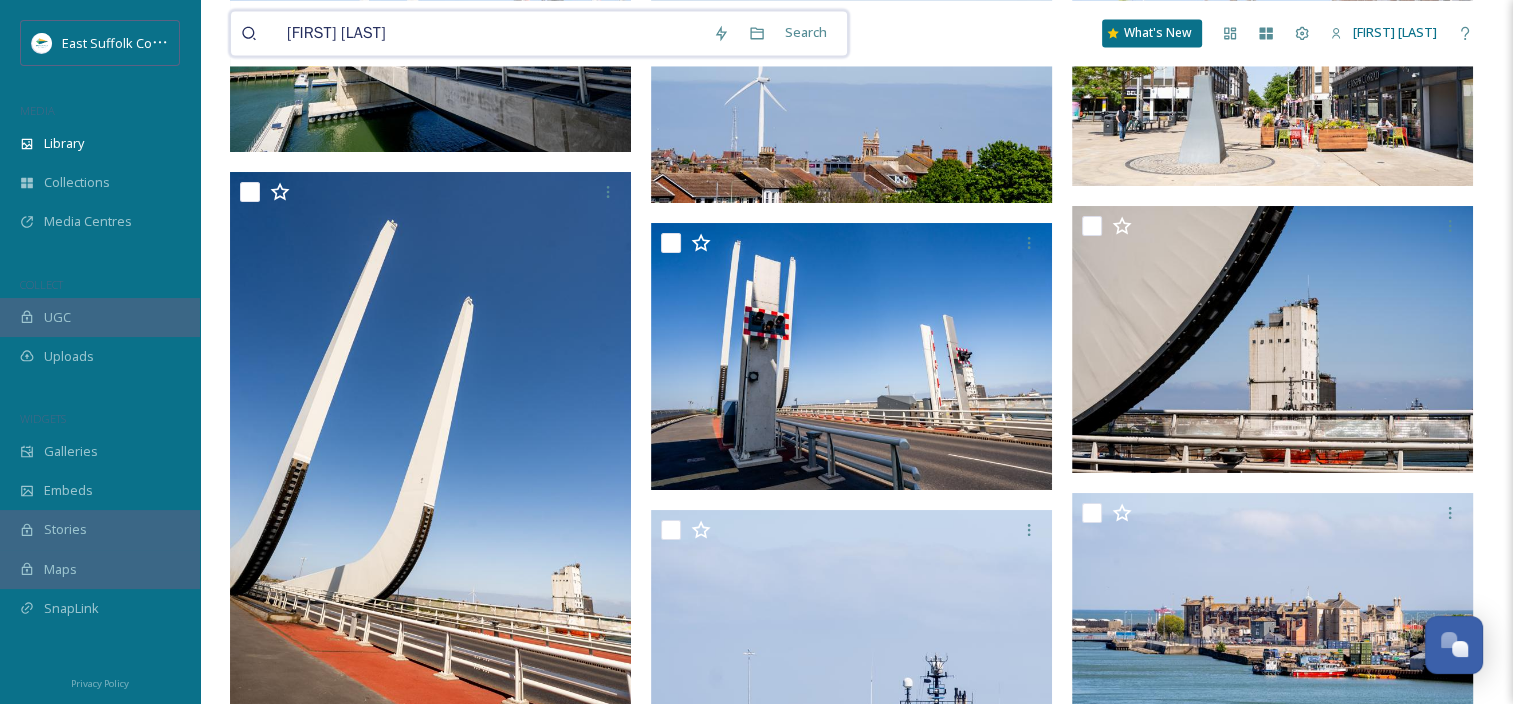 drag, startPoint x: 400, startPoint y: 24, endPoint x: 257, endPoint y: 11, distance: 143.58969 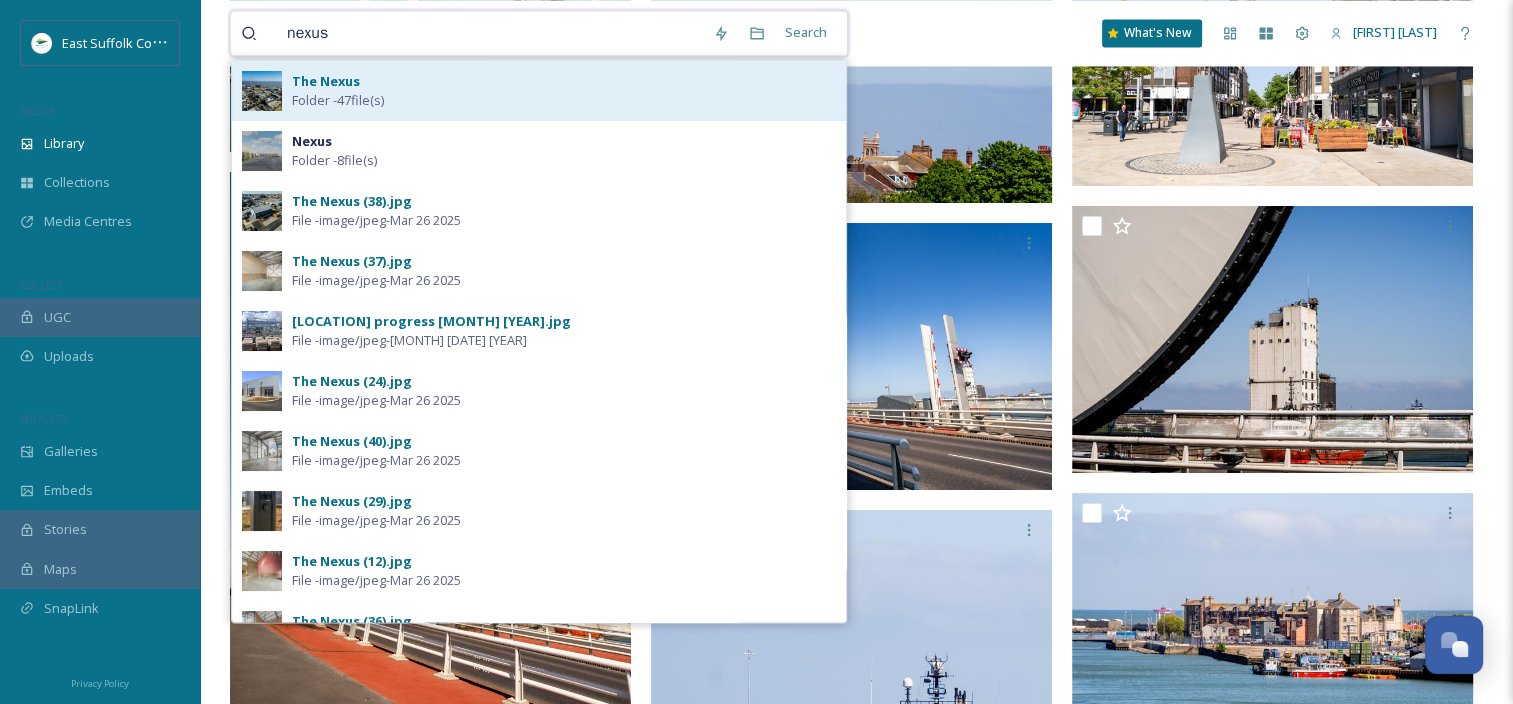type on "nexus" 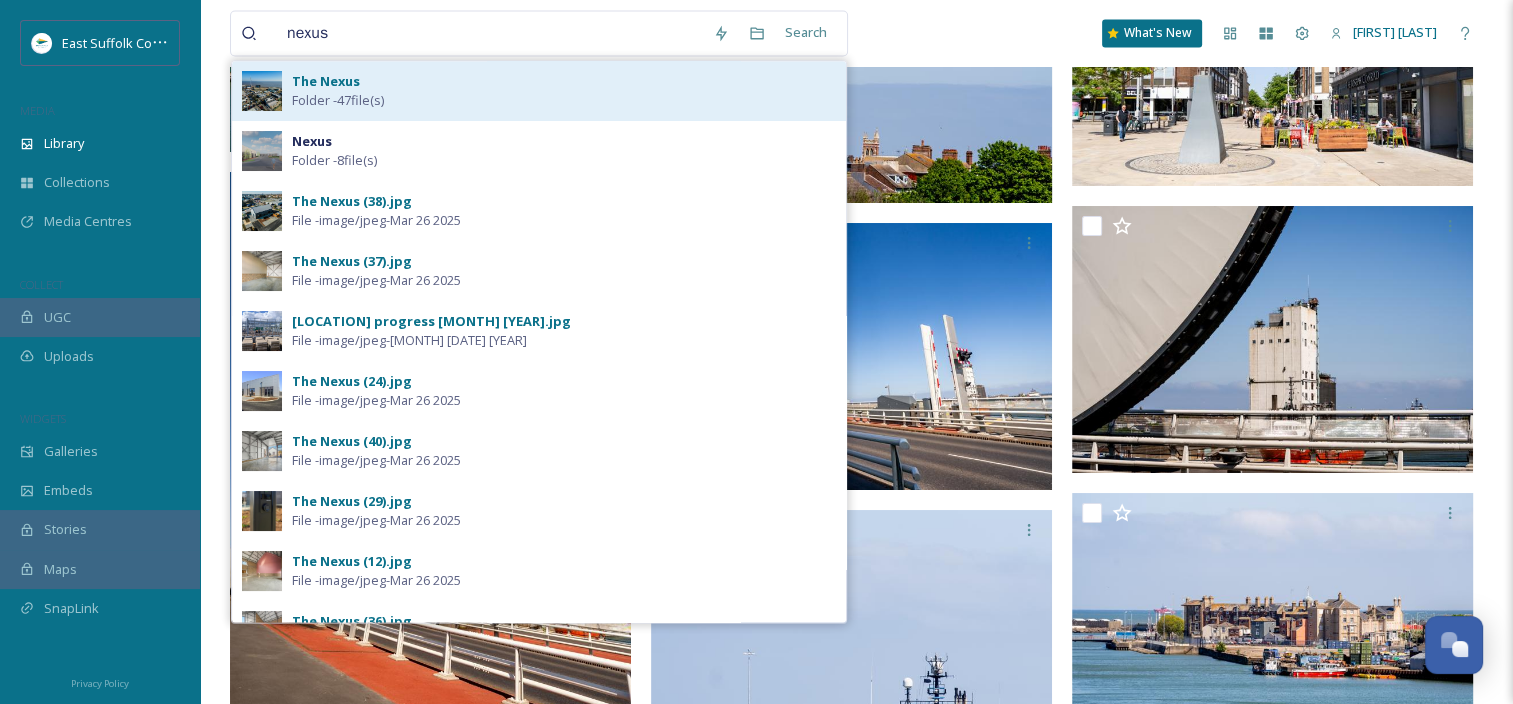 click on "The Nexus" at bounding box center (326, 81) 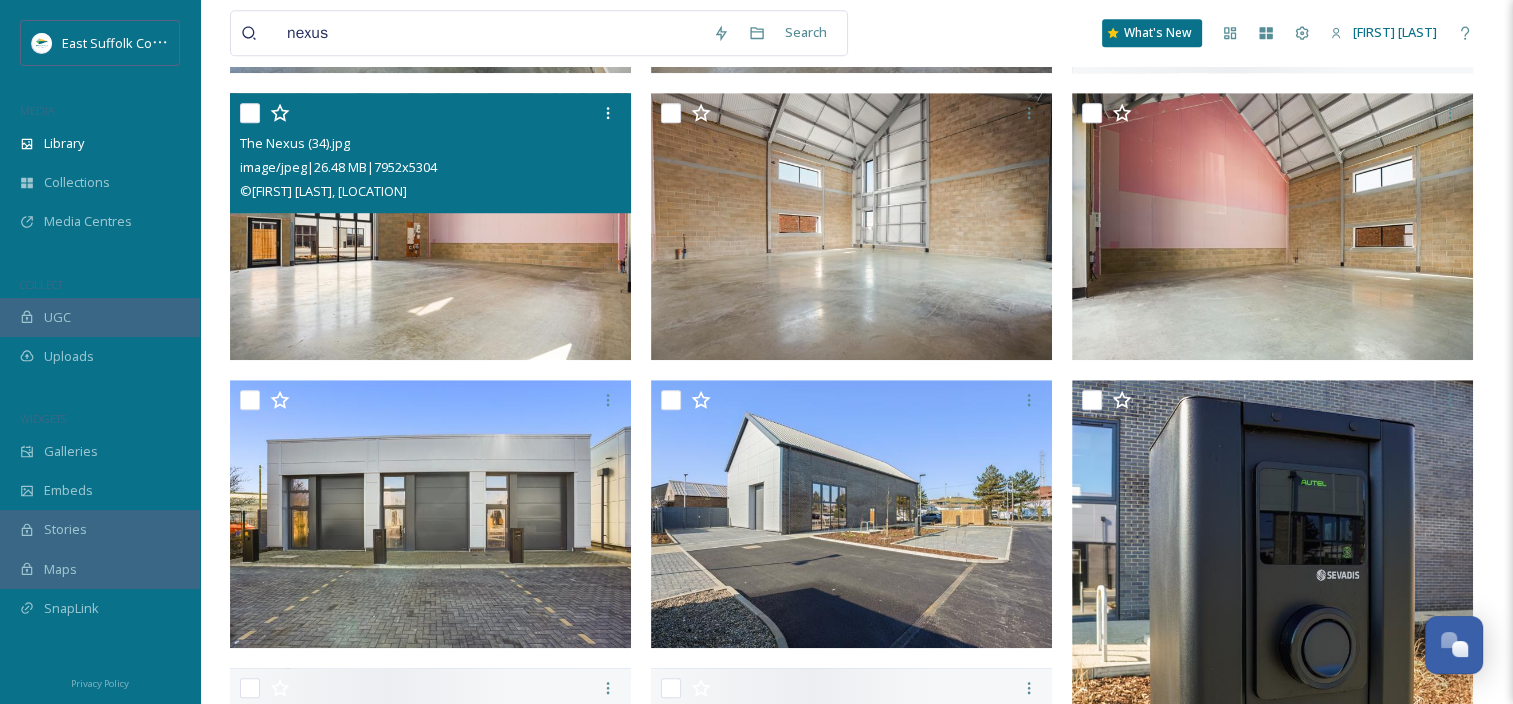 scroll, scrollTop: 1400, scrollLeft: 0, axis: vertical 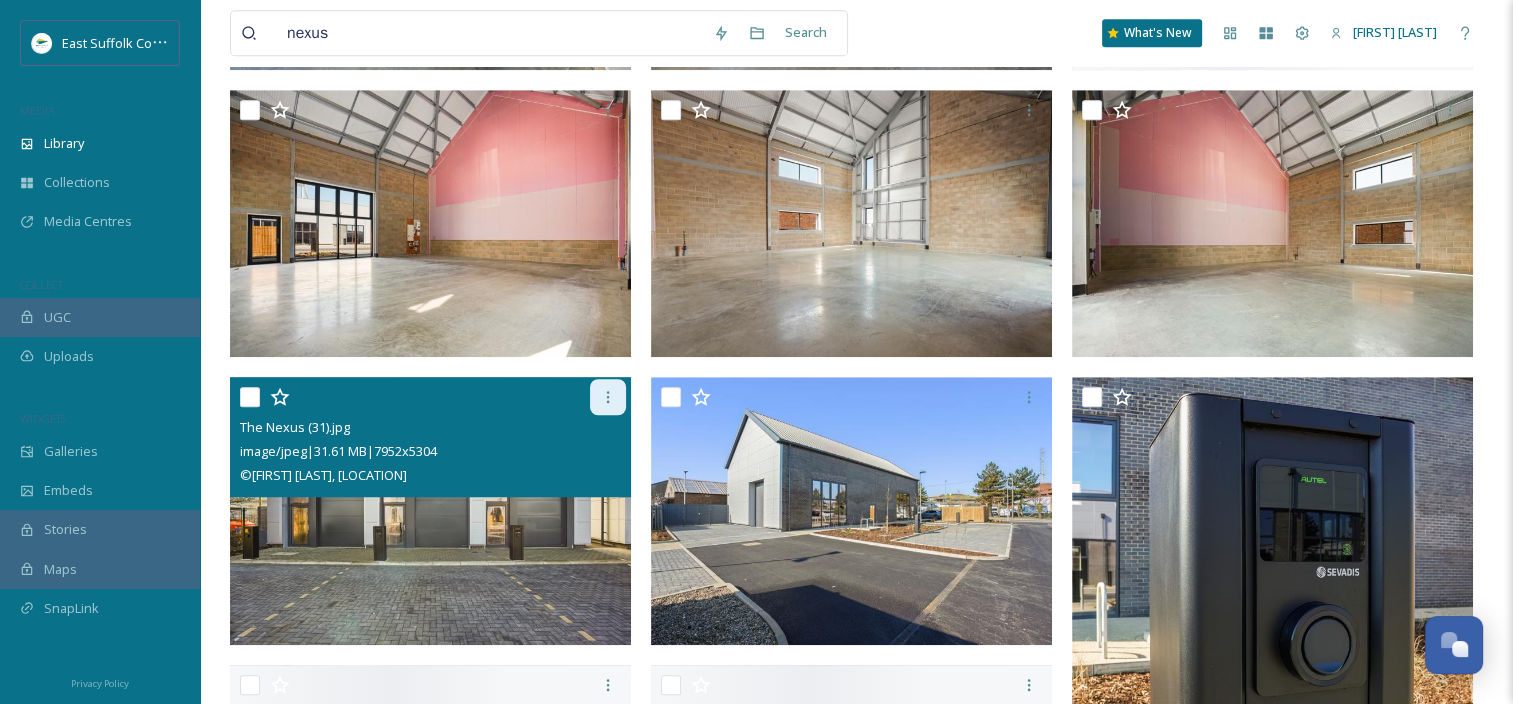 click 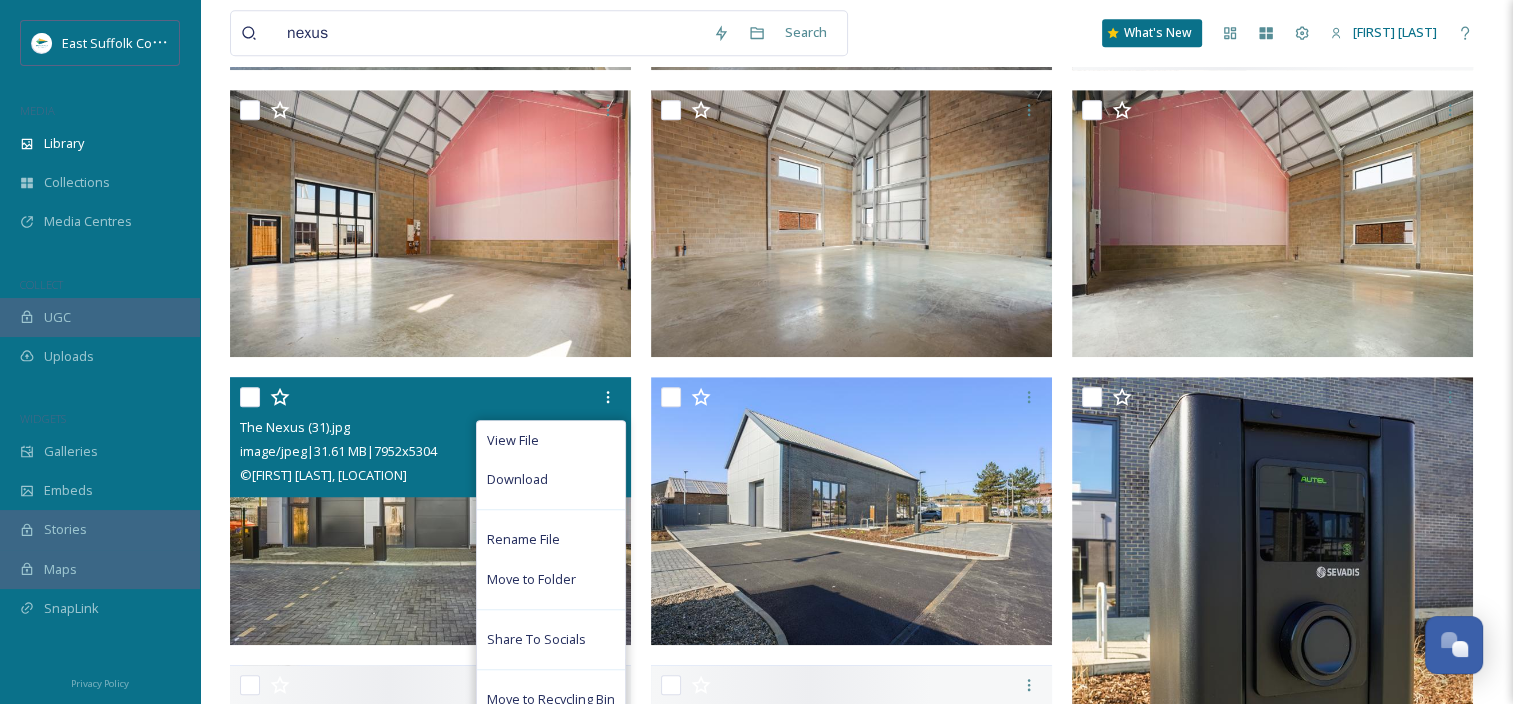 click at bounding box center [430, 511] 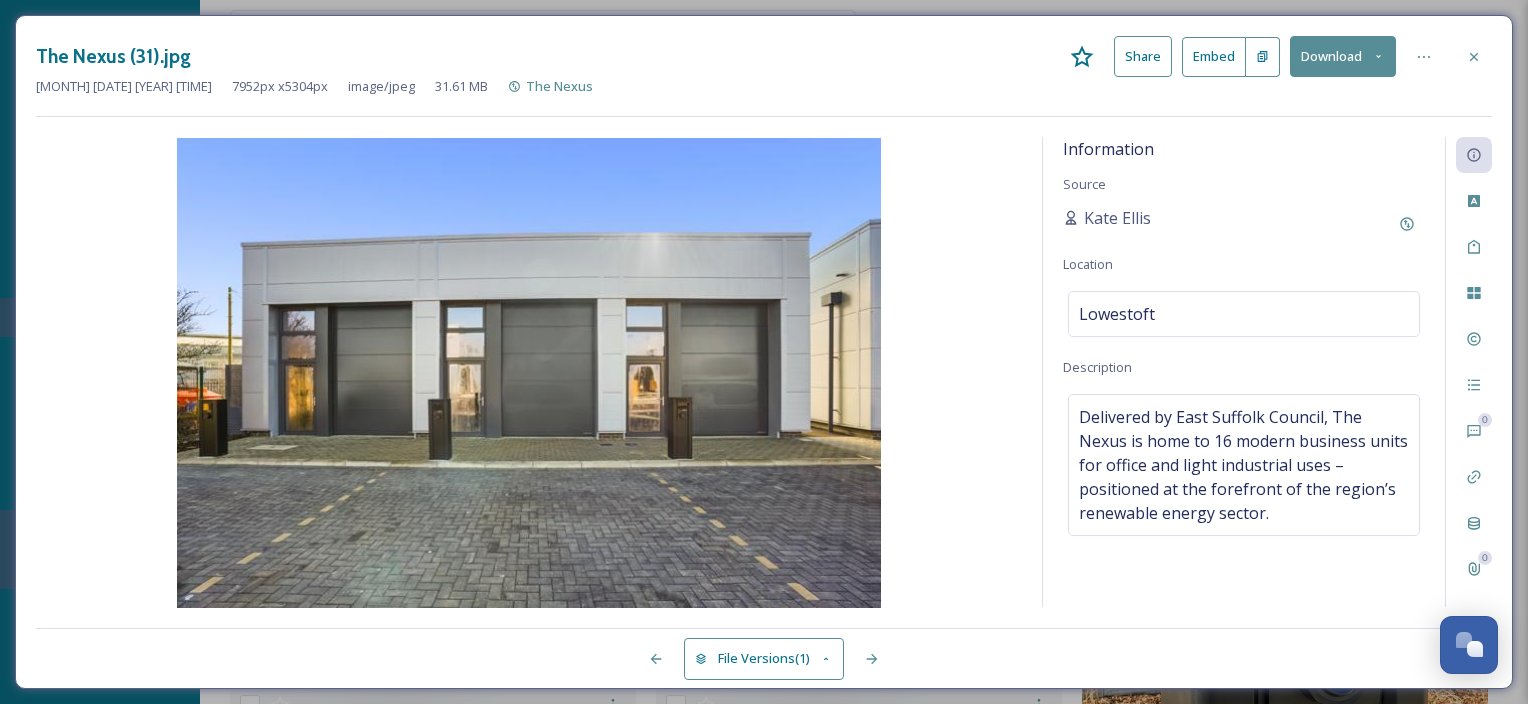click on "Share" at bounding box center [1143, 56] 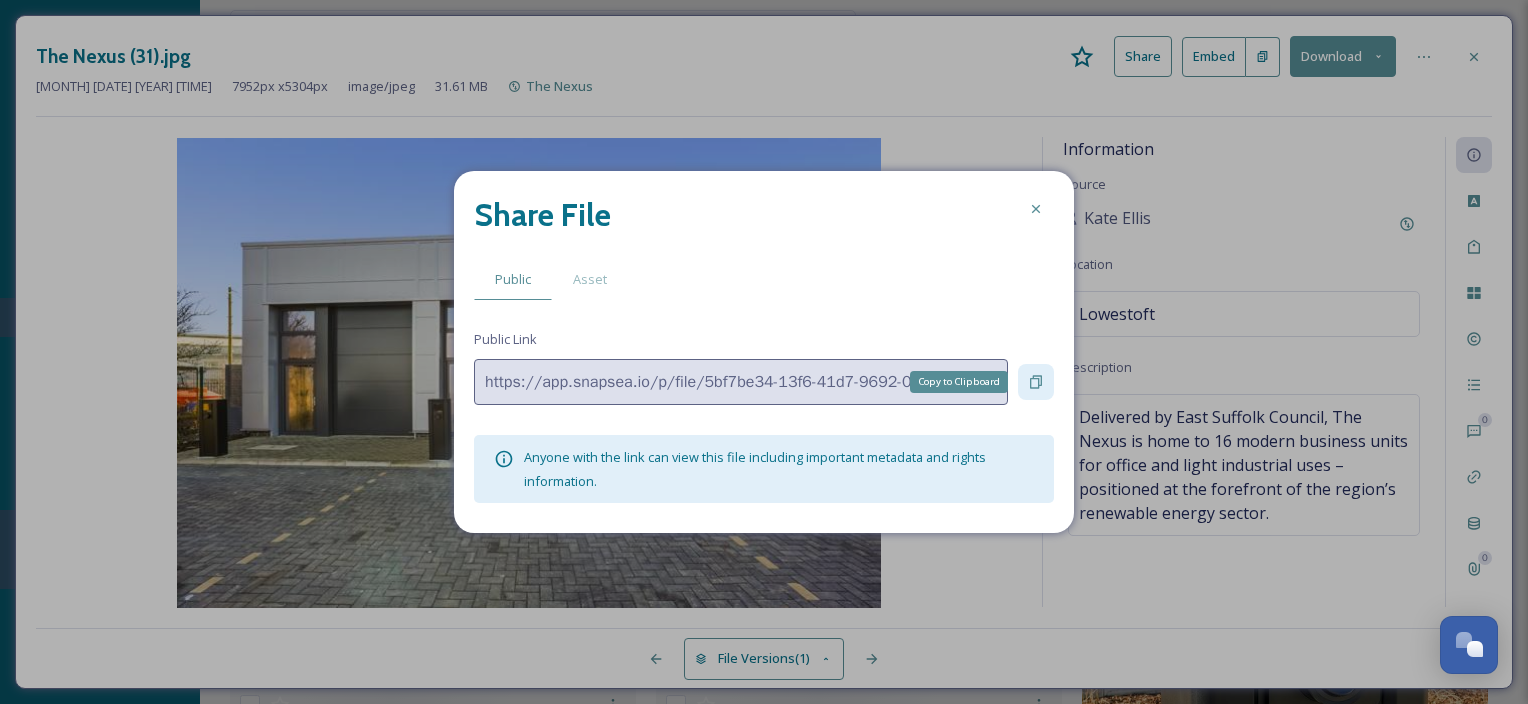 click 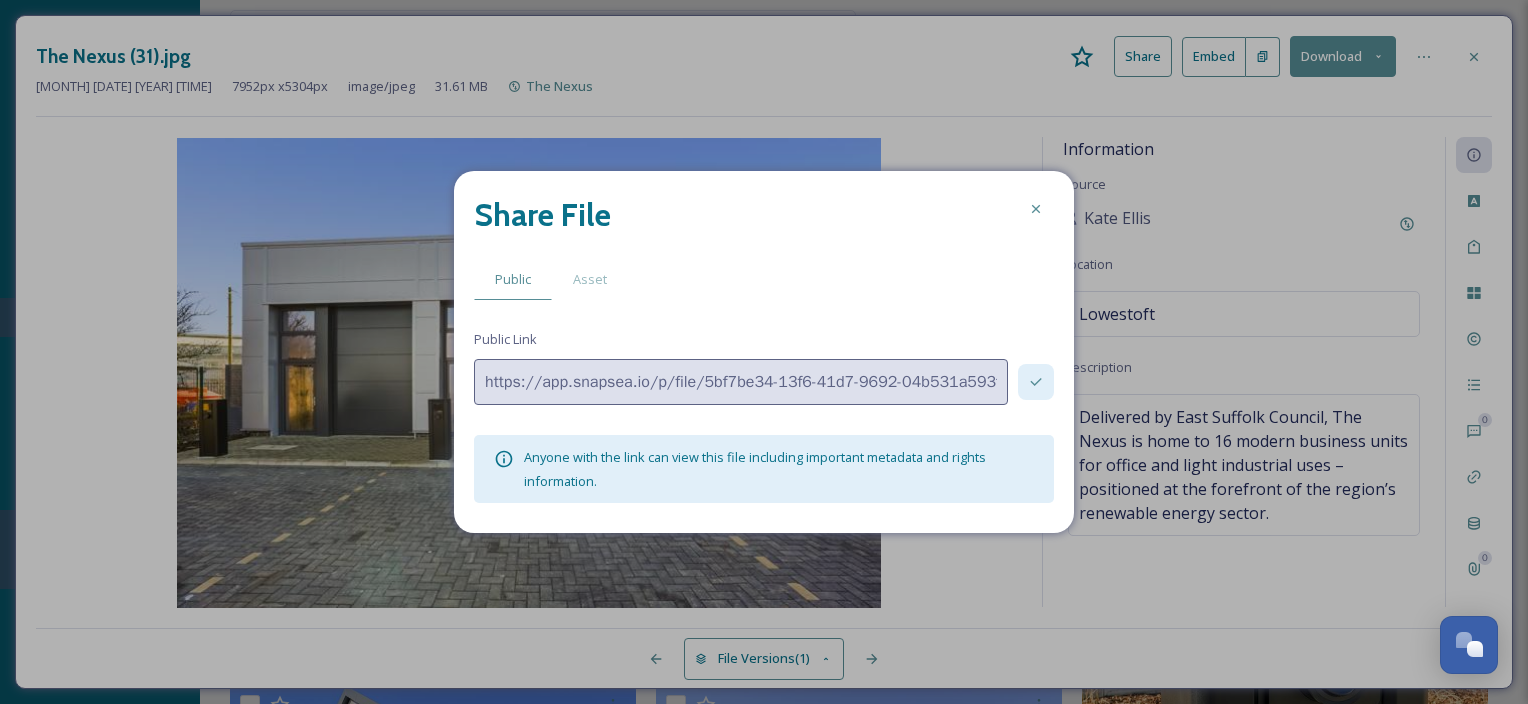 click 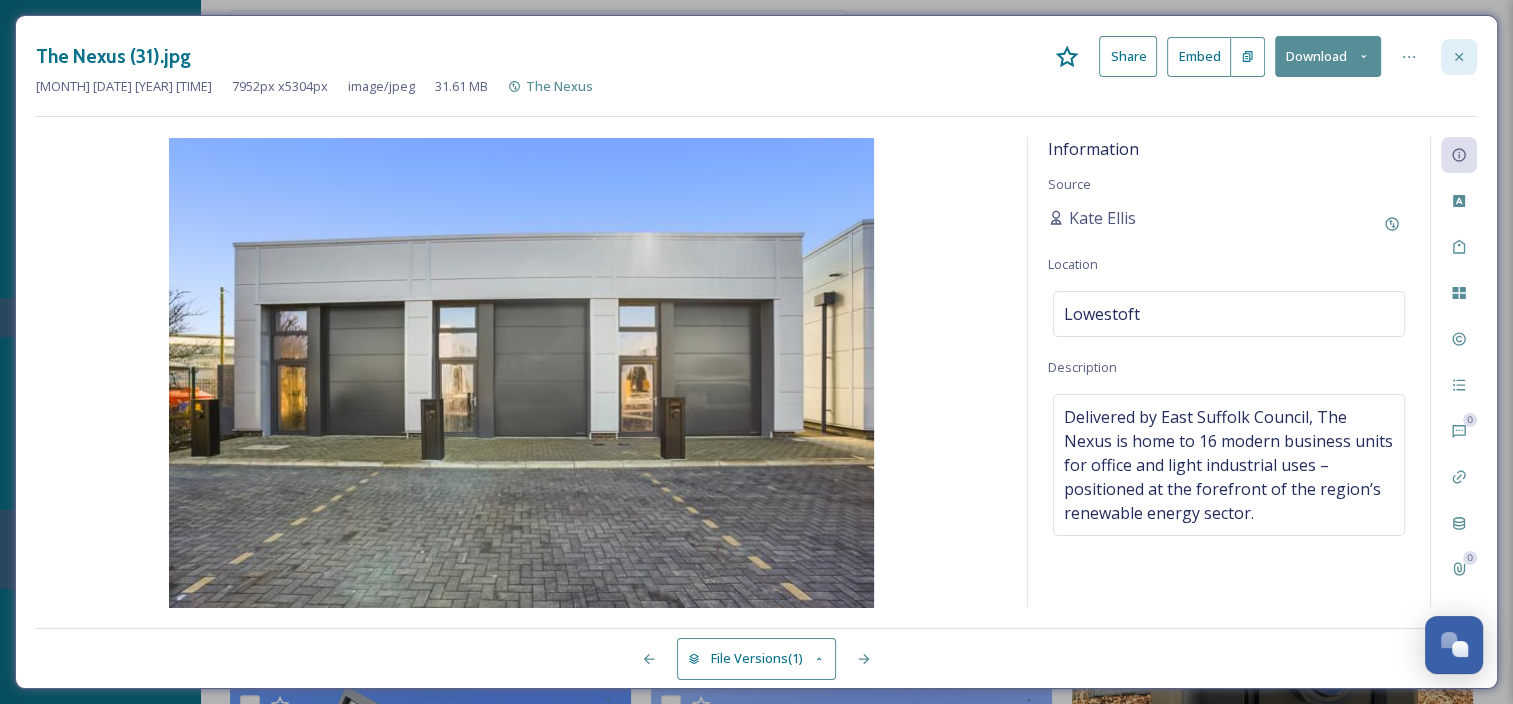 click 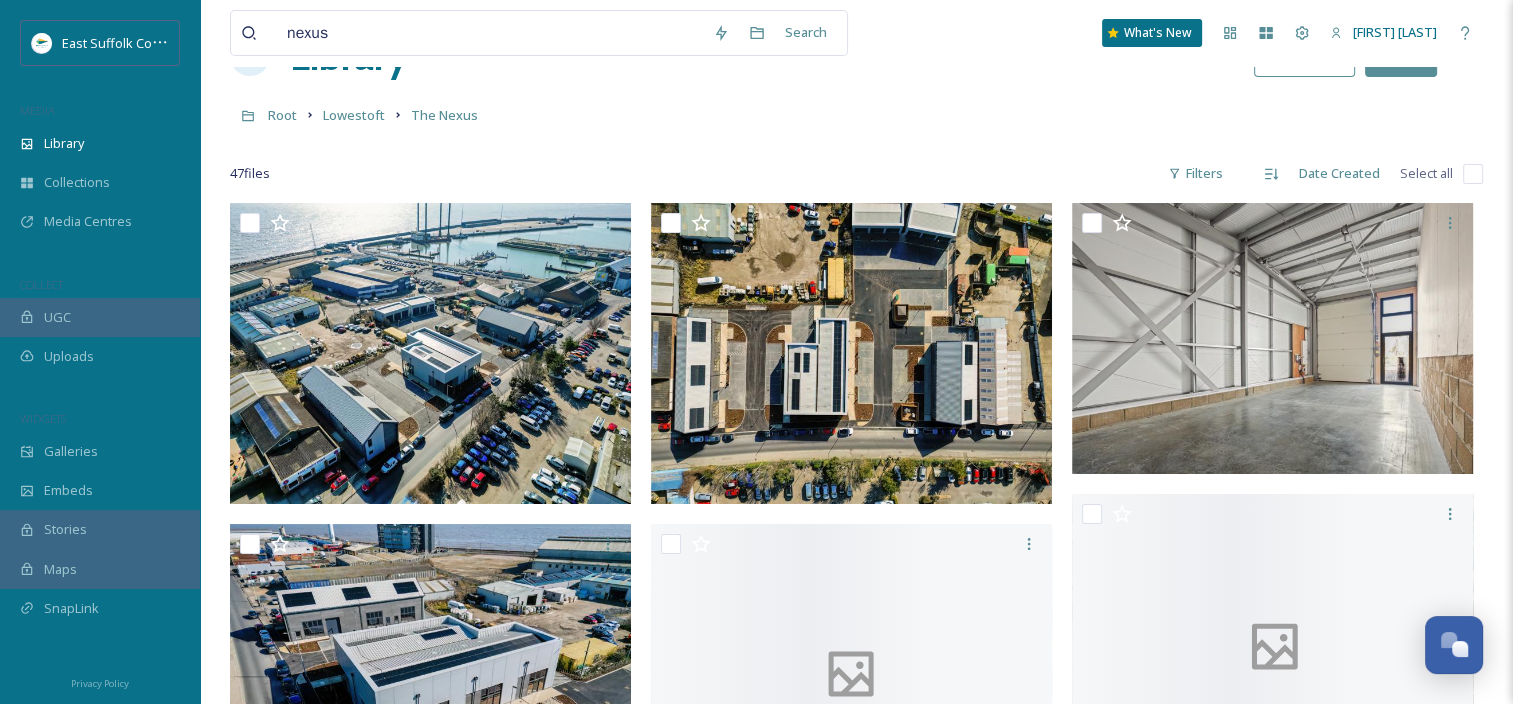 scroll, scrollTop: 200, scrollLeft: 0, axis: vertical 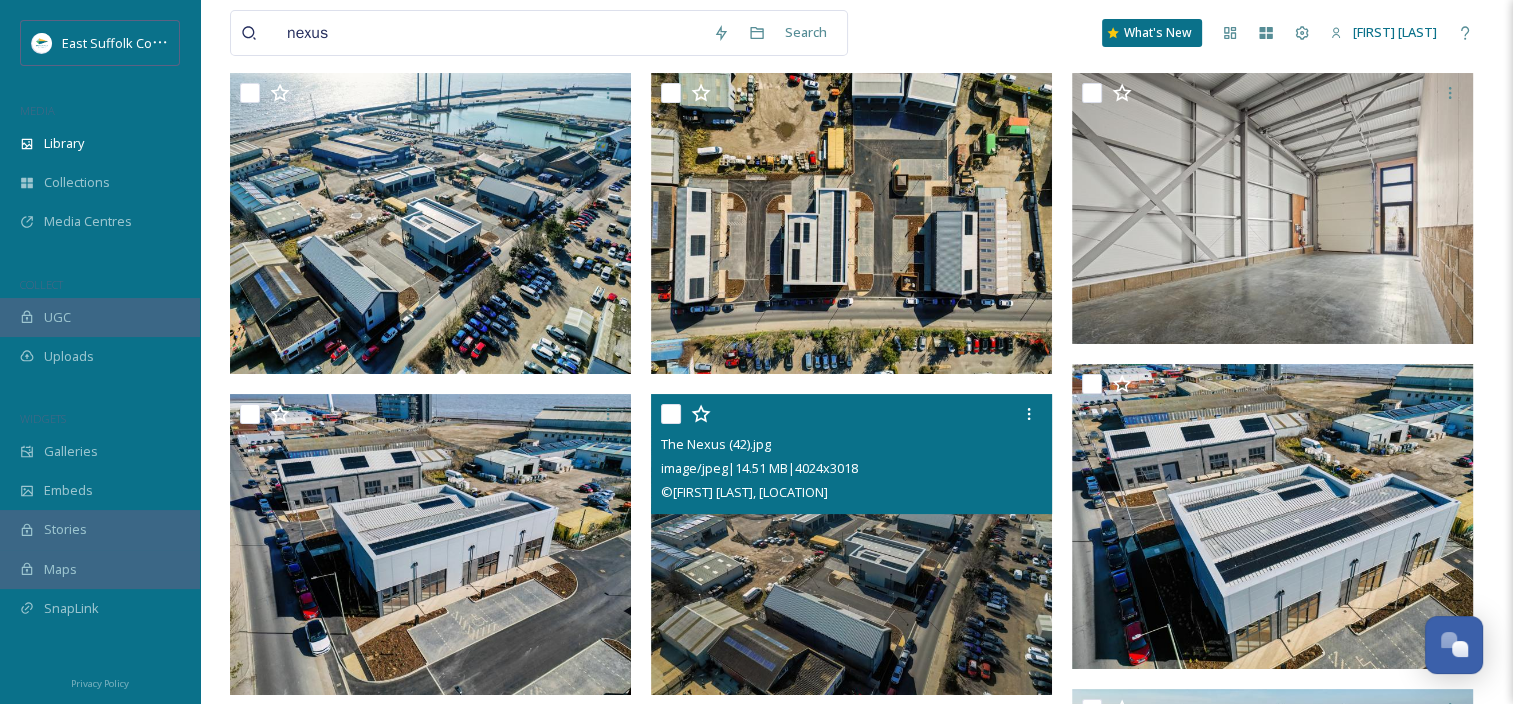 click at bounding box center [851, 544] 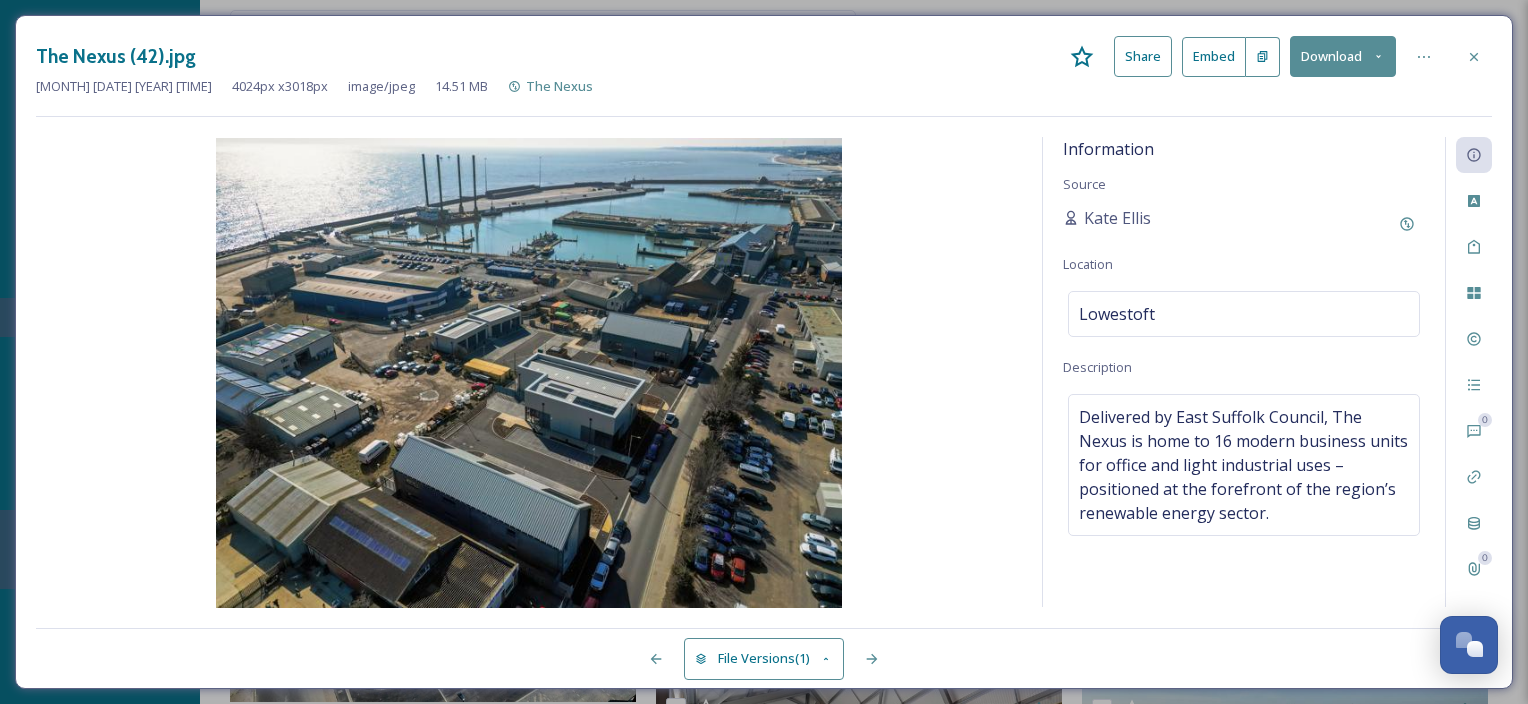 click on "Share" at bounding box center (1143, 56) 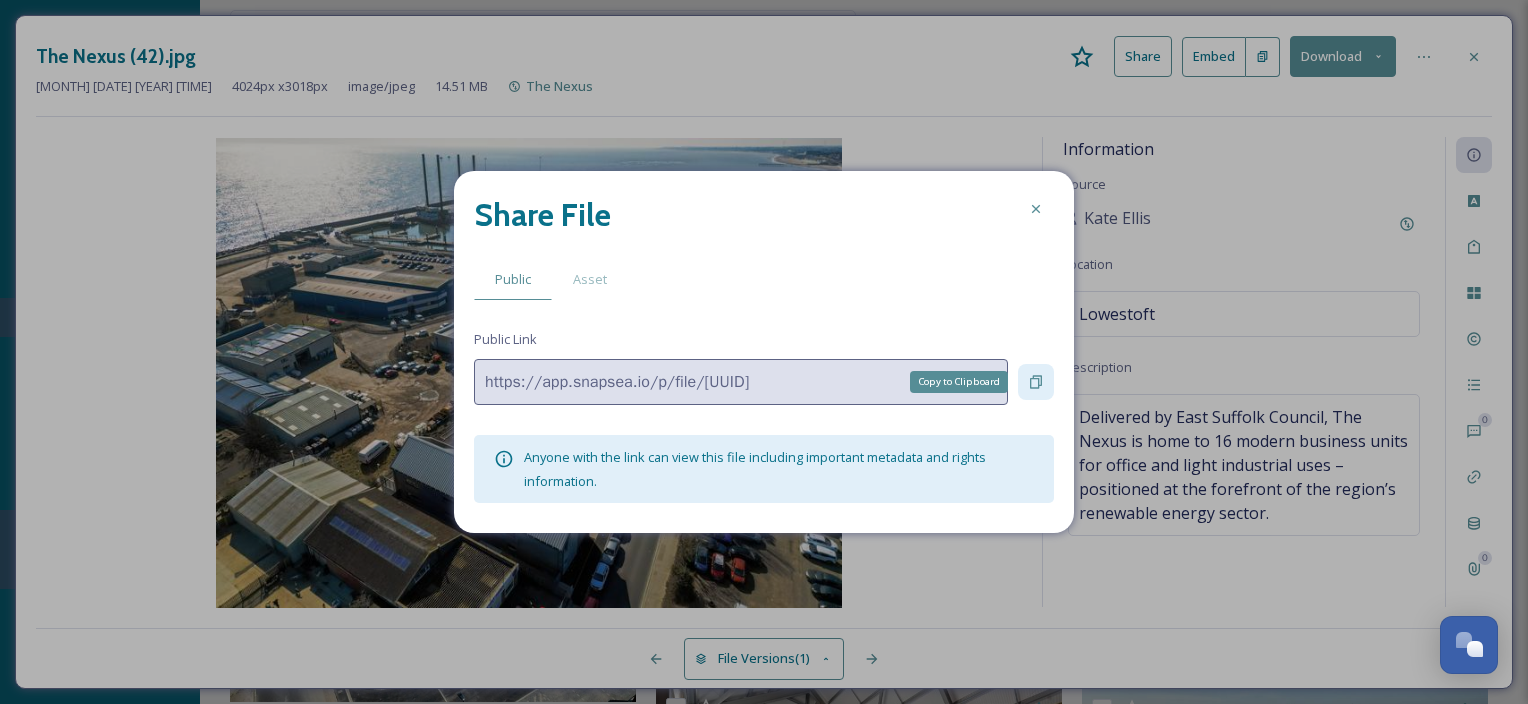 click 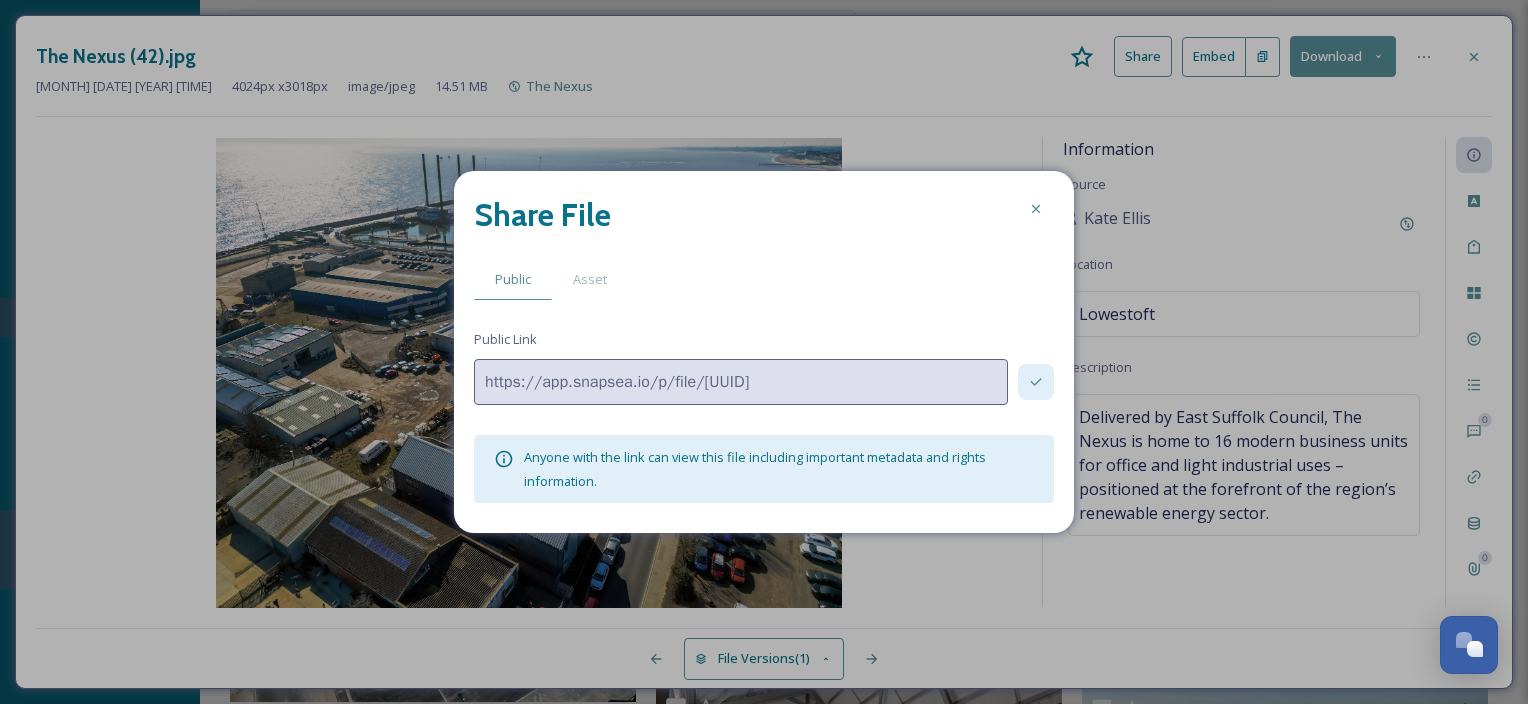 click on "Share File Public Asset Public Link https://app.snapsea.io/p/file/[UUID] Anyone with the link can view this file including important metadata and rights information." at bounding box center [764, 352] 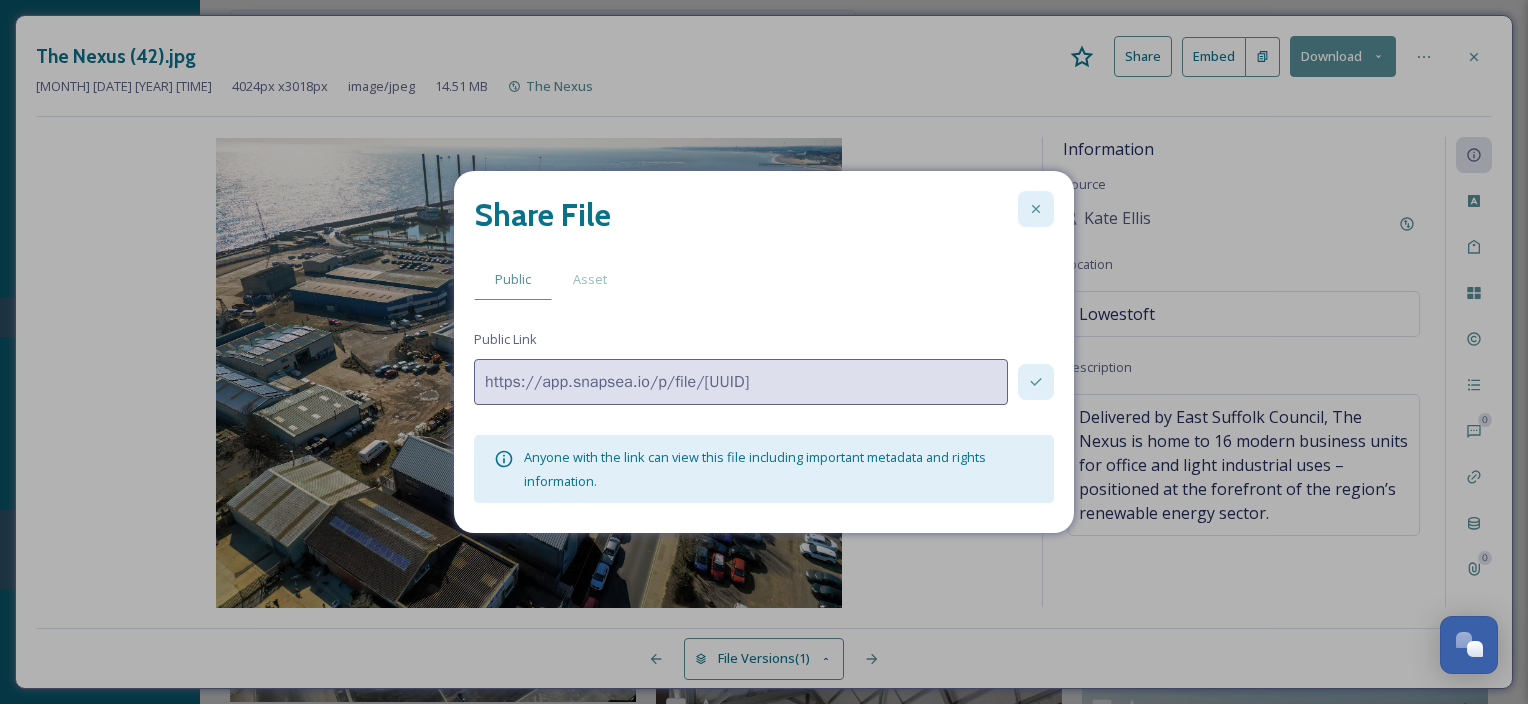 click at bounding box center (1036, 209) 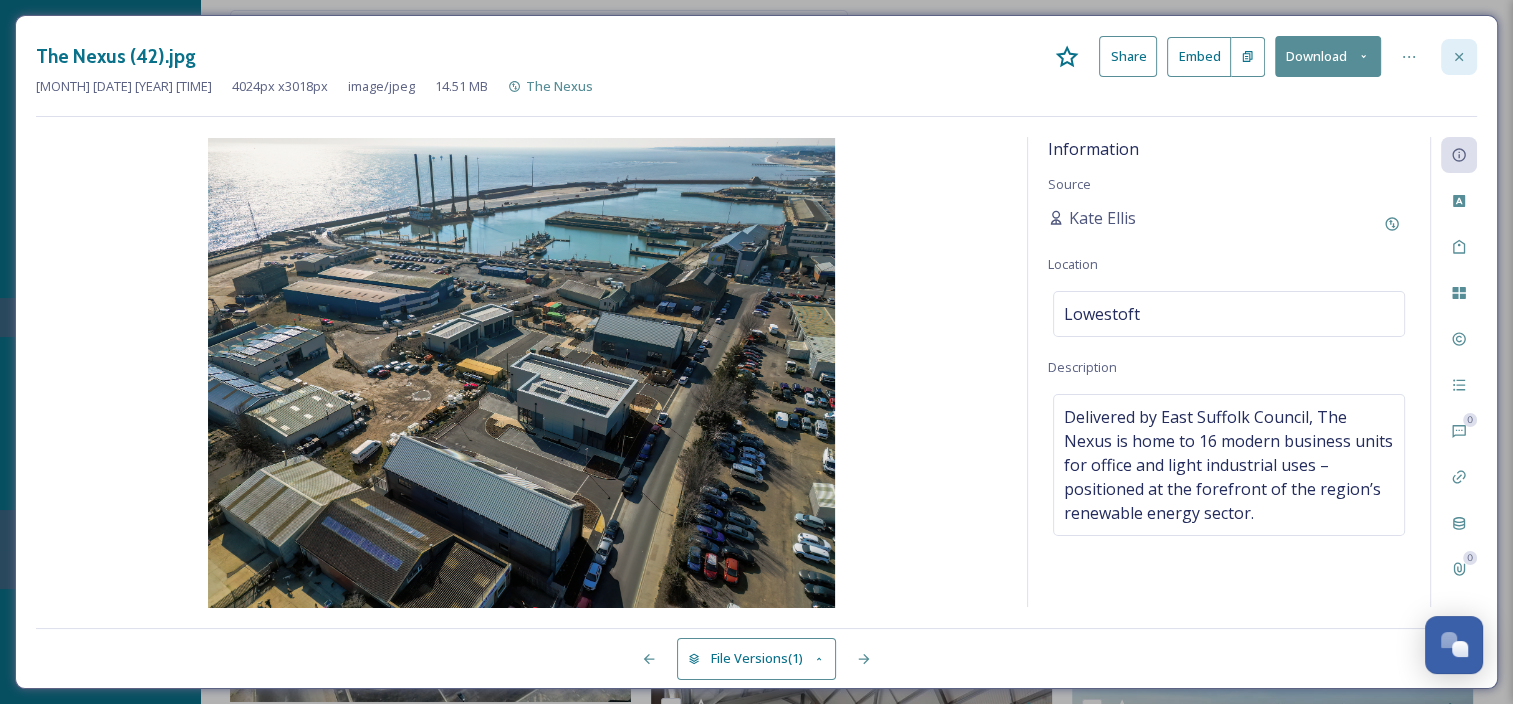drag, startPoint x: 1461, startPoint y: 53, endPoint x: 1440, endPoint y: 101, distance: 52.392746 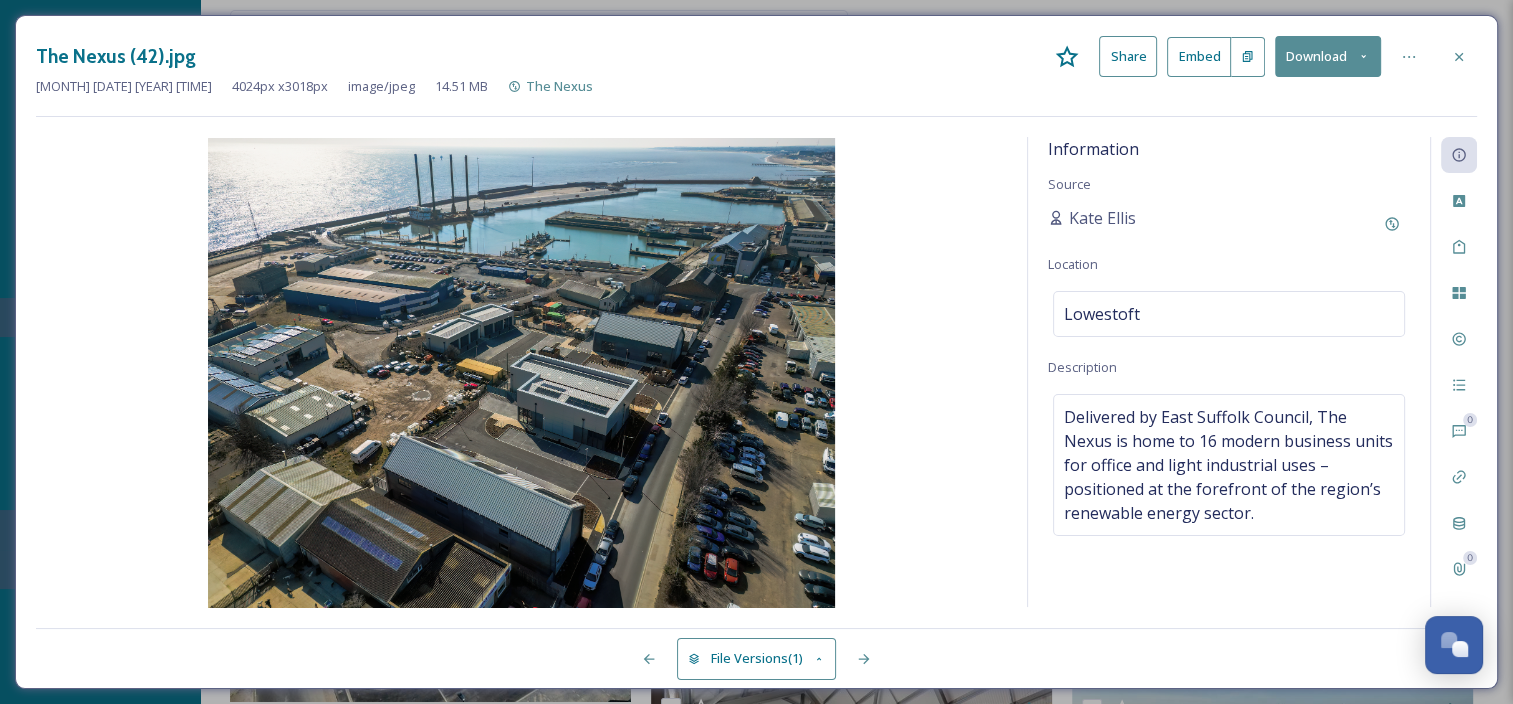 click 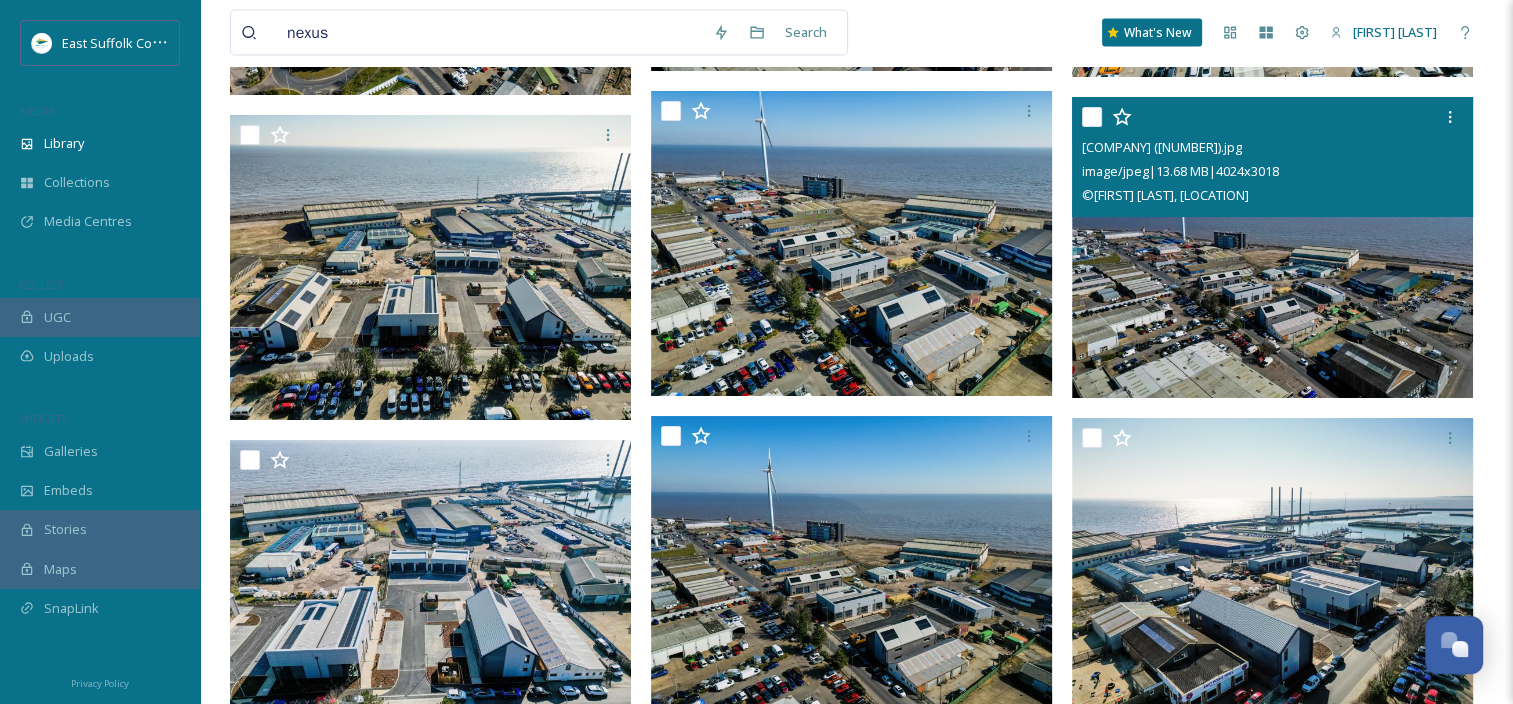 scroll, scrollTop: 4437, scrollLeft: 0, axis: vertical 